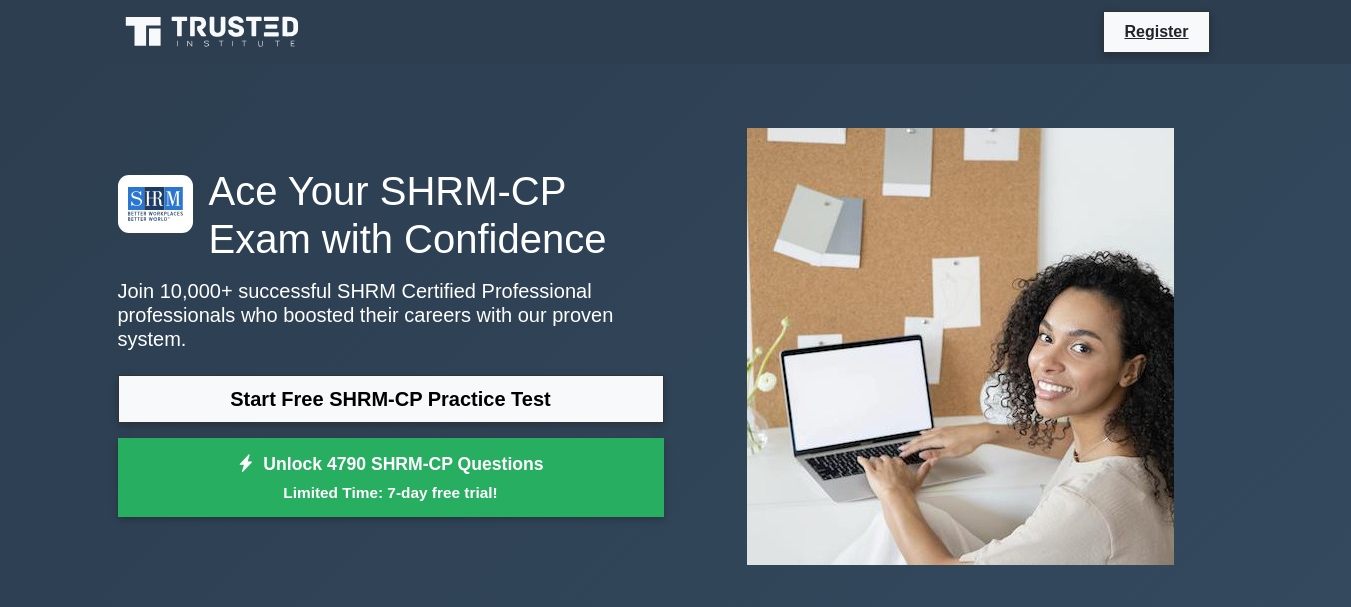 scroll, scrollTop: 0, scrollLeft: 0, axis: both 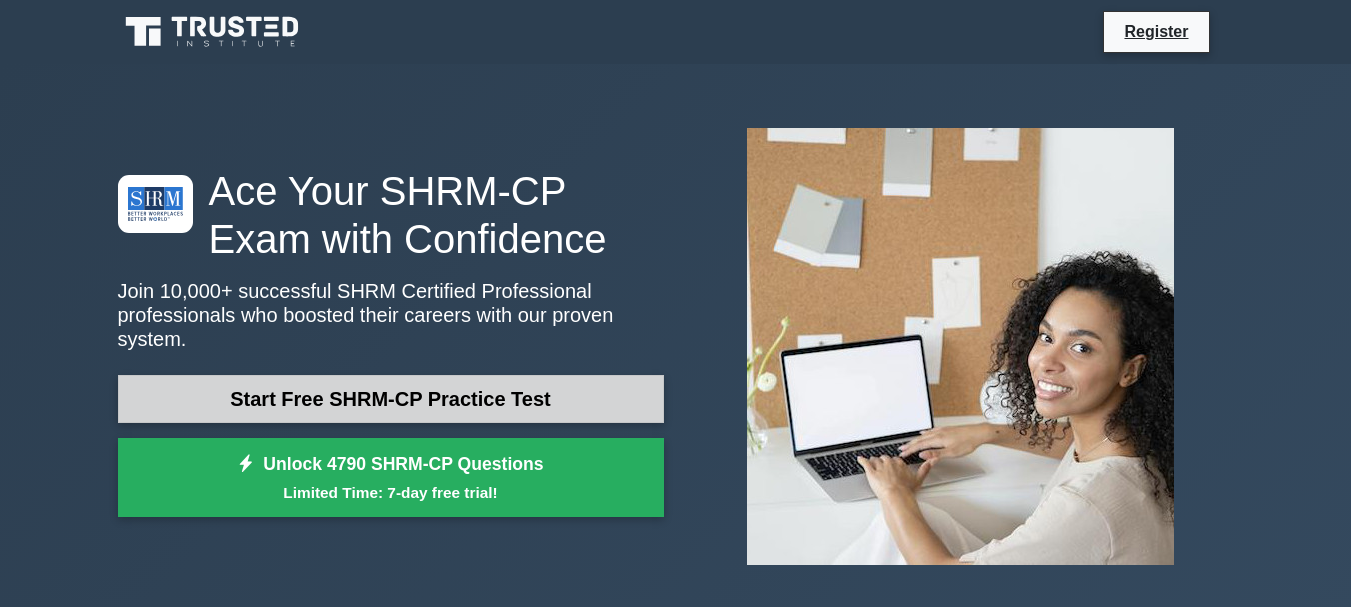 click on "Start Free SHRM-CP Practice Test" at bounding box center (391, 399) 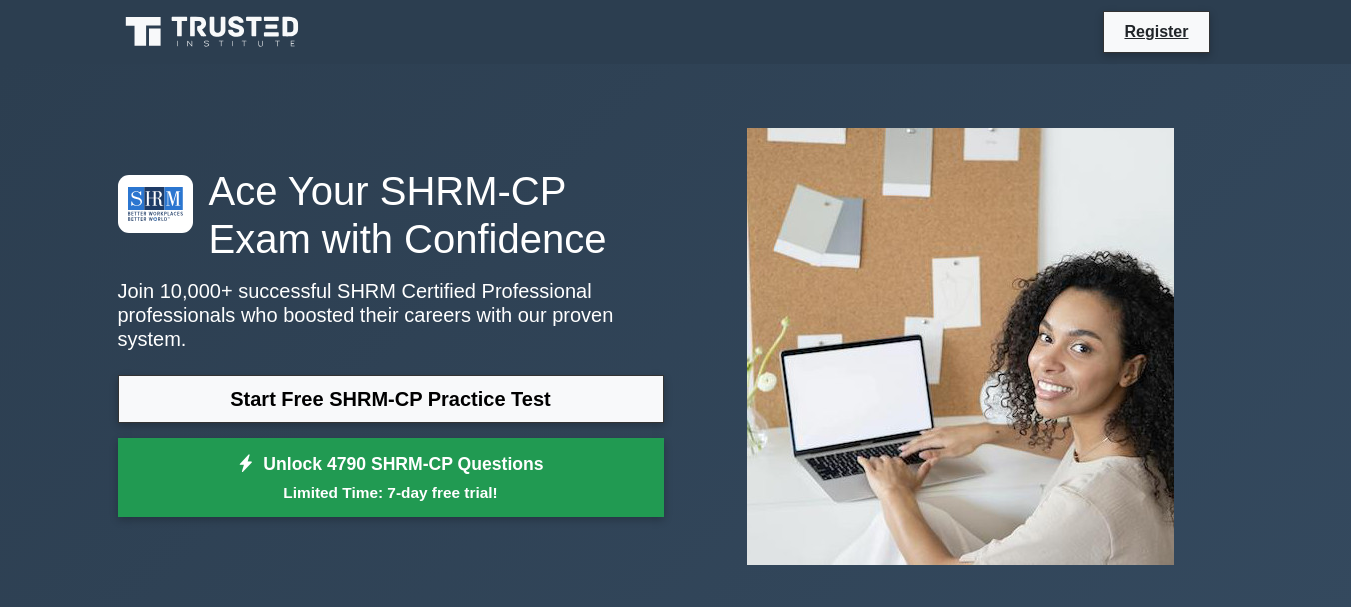 click on "Unlock 4790 SHRM-CP Questions
Limited Time: 7-day free trial!" at bounding box center (391, 478) 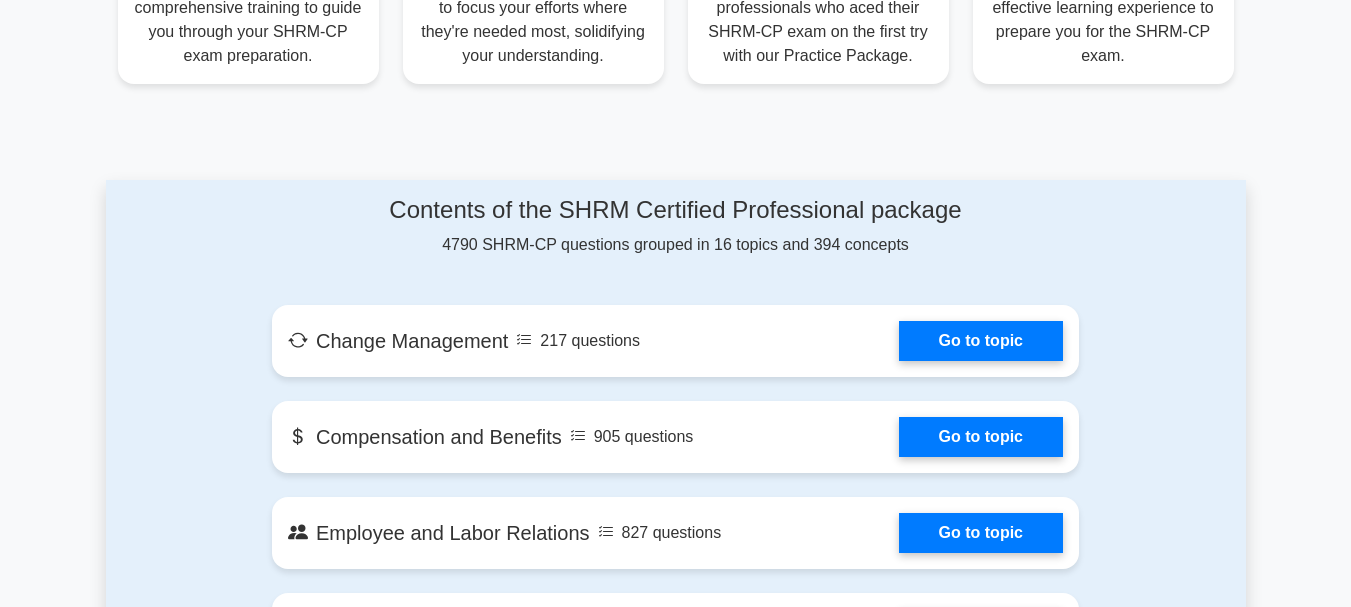 scroll, scrollTop: 900, scrollLeft: 0, axis: vertical 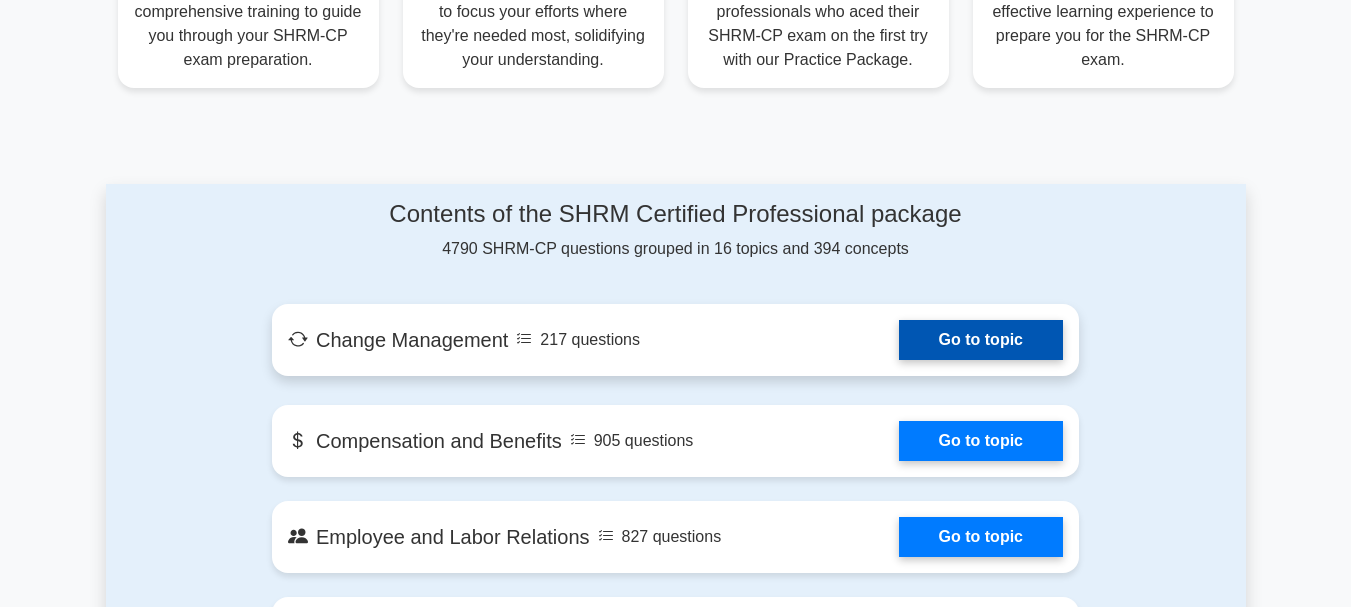 click on "Go to topic" at bounding box center [981, 340] 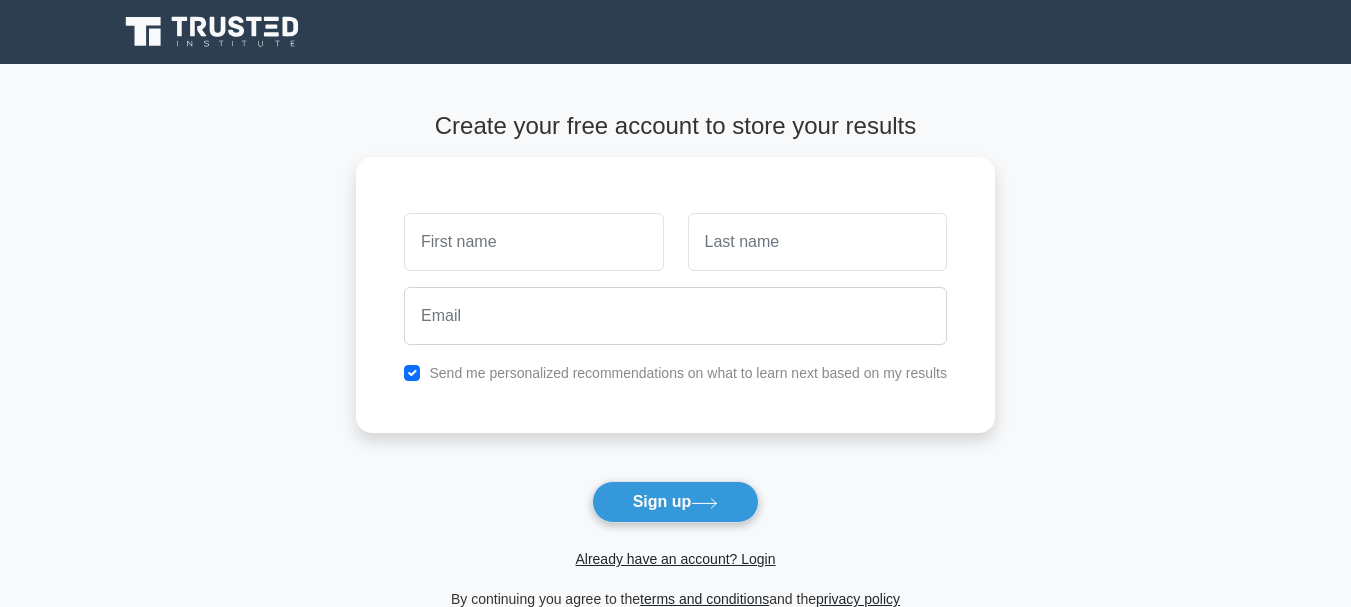 scroll, scrollTop: 0, scrollLeft: 0, axis: both 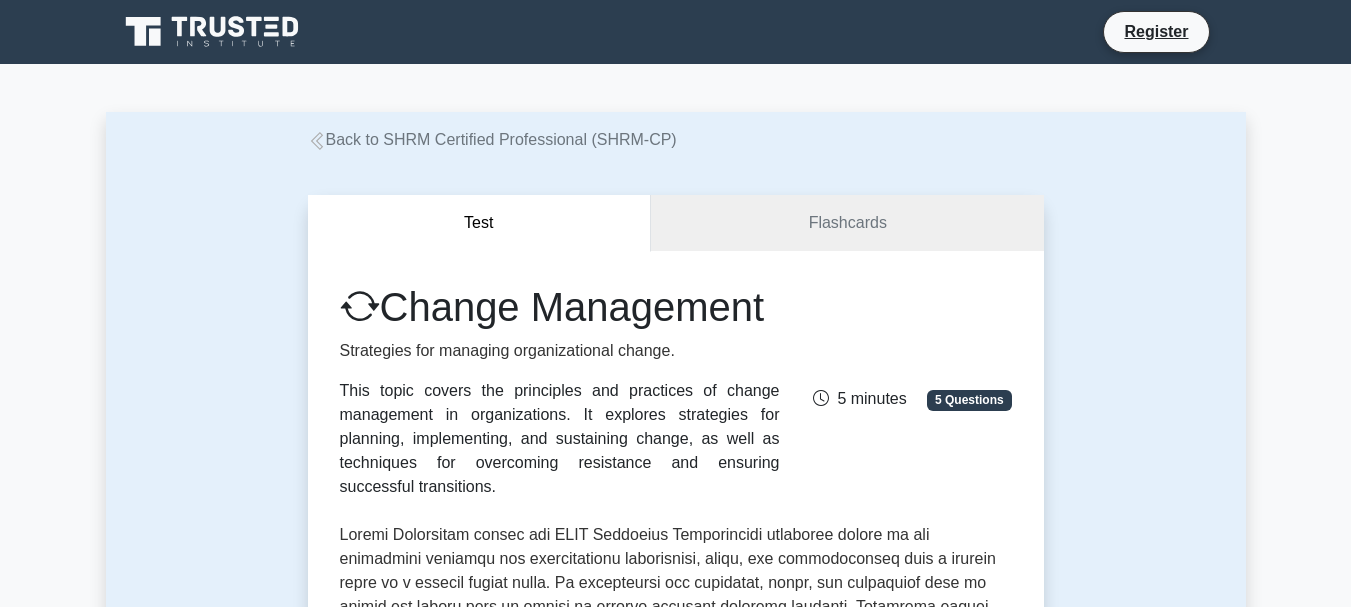 click on "Test" at bounding box center (480, 223) 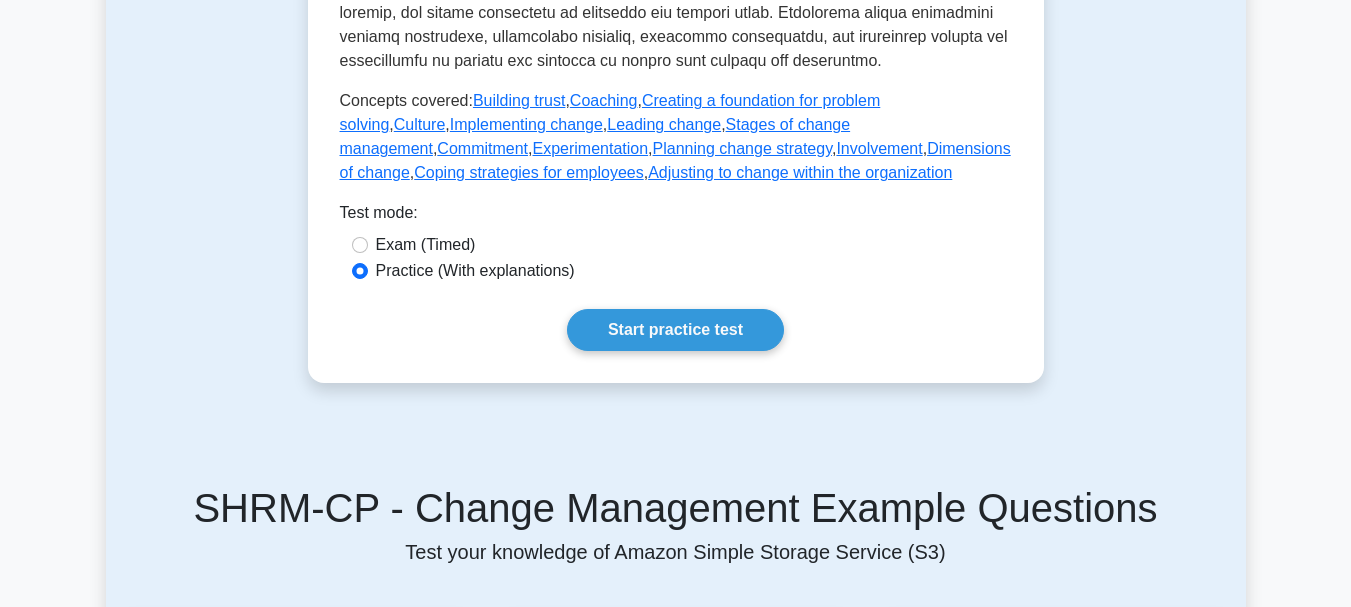 scroll, scrollTop: 1100, scrollLeft: 0, axis: vertical 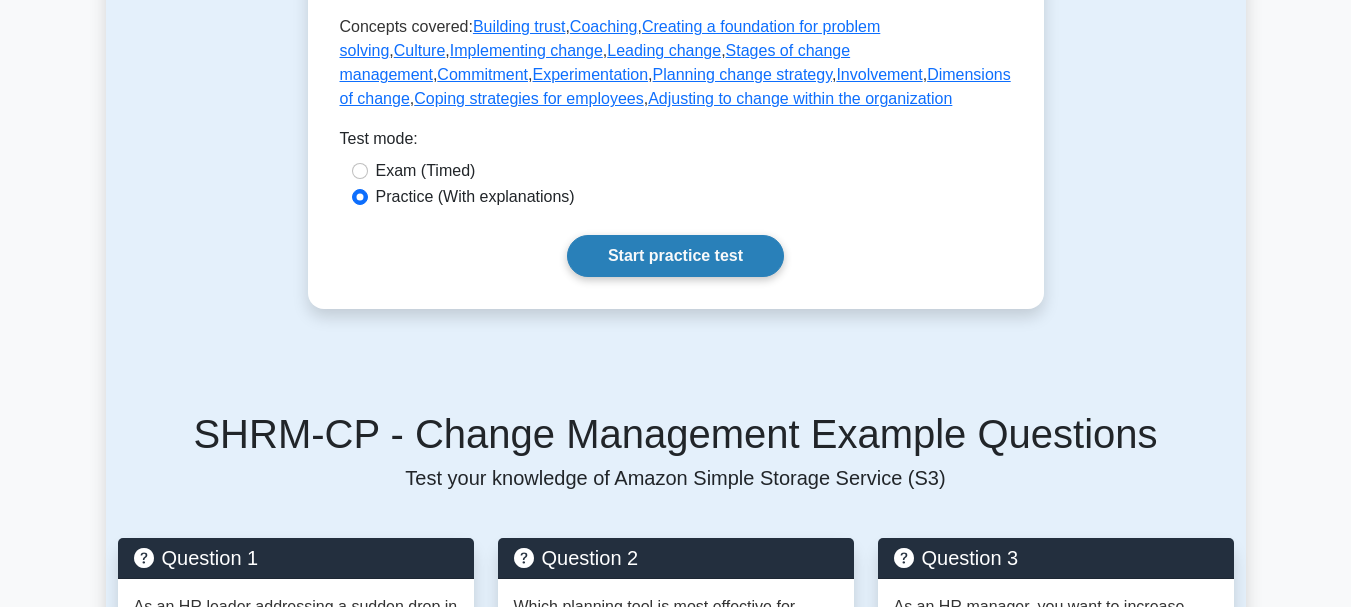 click on "Start practice test" at bounding box center [675, 256] 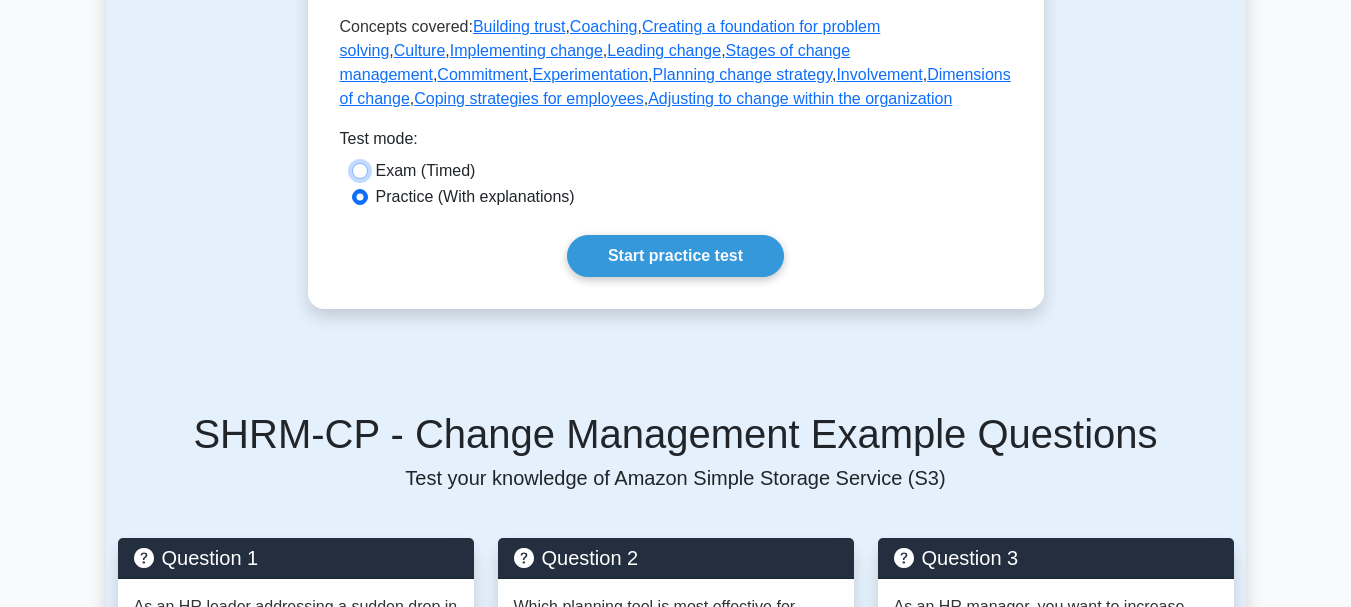 click on "Exam (Timed)" at bounding box center (360, 171) 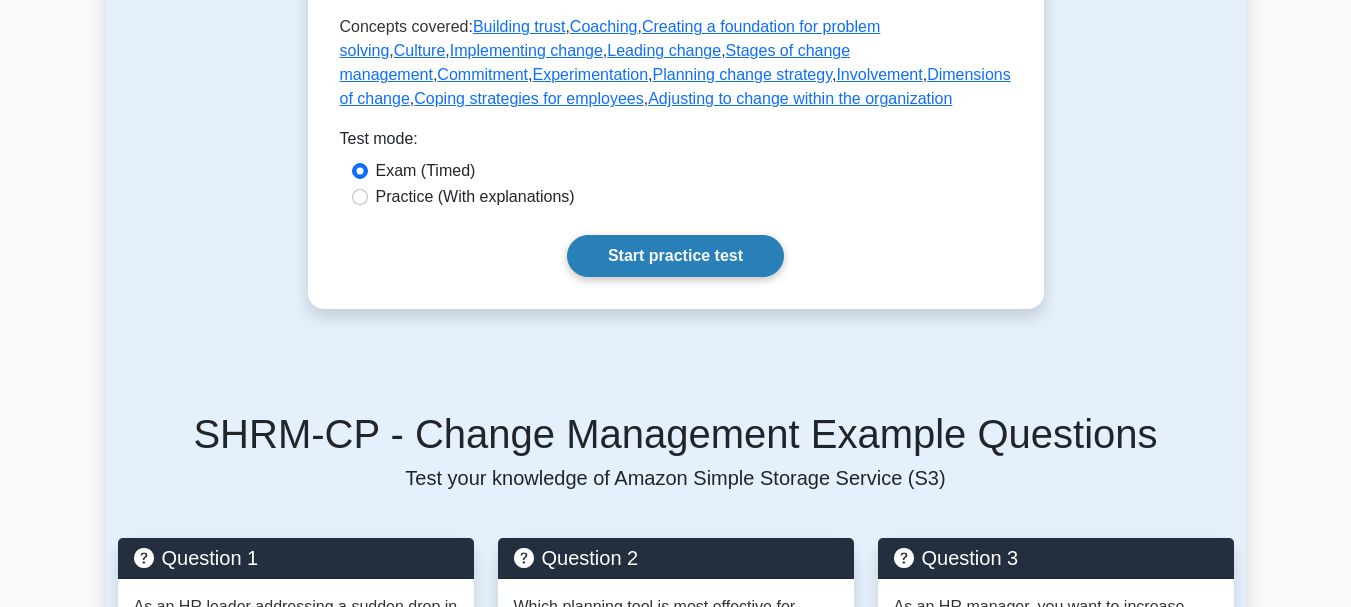 click on "Start practice test" at bounding box center [675, 256] 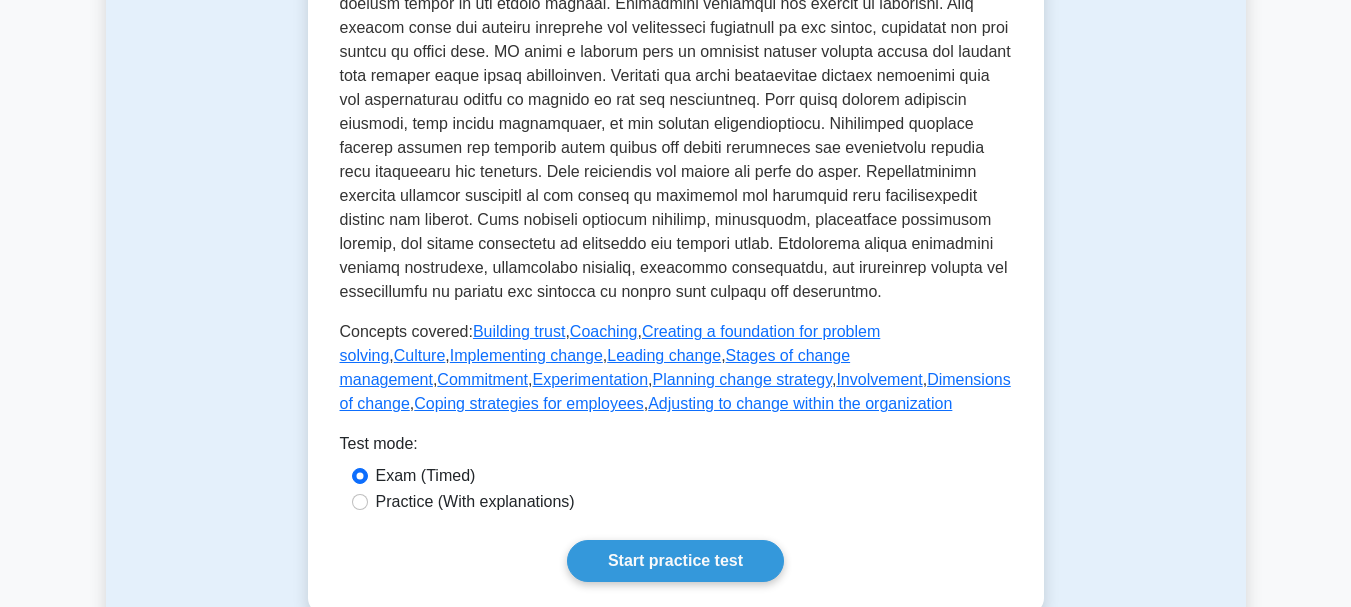 scroll, scrollTop: 0, scrollLeft: 0, axis: both 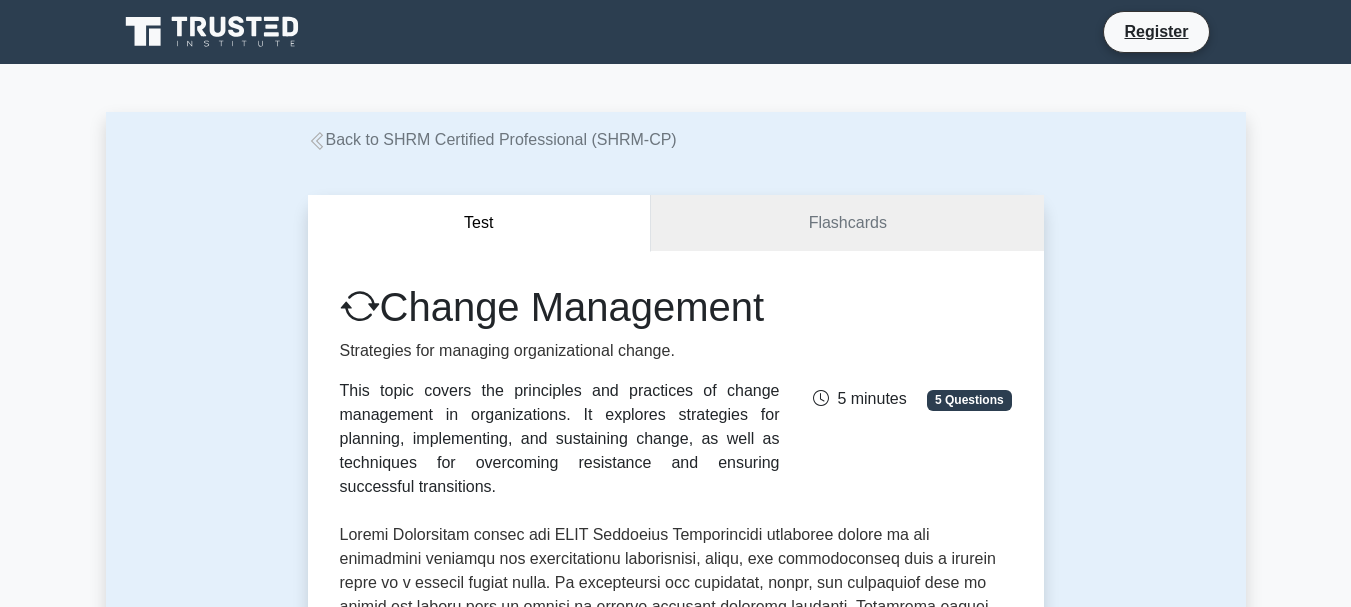 click on "Test" at bounding box center (480, 223) 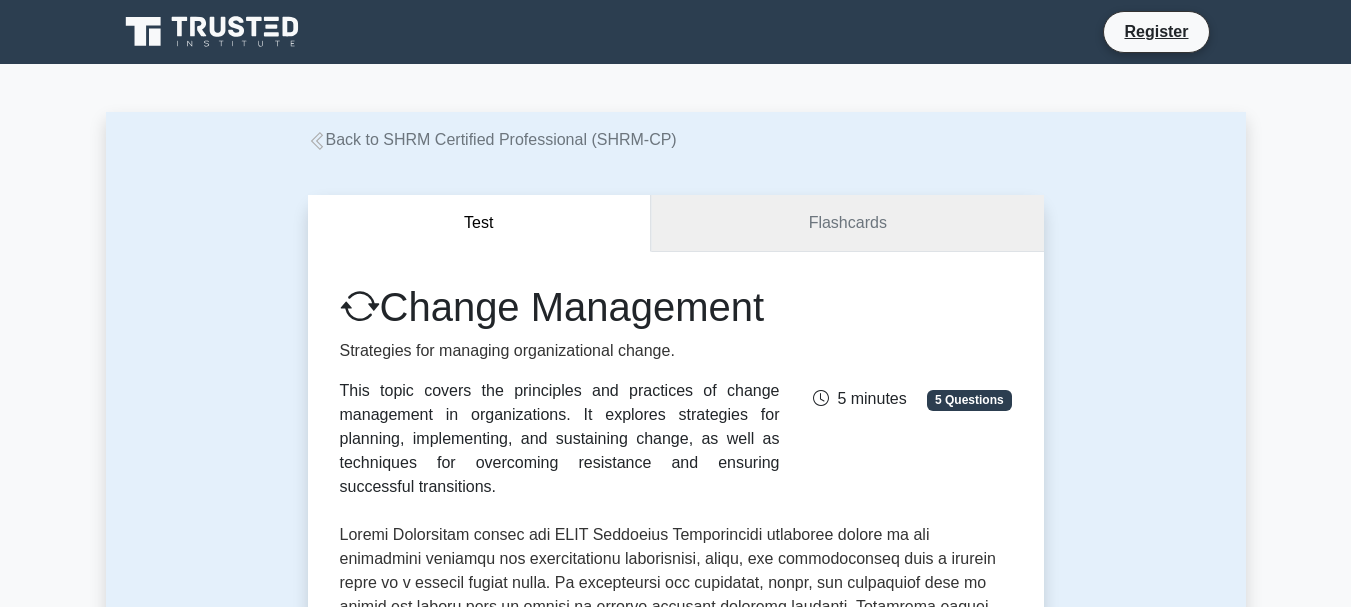 click on "Flashcards" at bounding box center [847, 223] 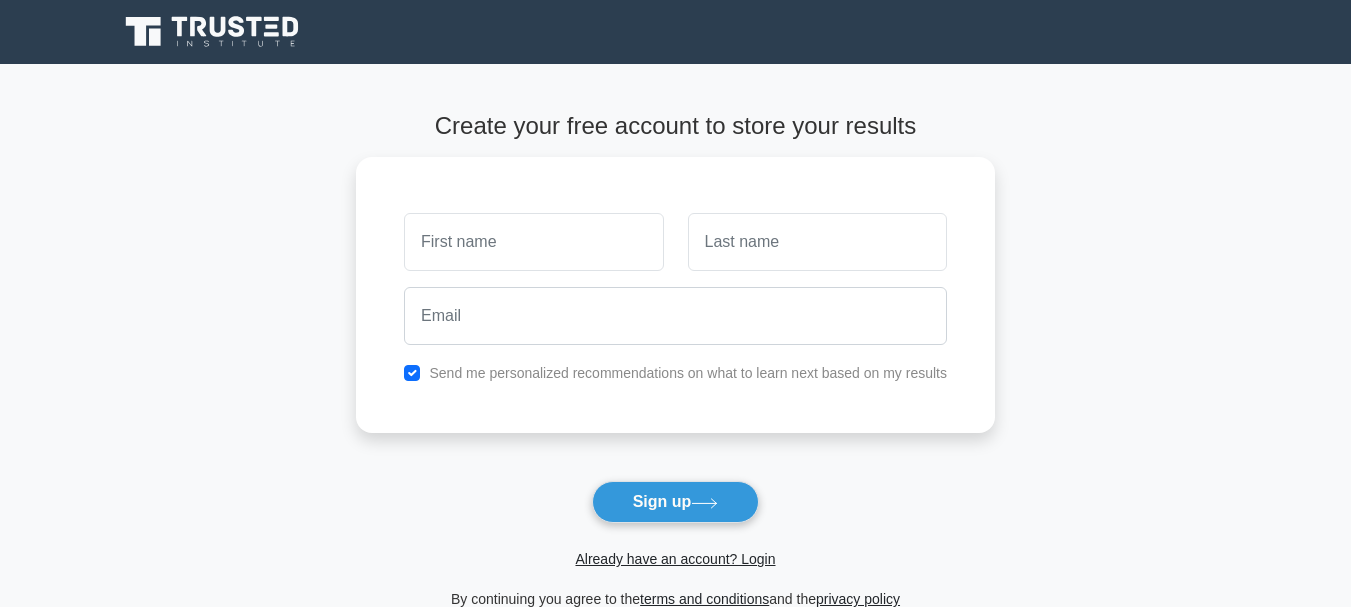scroll, scrollTop: 0, scrollLeft: 0, axis: both 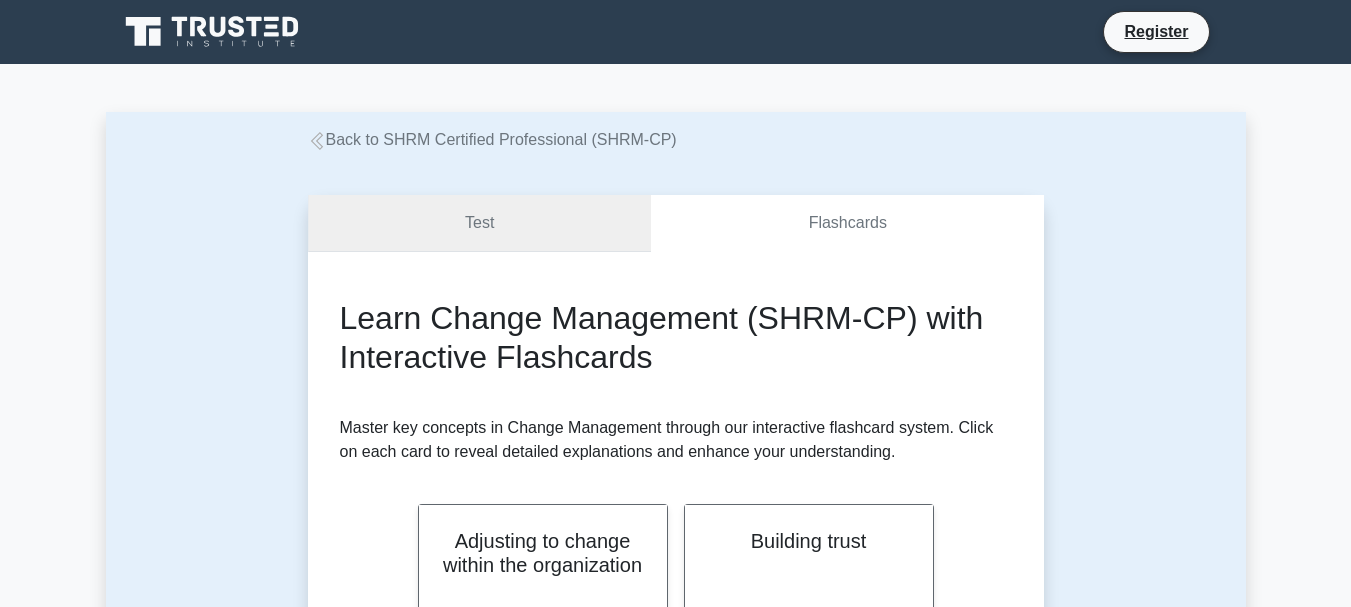 click on "Test" at bounding box center [480, 223] 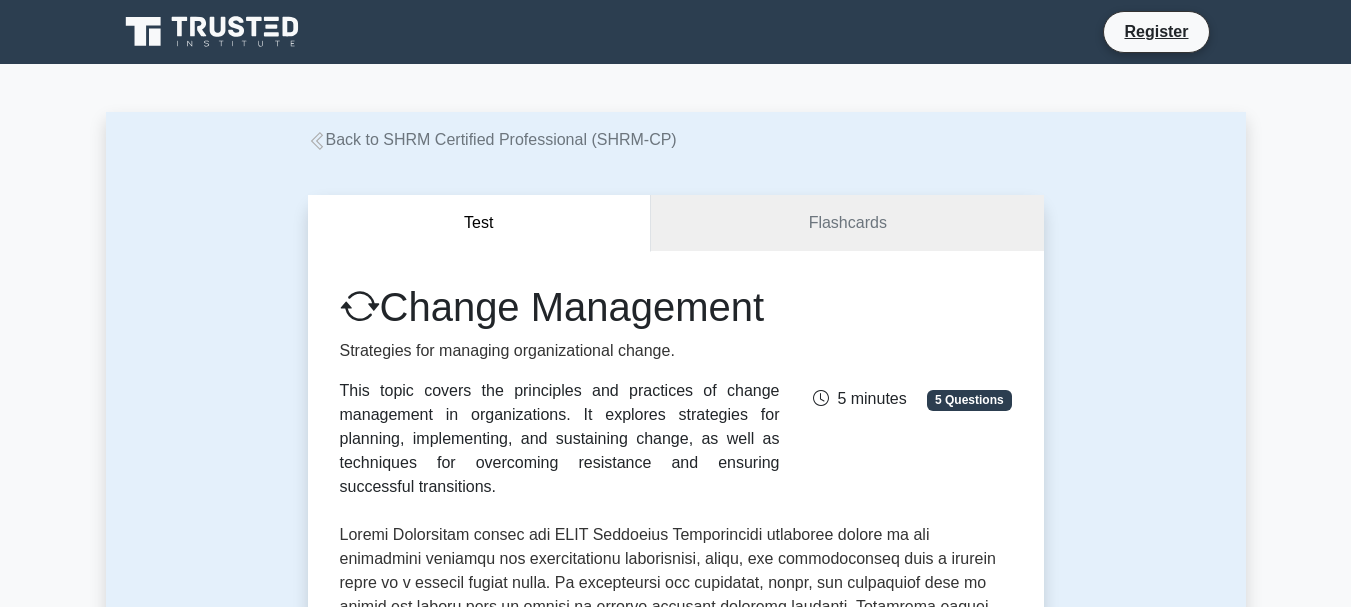 scroll, scrollTop: 0, scrollLeft: 0, axis: both 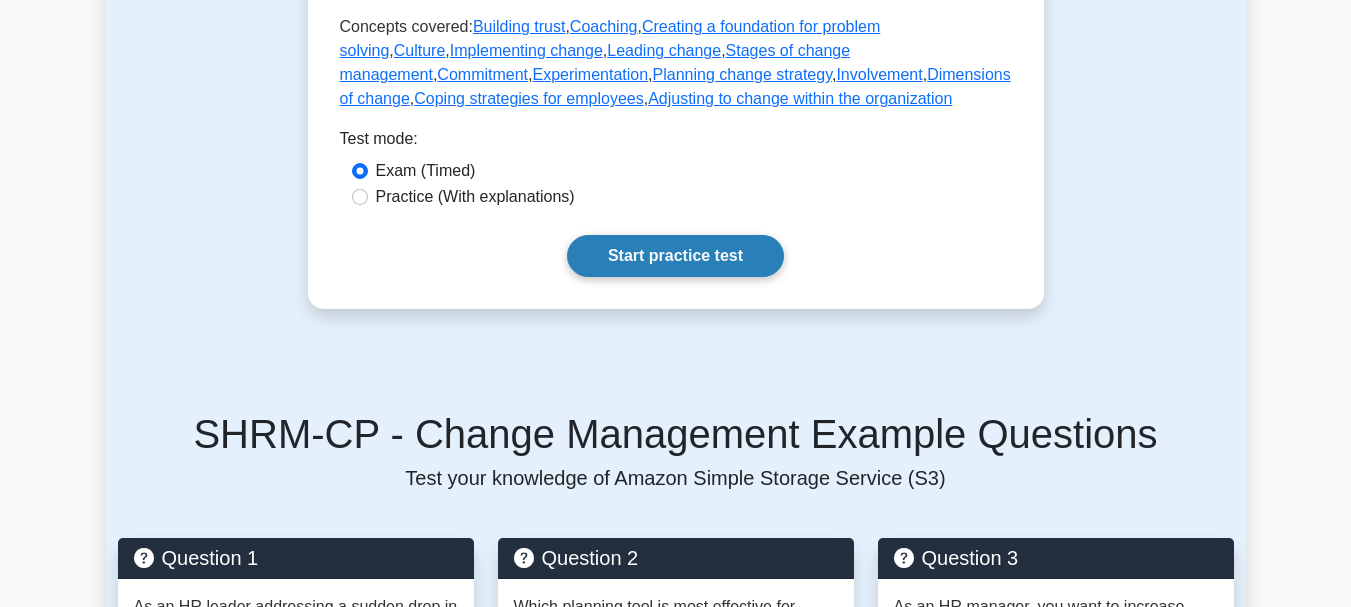 click on "Start practice test" at bounding box center (675, 256) 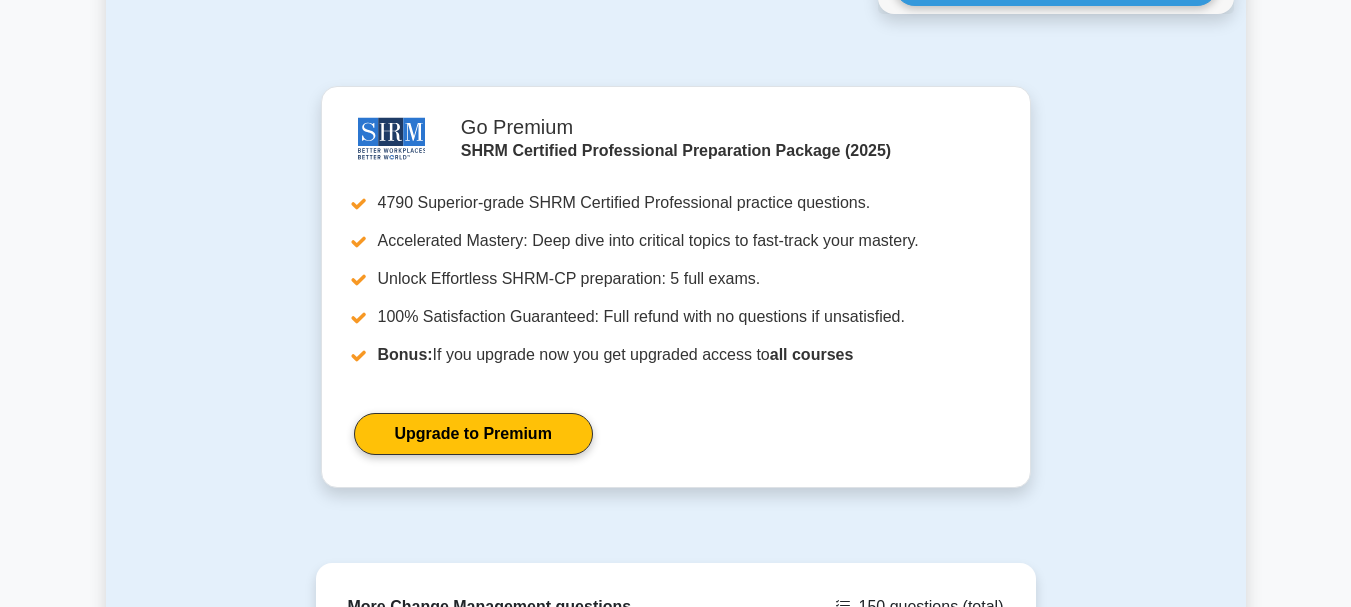 scroll, scrollTop: 2700, scrollLeft: 0, axis: vertical 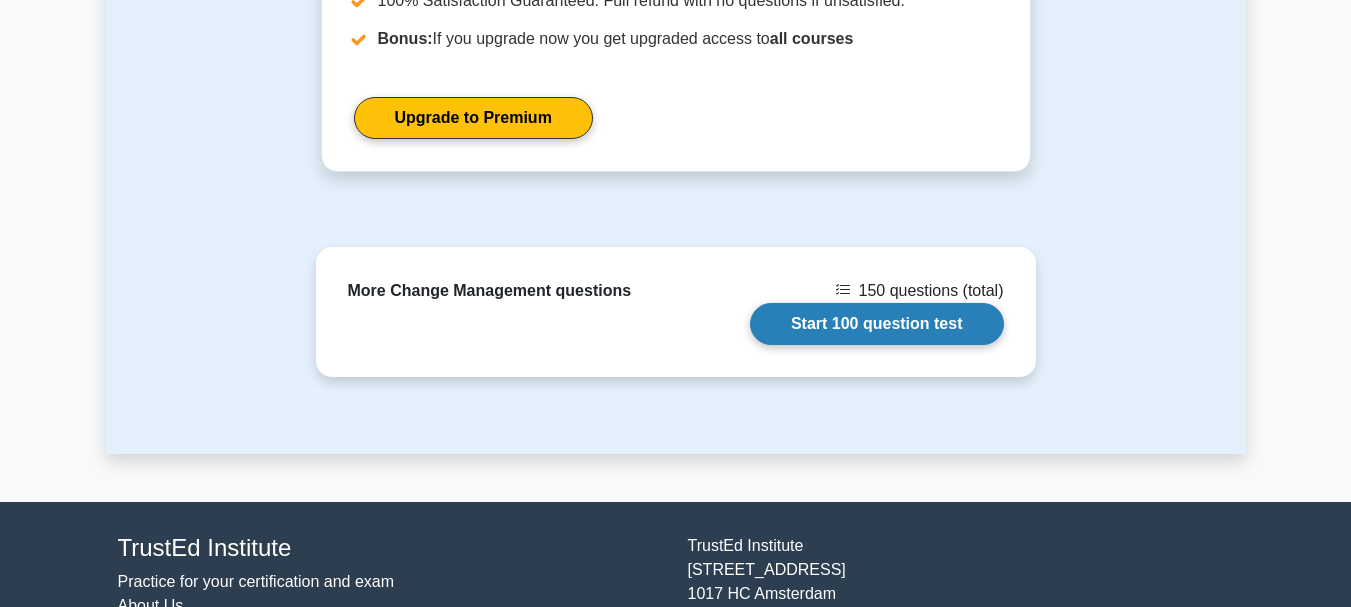 click on "Start 100 question test" at bounding box center (877, 324) 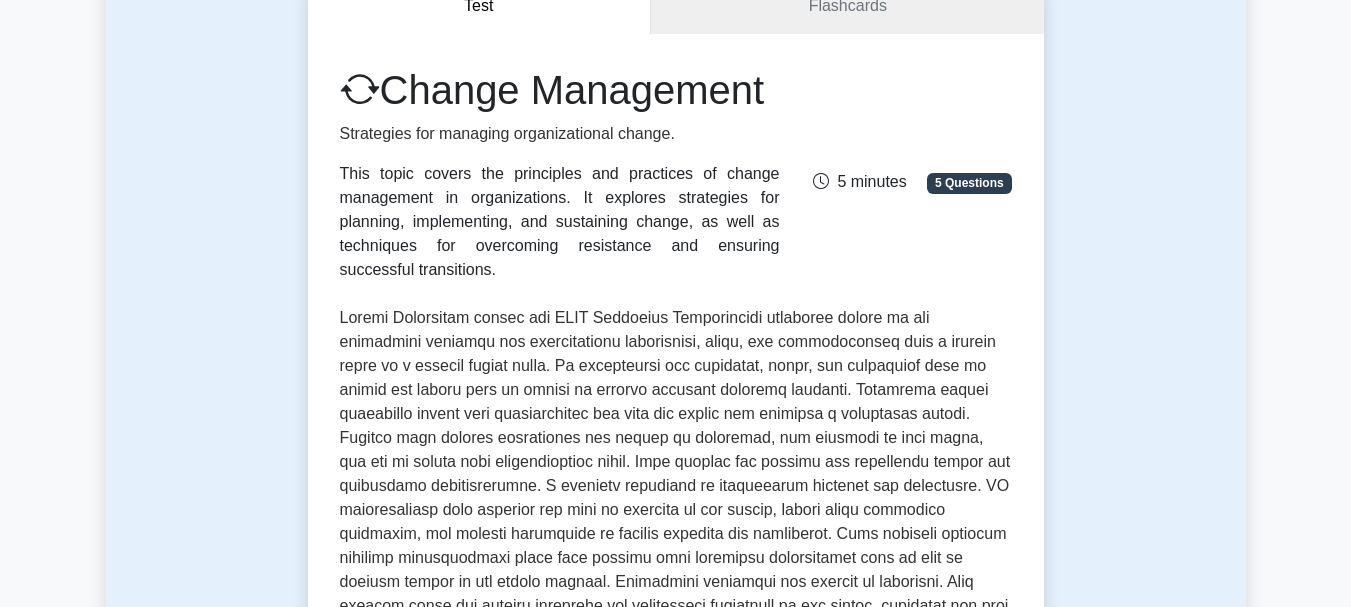 scroll, scrollTop: 0, scrollLeft: 0, axis: both 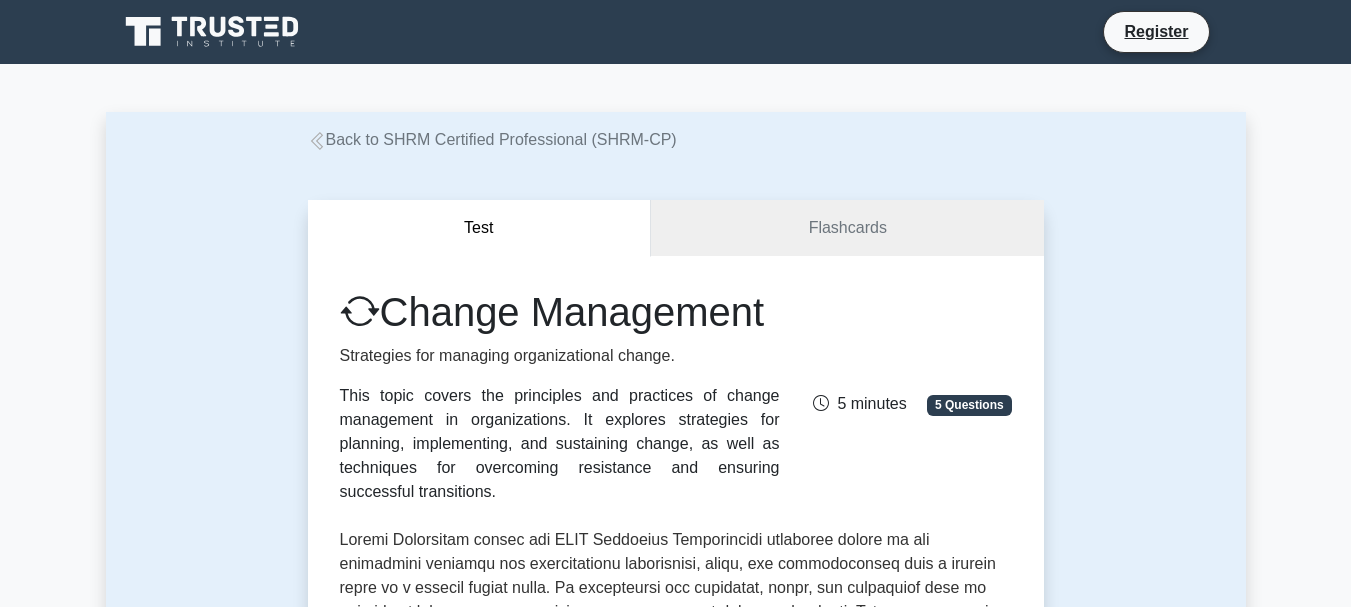 click on "Back to SHRM Certified Professional (SHRM-CP)" at bounding box center [492, 139] 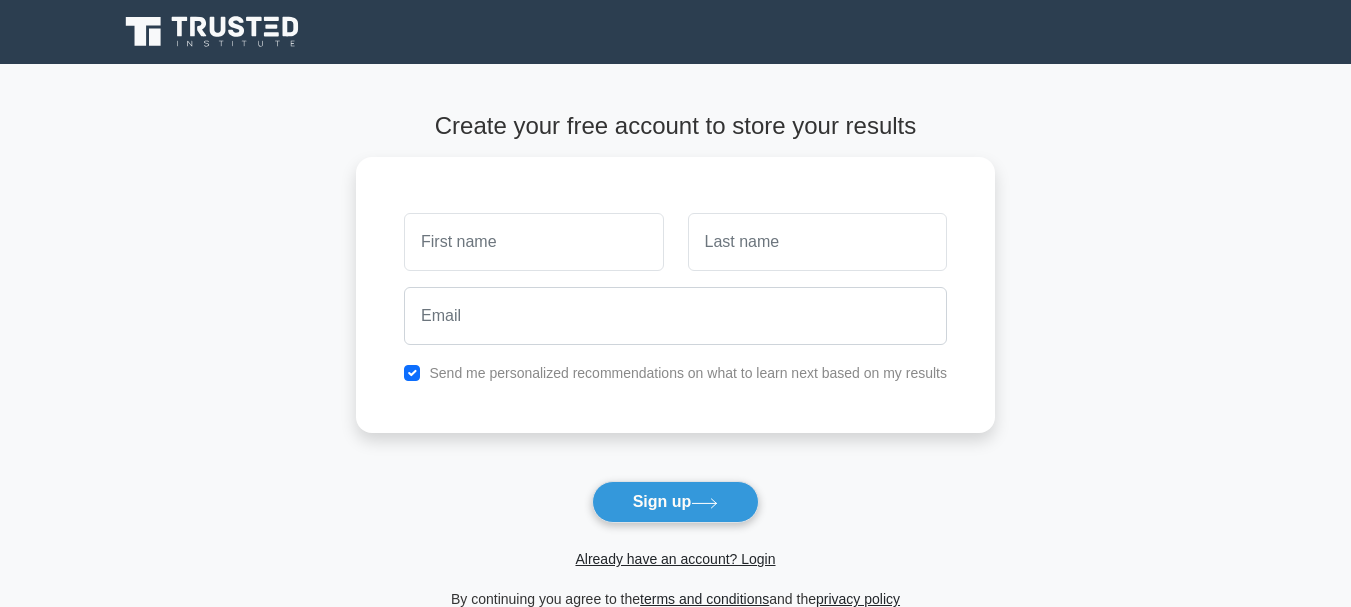 scroll, scrollTop: 0, scrollLeft: 0, axis: both 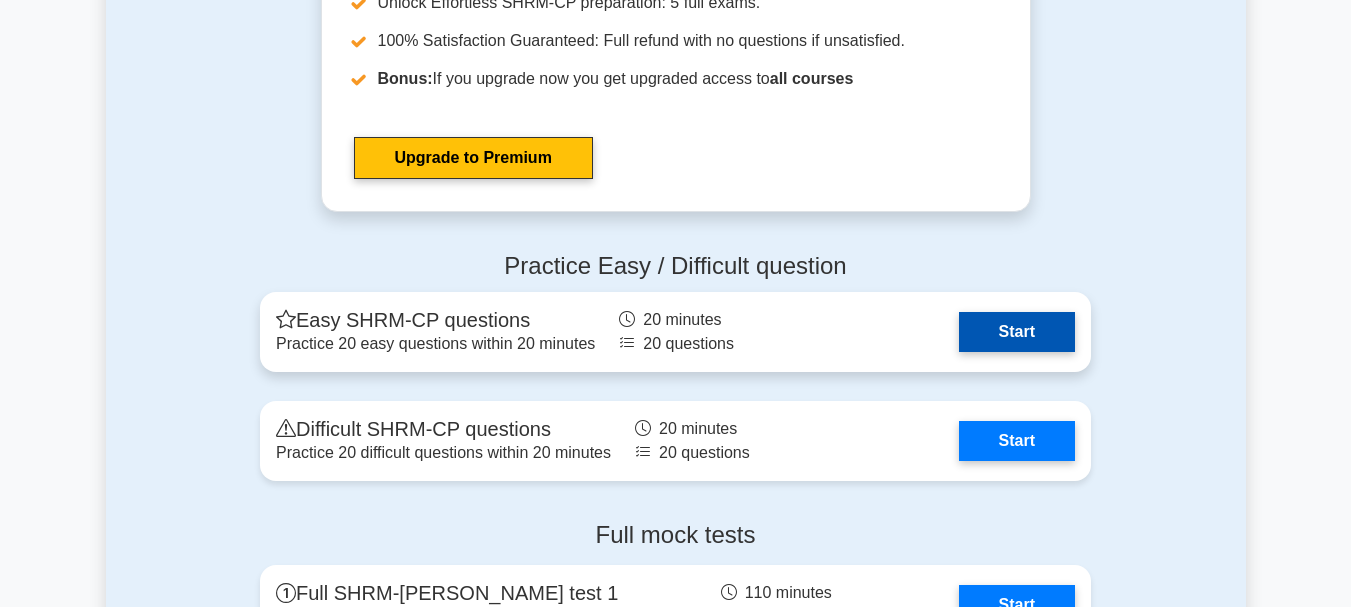 click on "Start" at bounding box center (1017, 332) 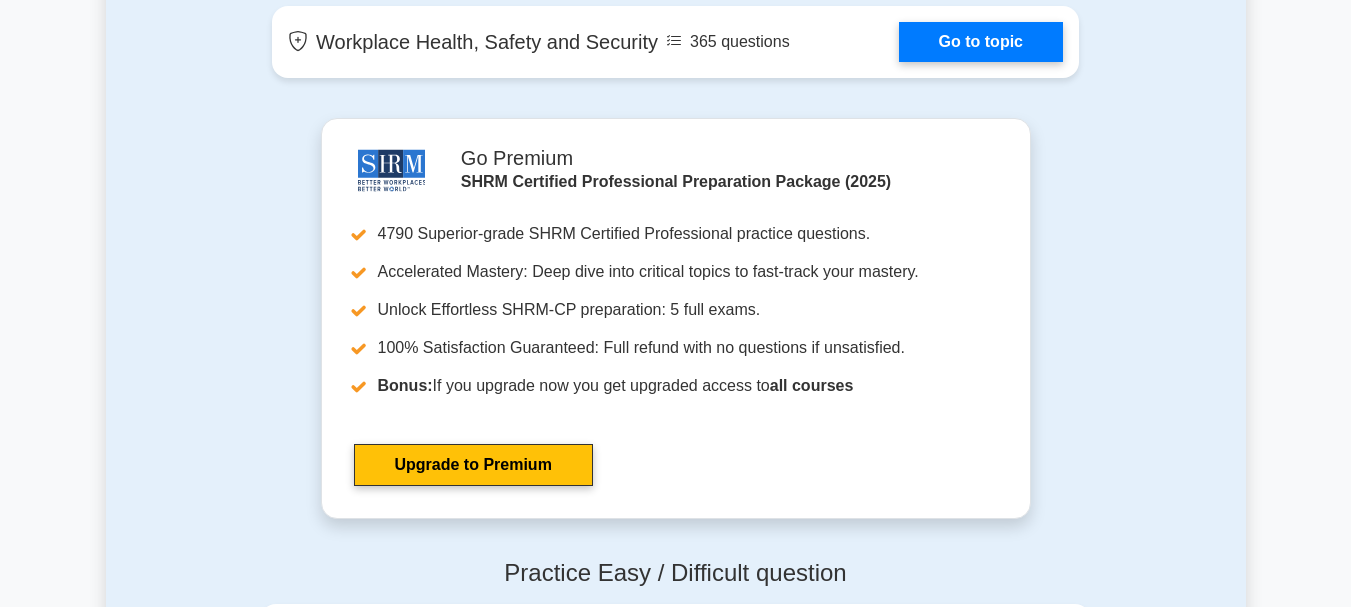 scroll, scrollTop: 3050, scrollLeft: 0, axis: vertical 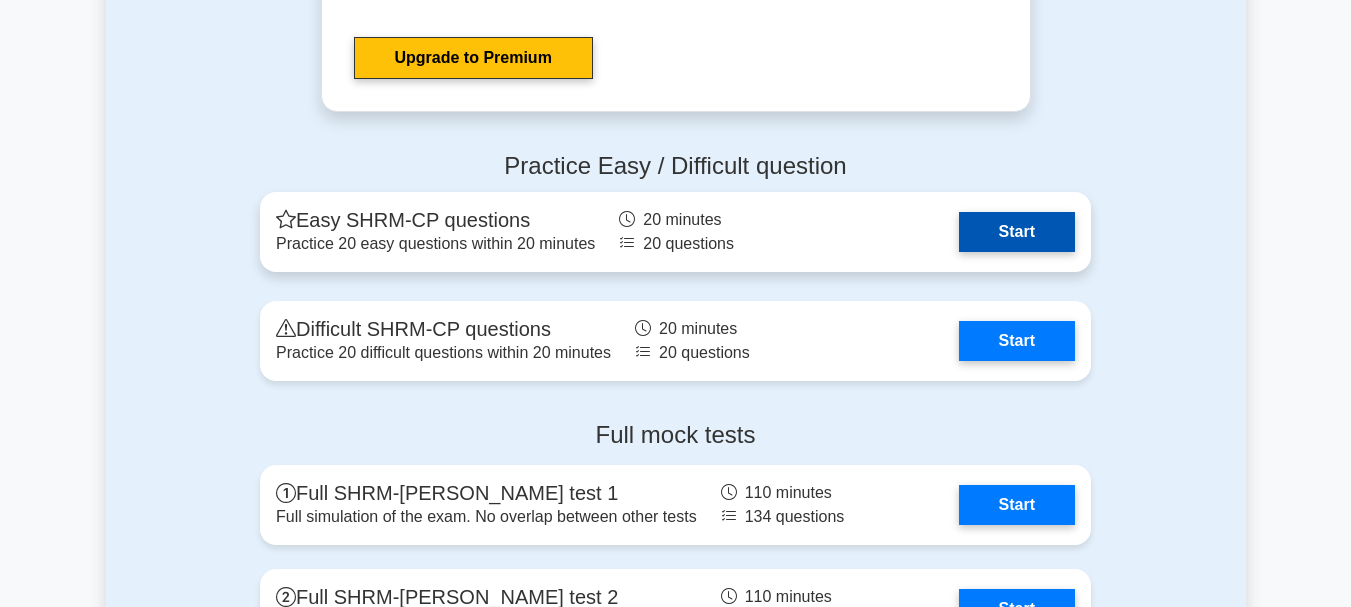 click on "Start" at bounding box center [1017, 232] 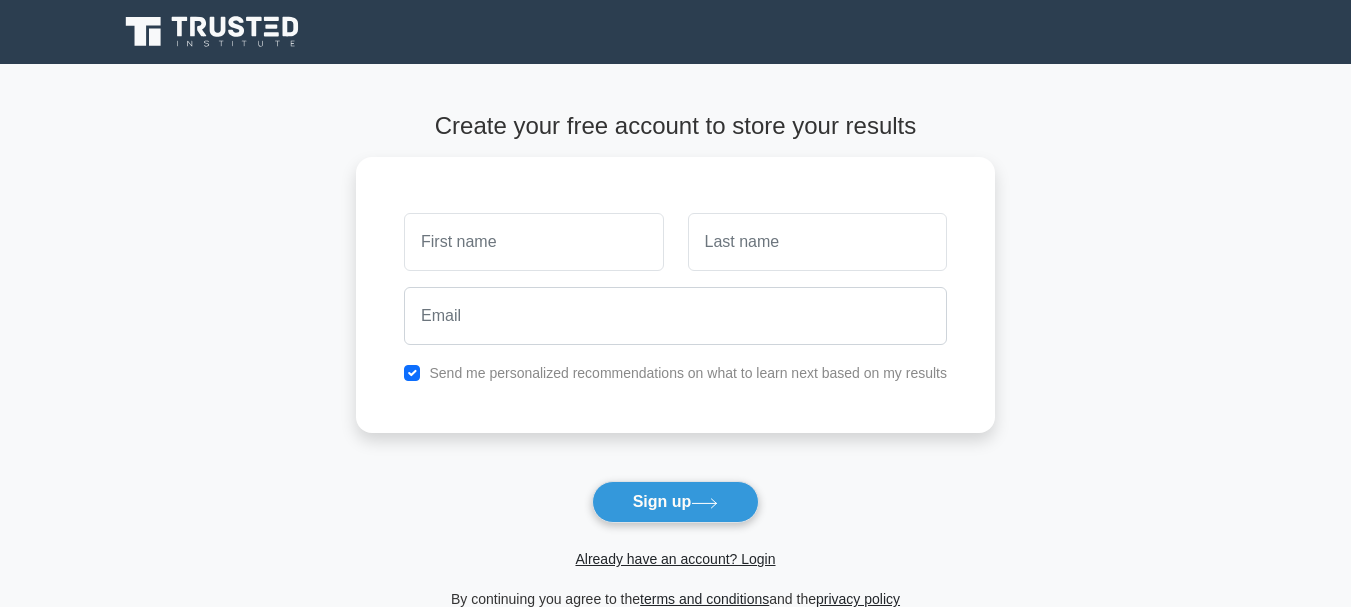 scroll, scrollTop: 0, scrollLeft: 0, axis: both 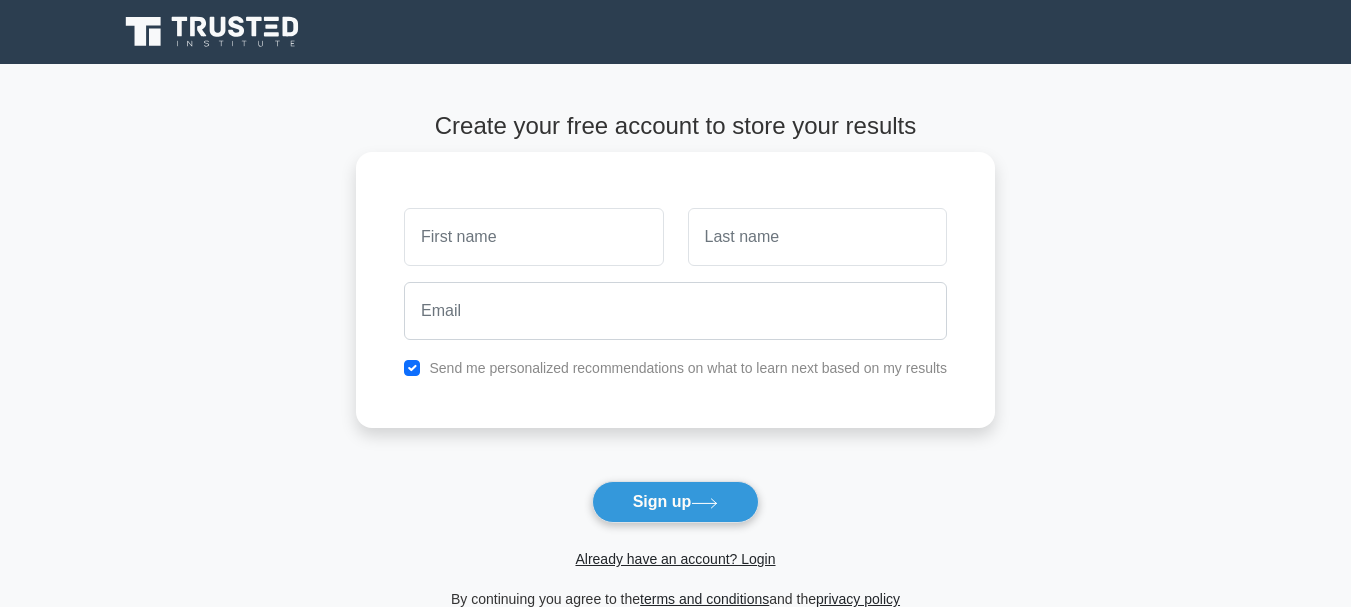 click at bounding box center (533, 237) 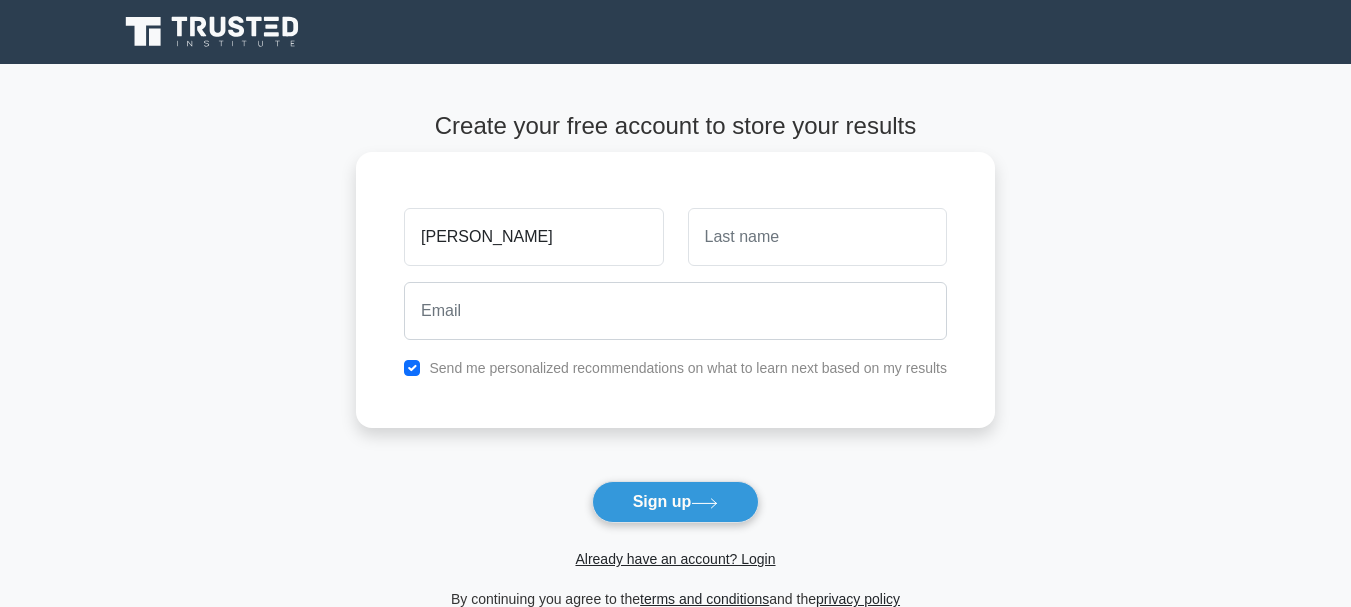 type on "[PERSON_NAME]" 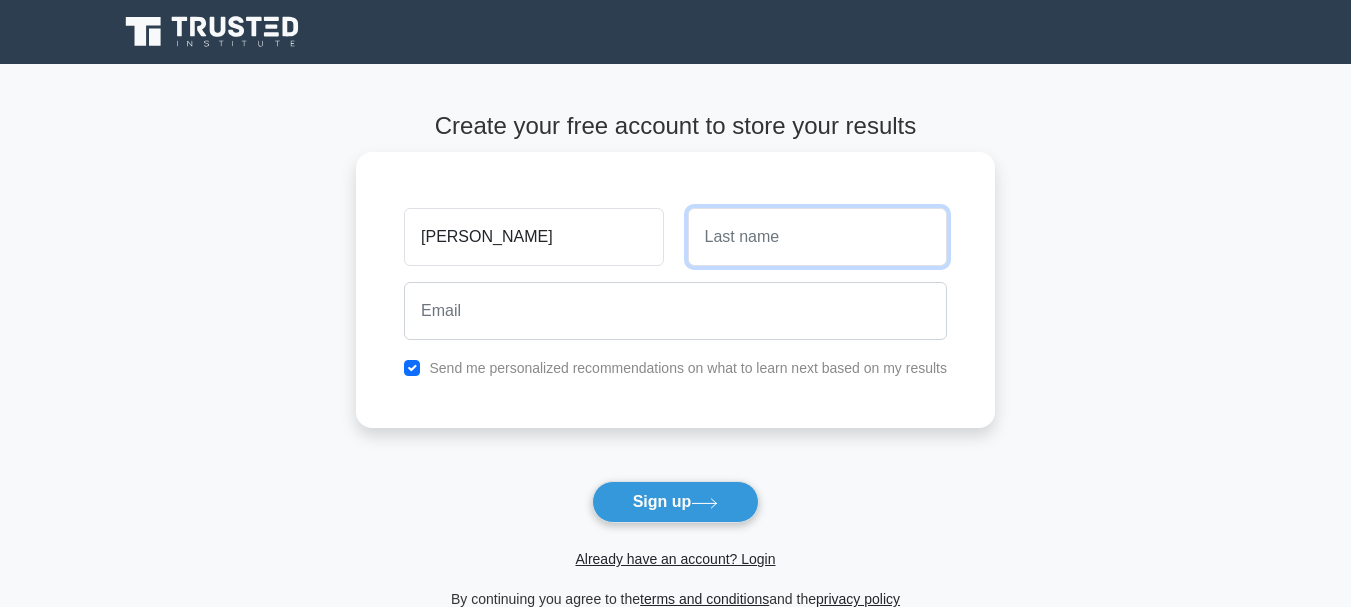 click at bounding box center [817, 237] 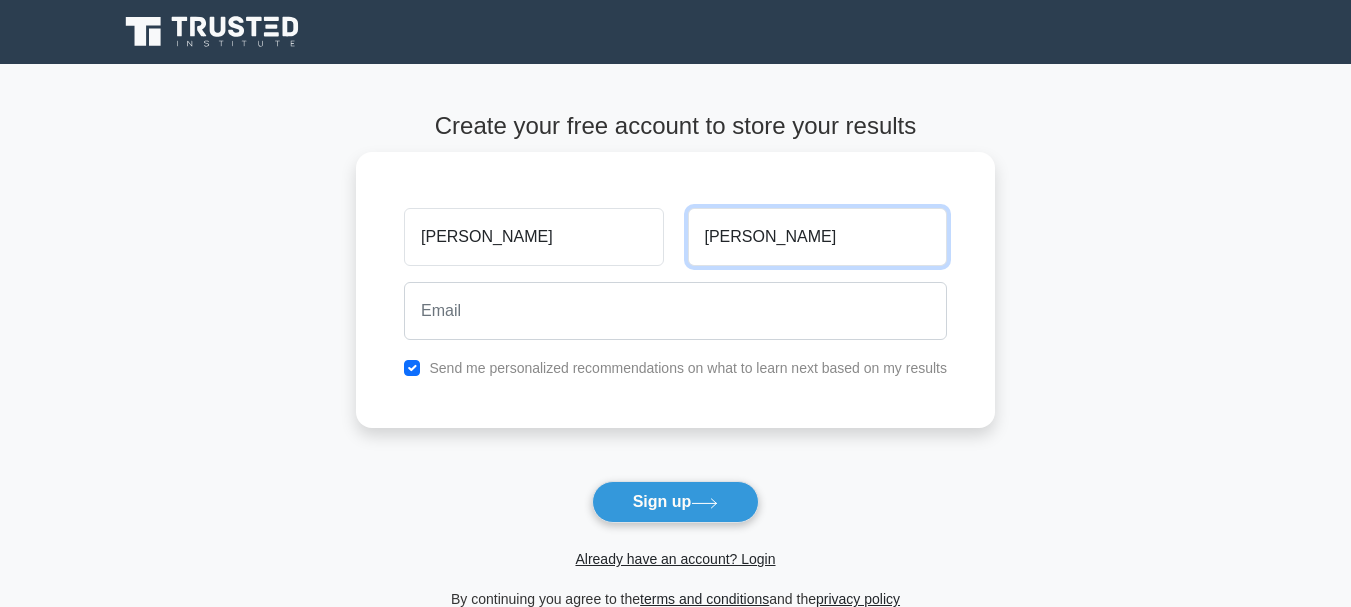 type on "[PERSON_NAME]" 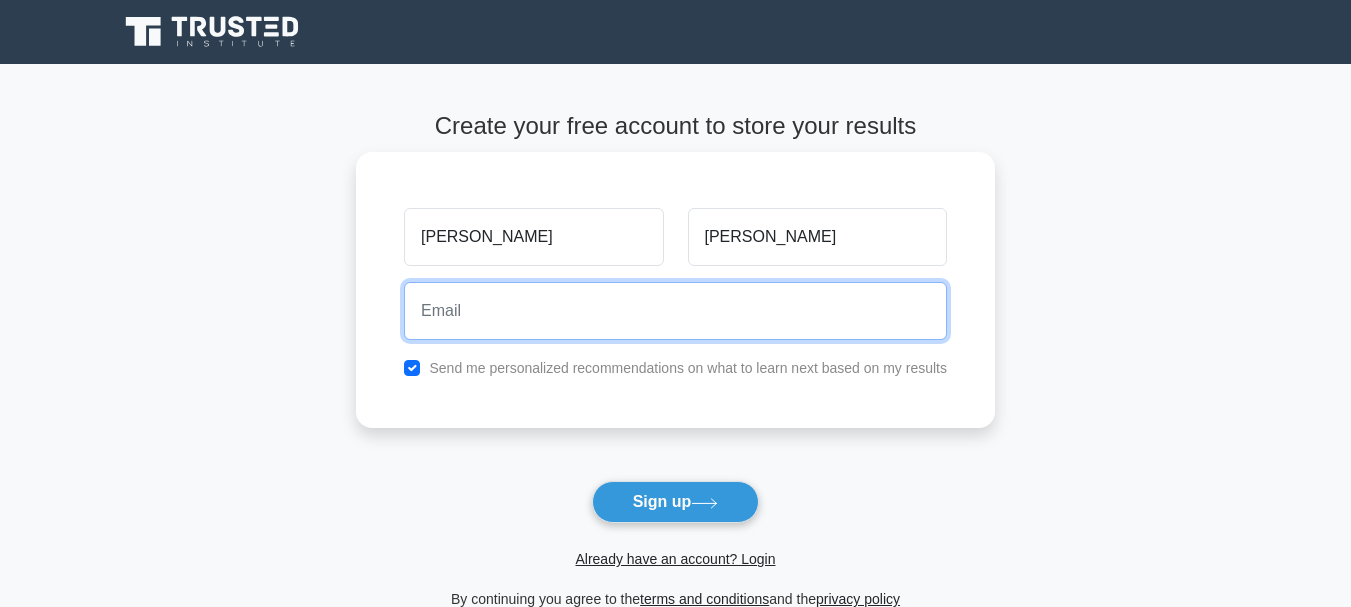 click at bounding box center (675, 311) 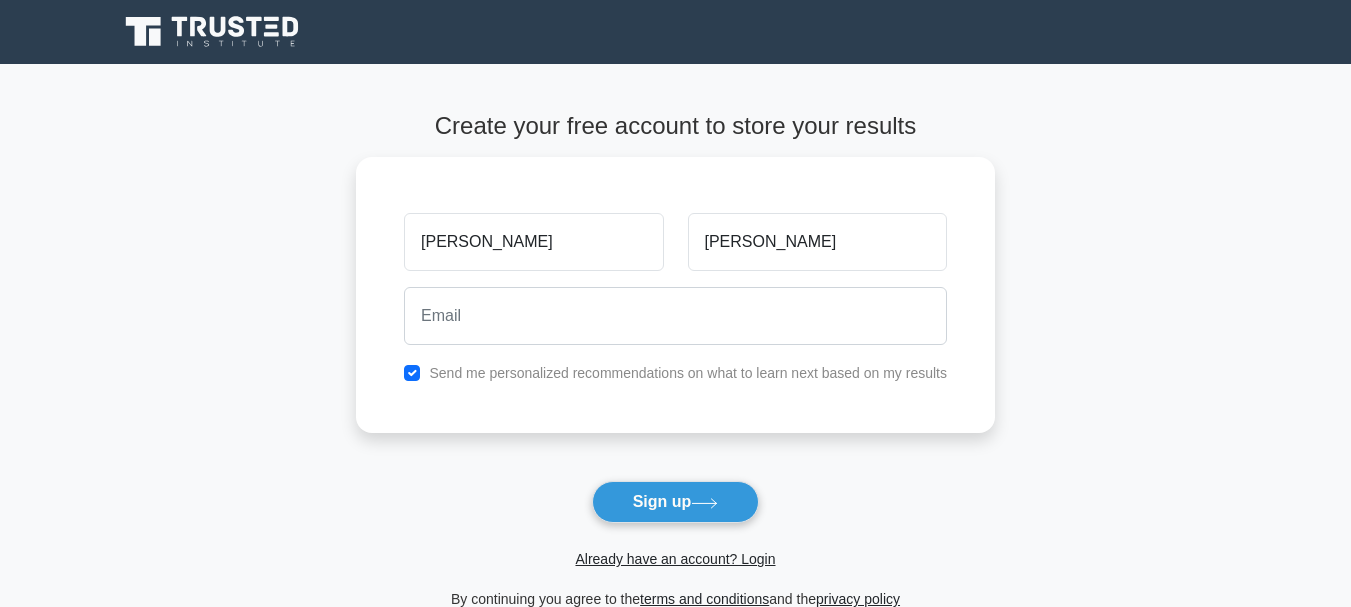 click on "Create your free account to store your results
Charlene
Clarke
Send me personalized recommendations on what to learn next based on my results
Sign up
and the" at bounding box center [675, 361] 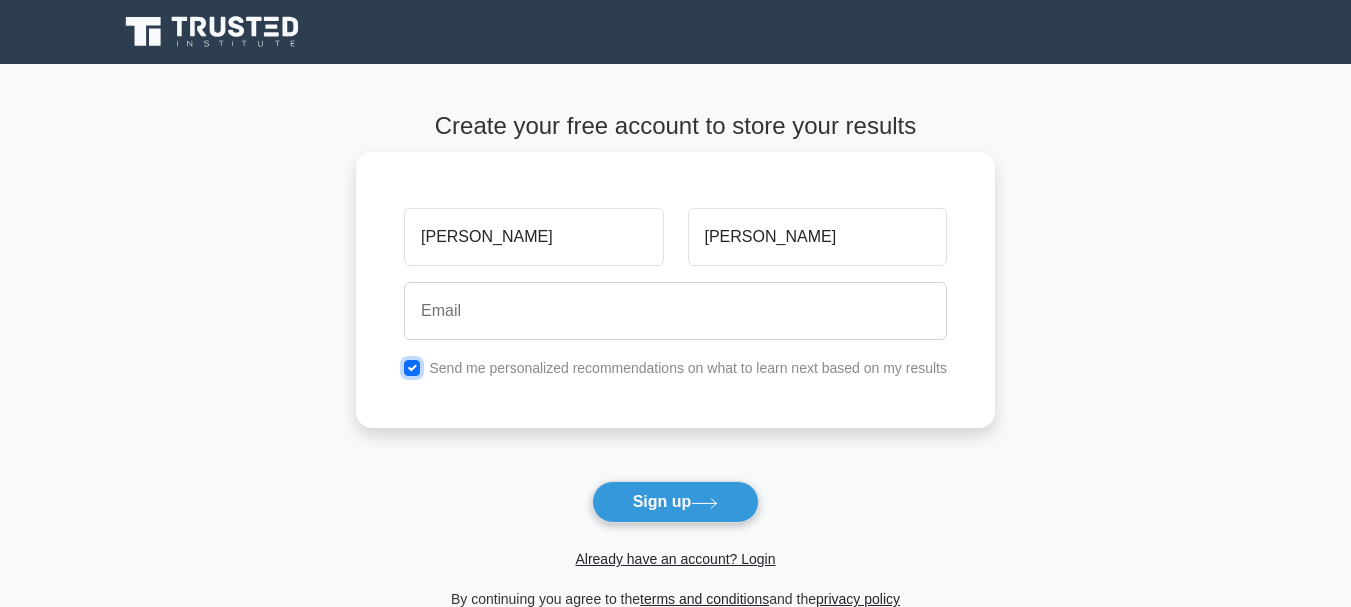 click at bounding box center (412, 368) 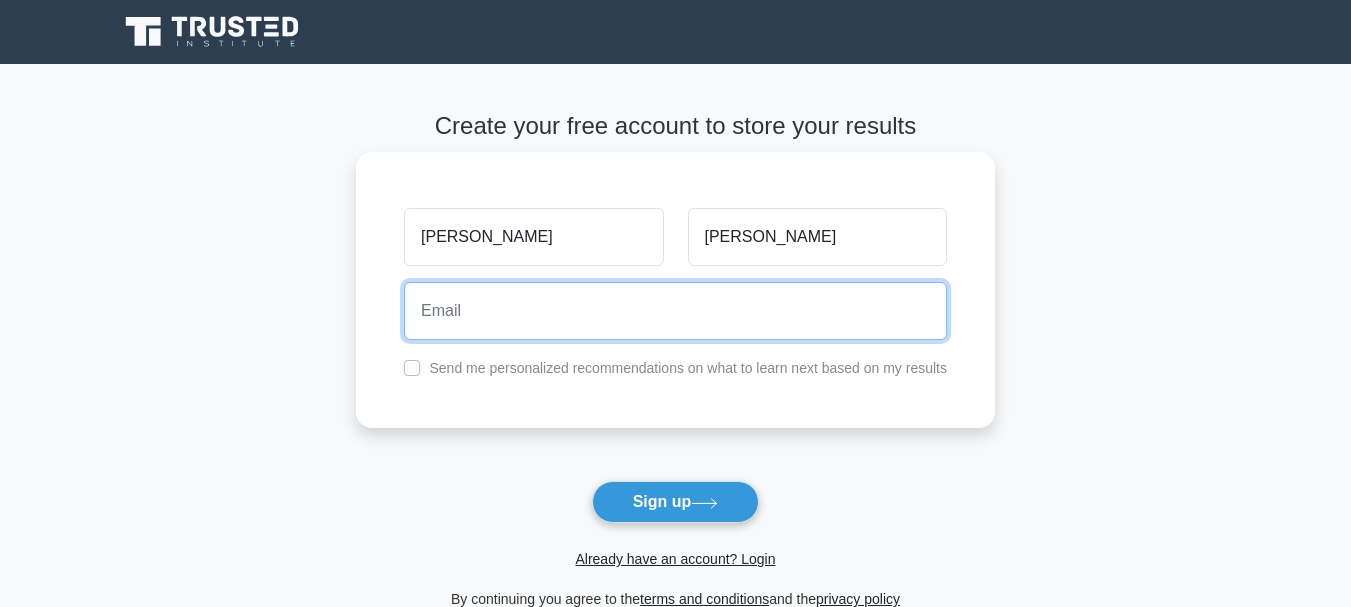 click at bounding box center [675, 311] 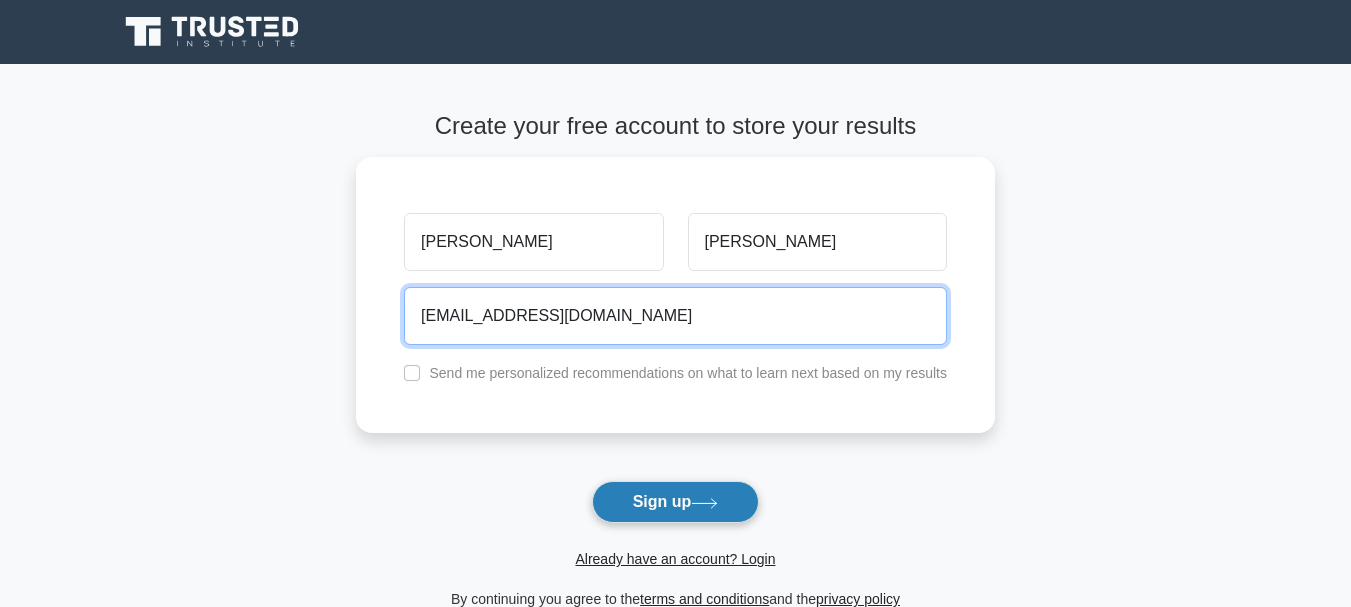 type on "cynthiaeharris5@gmail.com" 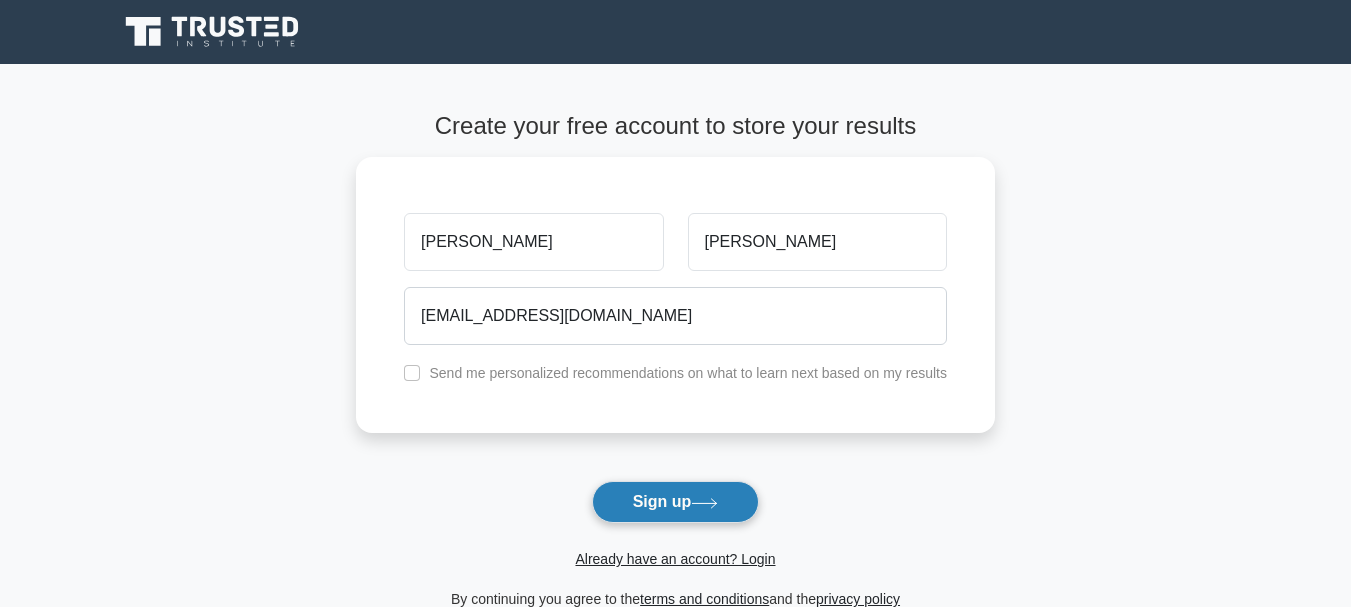 click on "Sign up" at bounding box center (676, 502) 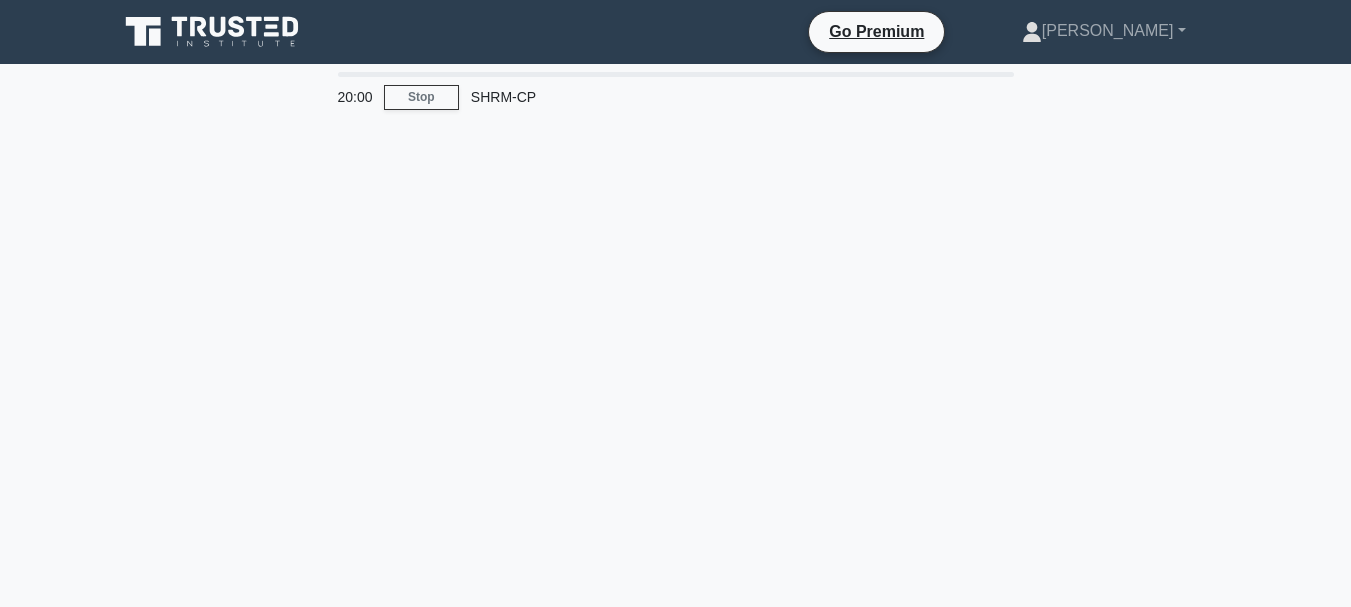 scroll, scrollTop: 0, scrollLeft: 0, axis: both 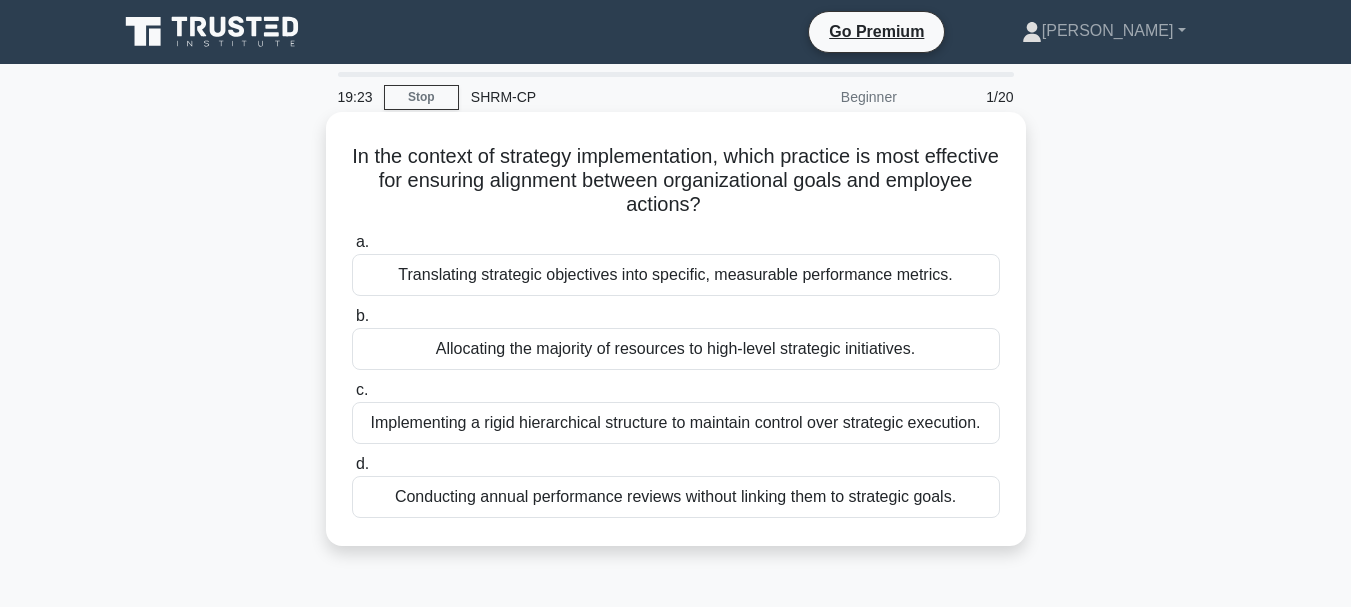 click on "Translating strategic objectives into specific, measurable performance metrics." at bounding box center (676, 275) 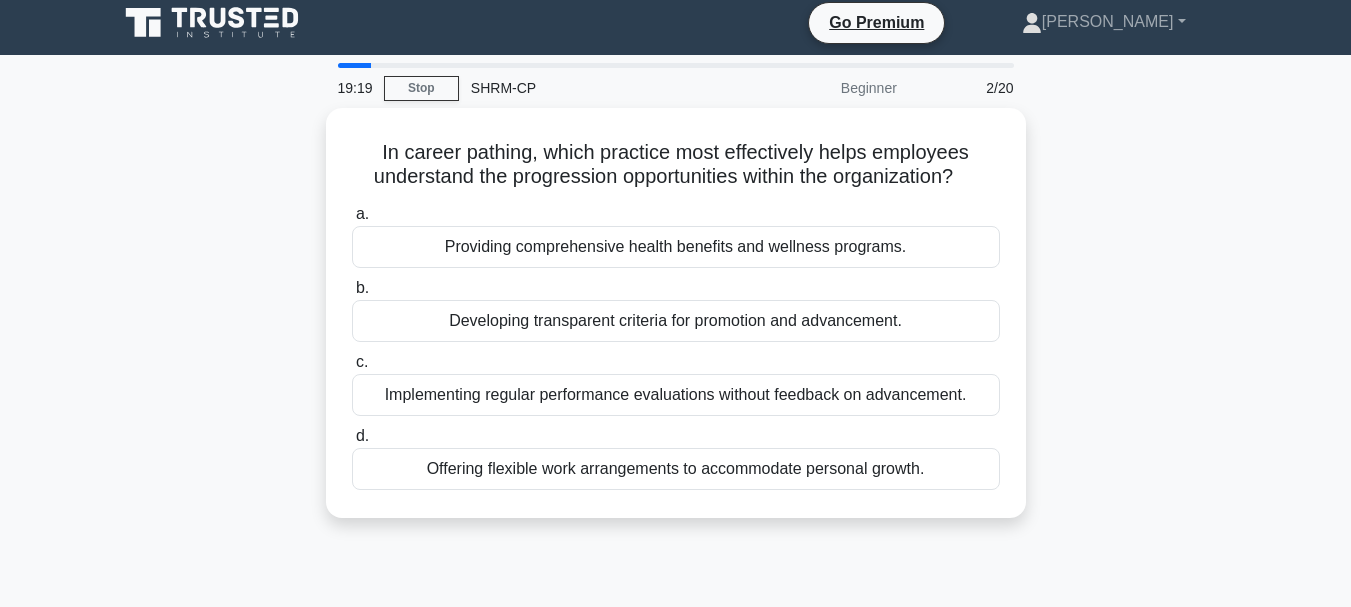 scroll, scrollTop: 0, scrollLeft: 0, axis: both 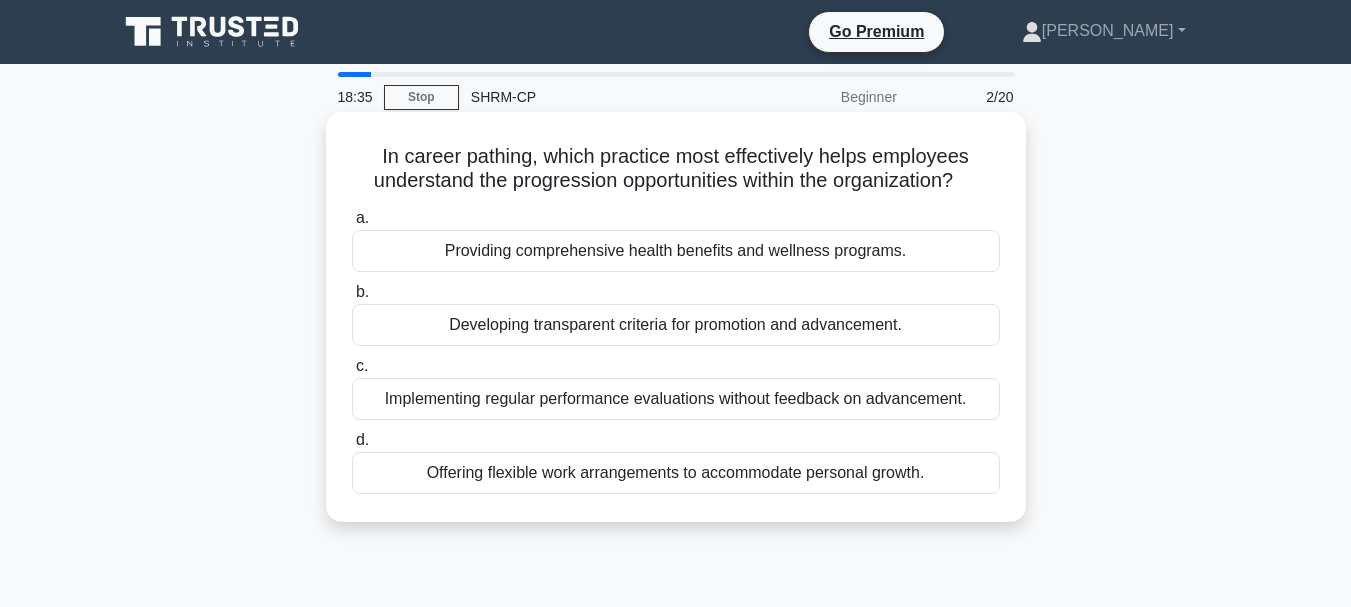 click on "Developing transparent criteria for promotion and advancement." at bounding box center [676, 325] 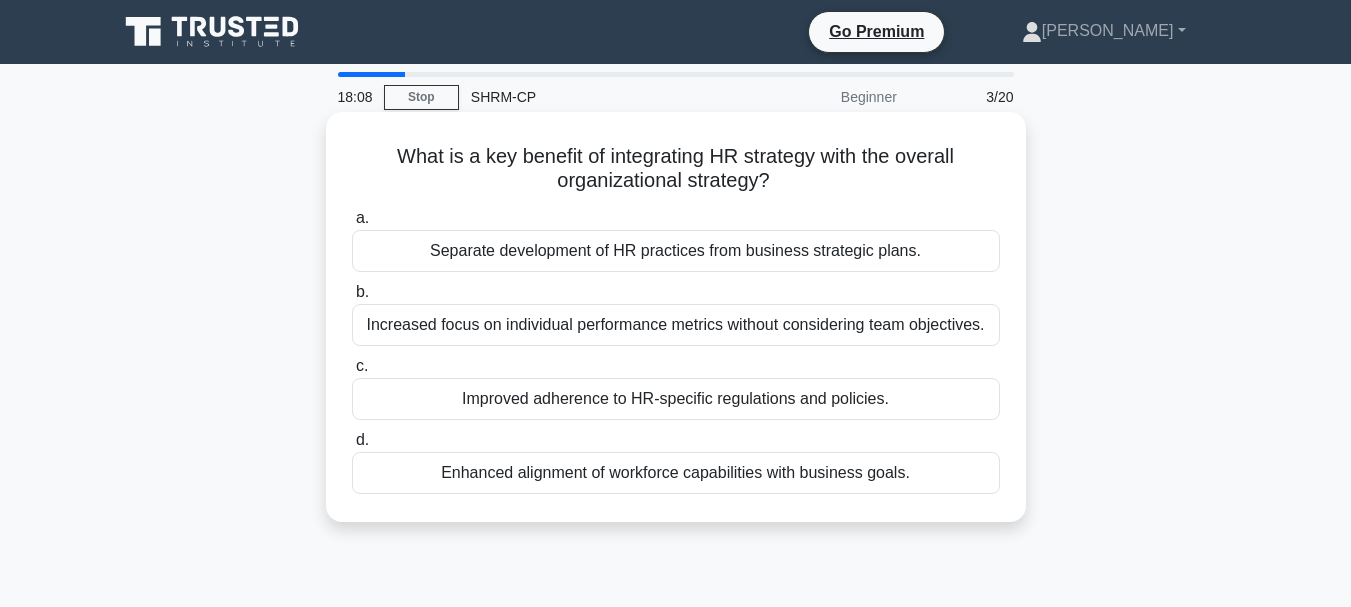 click on "Enhanced alignment of workforce capabilities with business goals." at bounding box center (676, 473) 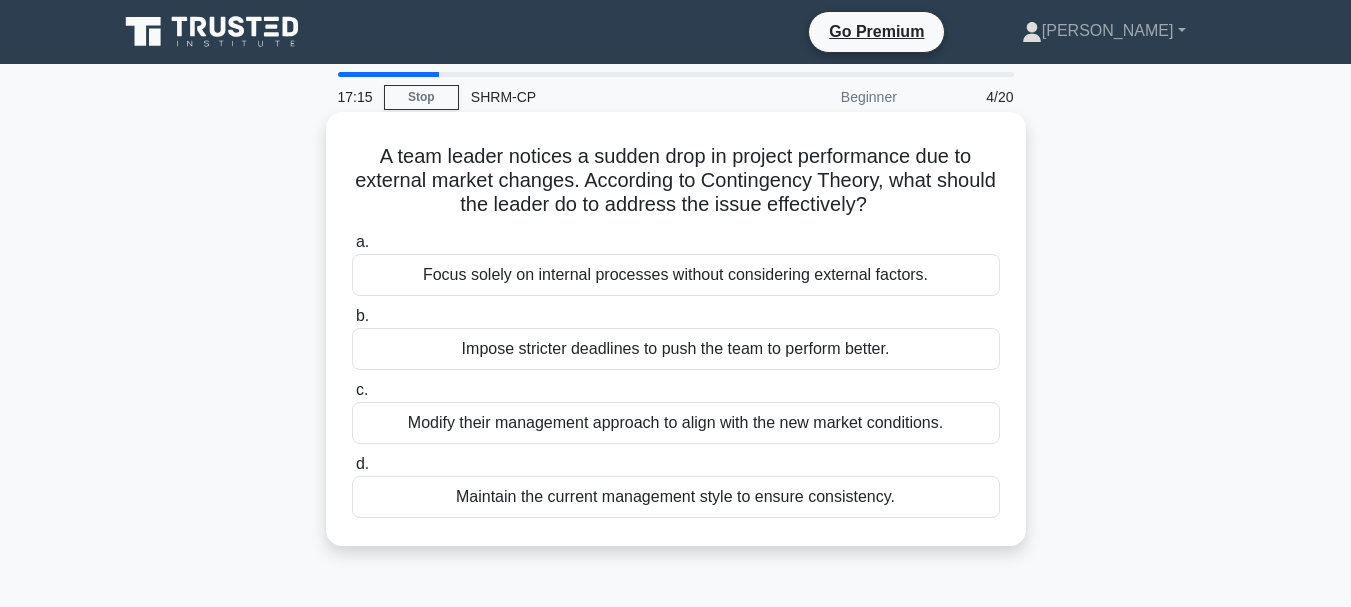 click on "Modify their management approach to align with the new market conditions." at bounding box center [676, 423] 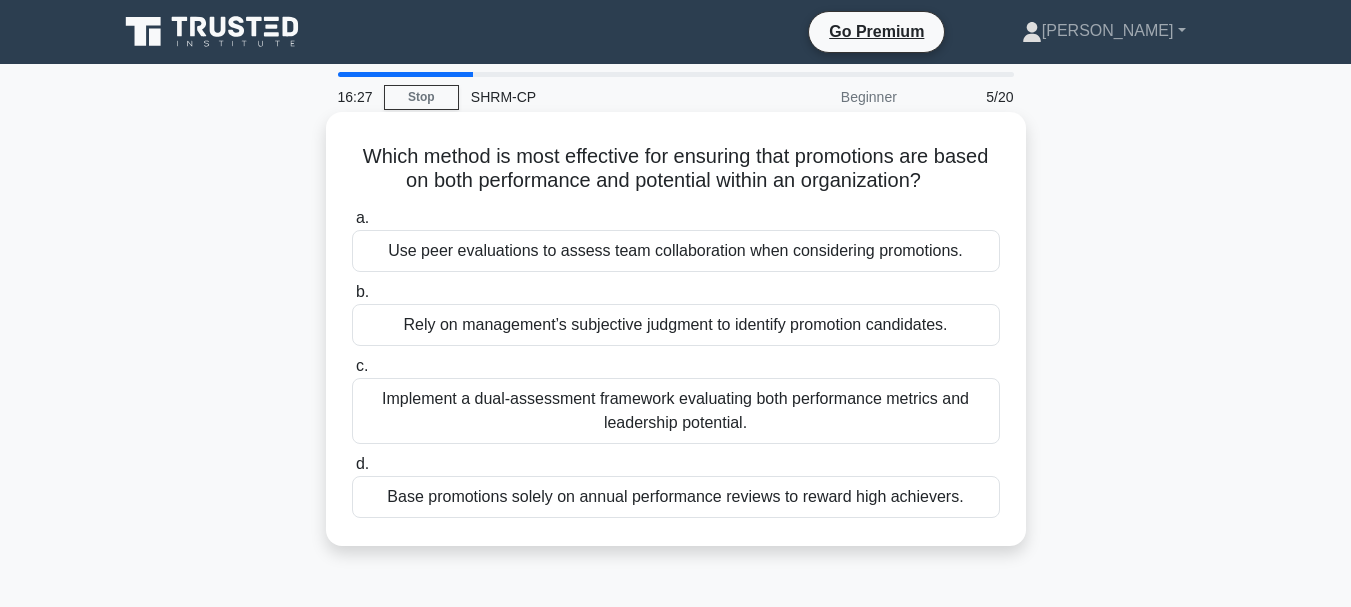 click on "Implement a dual-assessment framework evaluating both performance metrics and leadership potential." at bounding box center (676, 411) 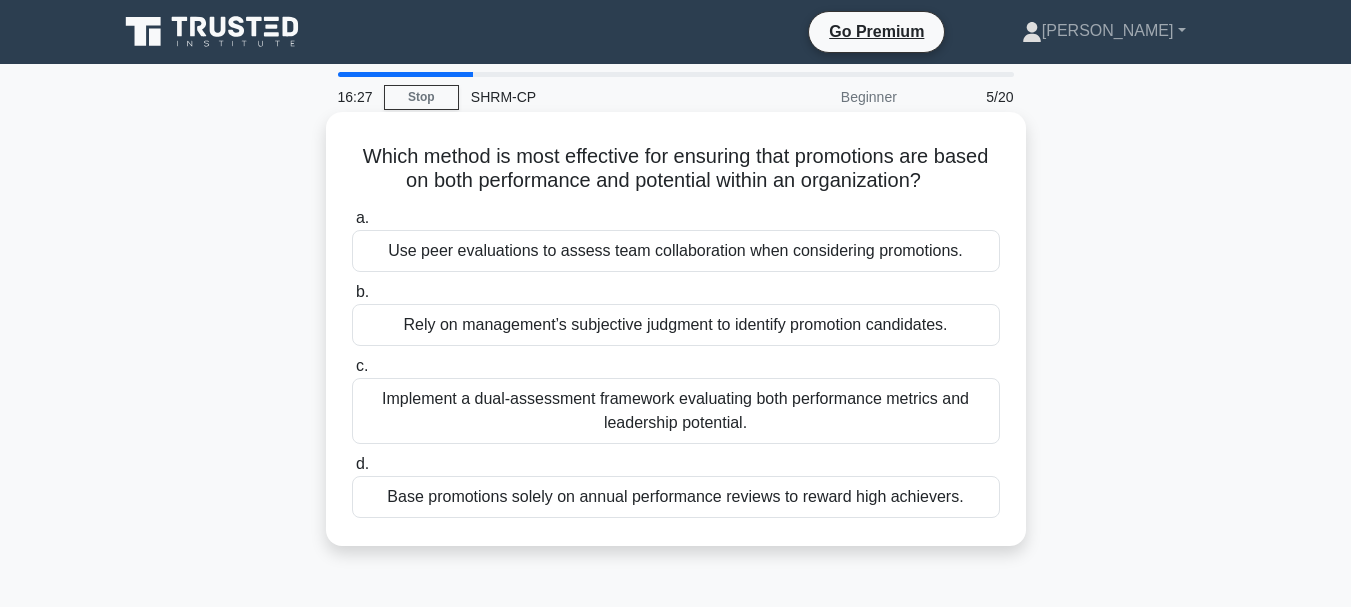 click on "c.
Implement a dual-assessment framework evaluating both performance metrics and leadership potential." at bounding box center [352, 366] 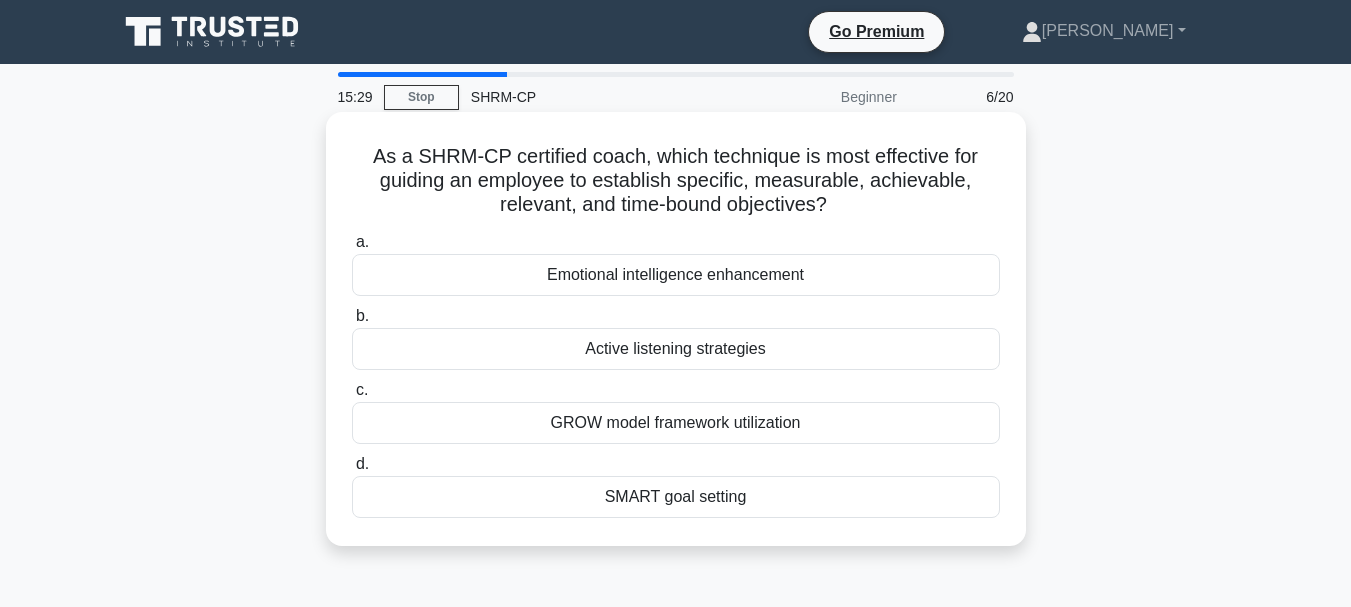 click on "SMART goal setting" at bounding box center [676, 497] 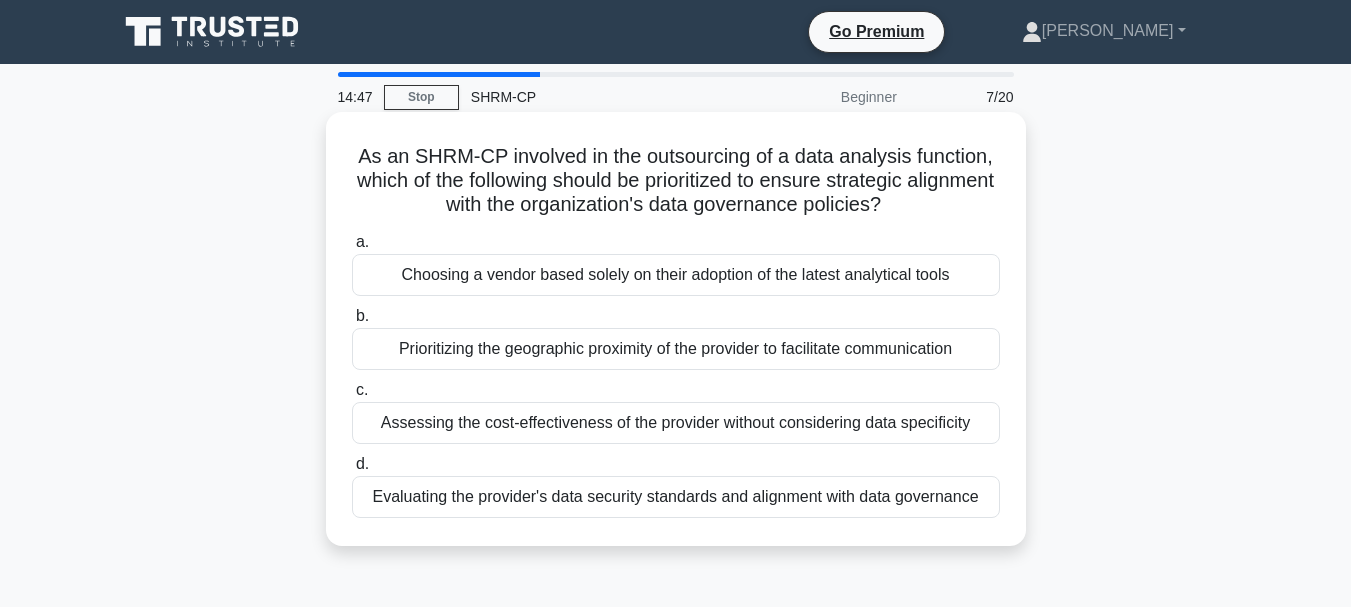 click on "Evaluating the provider's data security standards and alignment with data governance" at bounding box center (676, 497) 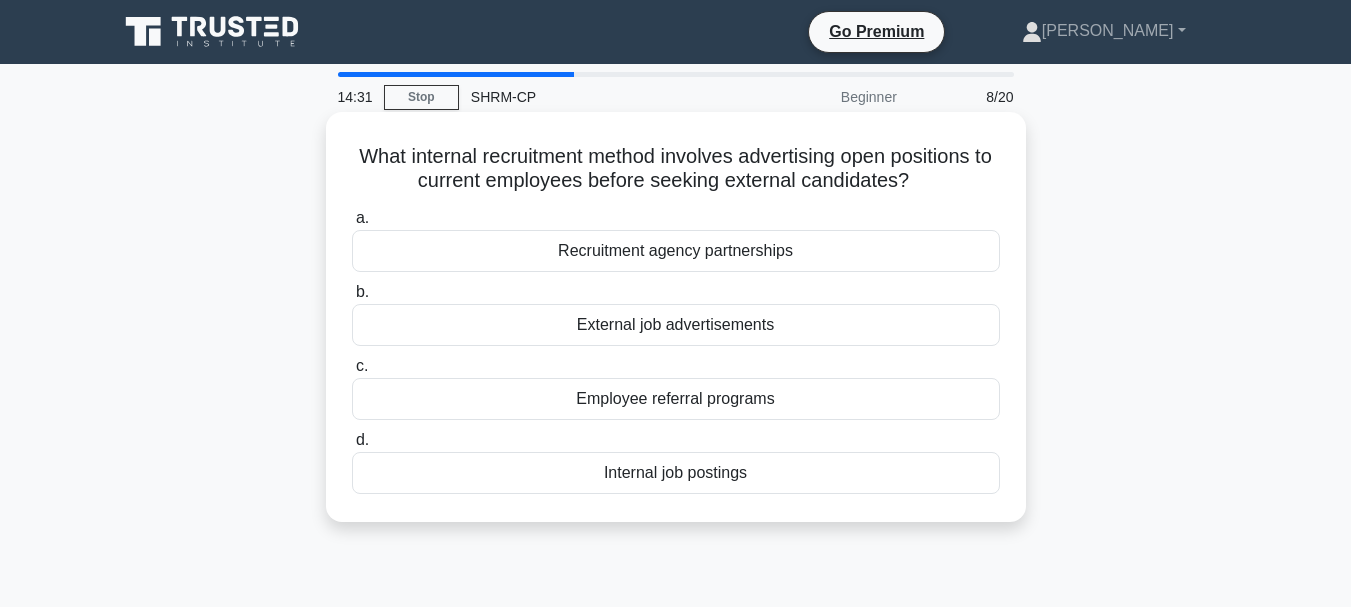click on "Internal job postings" at bounding box center (676, 473) 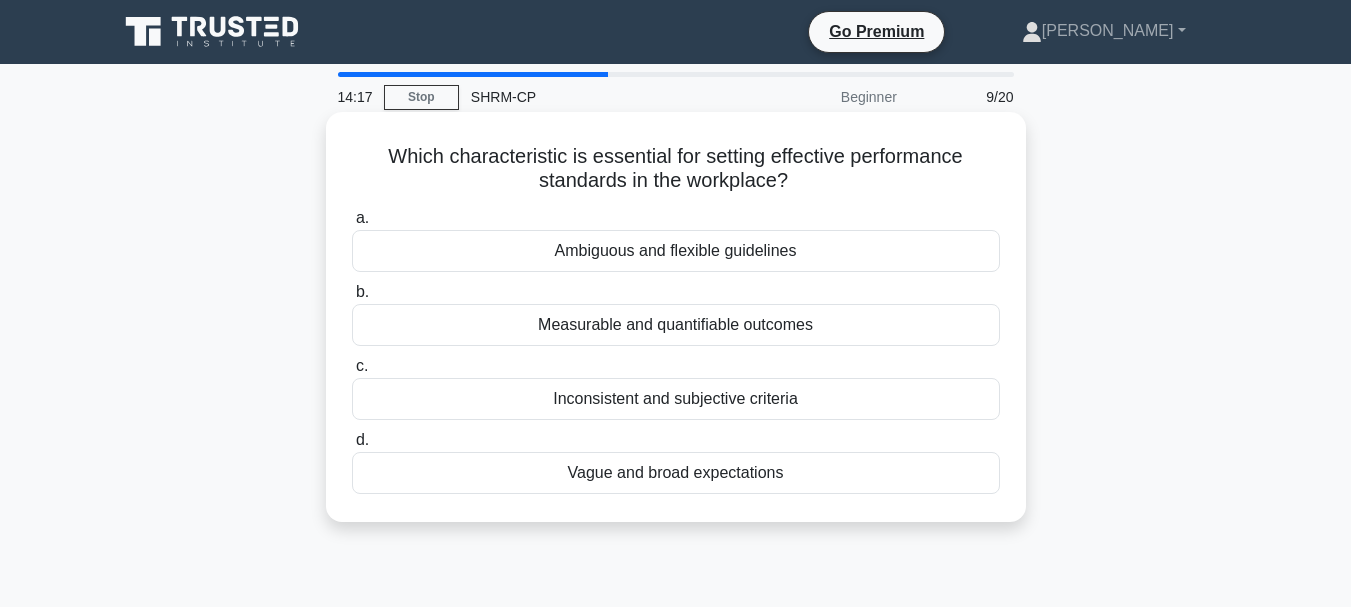 click on "Measurable and quantifiable outcomes" at bounding box center [676, 325] 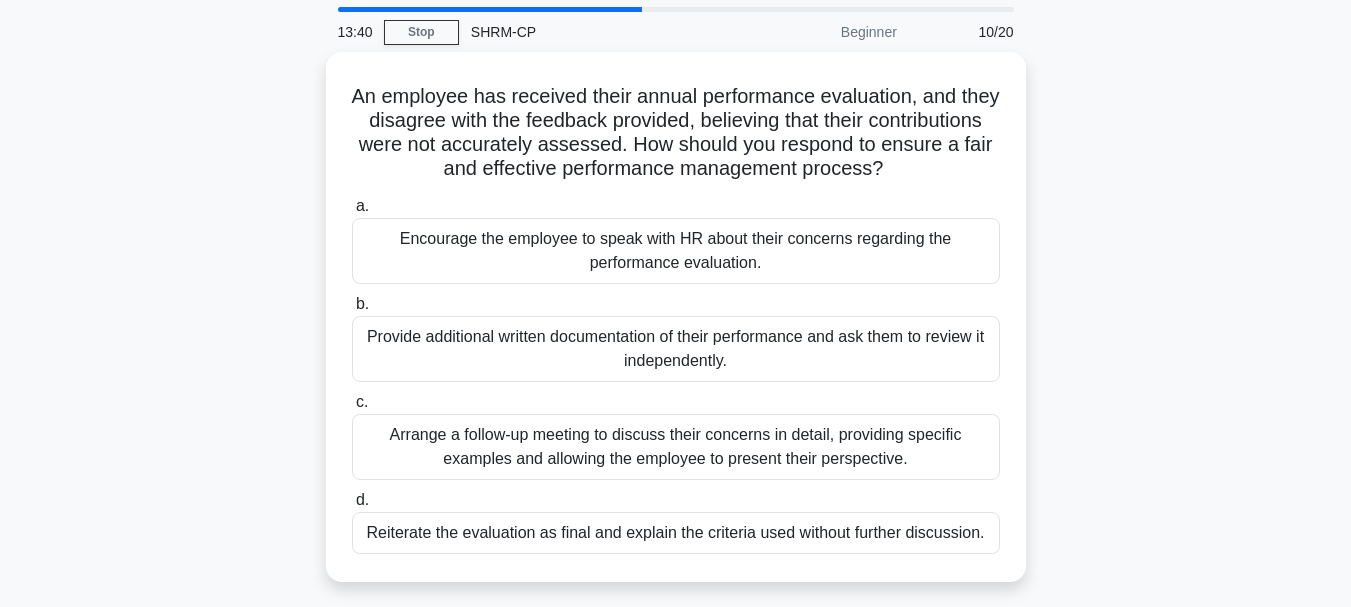 scroll, scrollTop: 100, scrollLeft: 0, axis: vertical 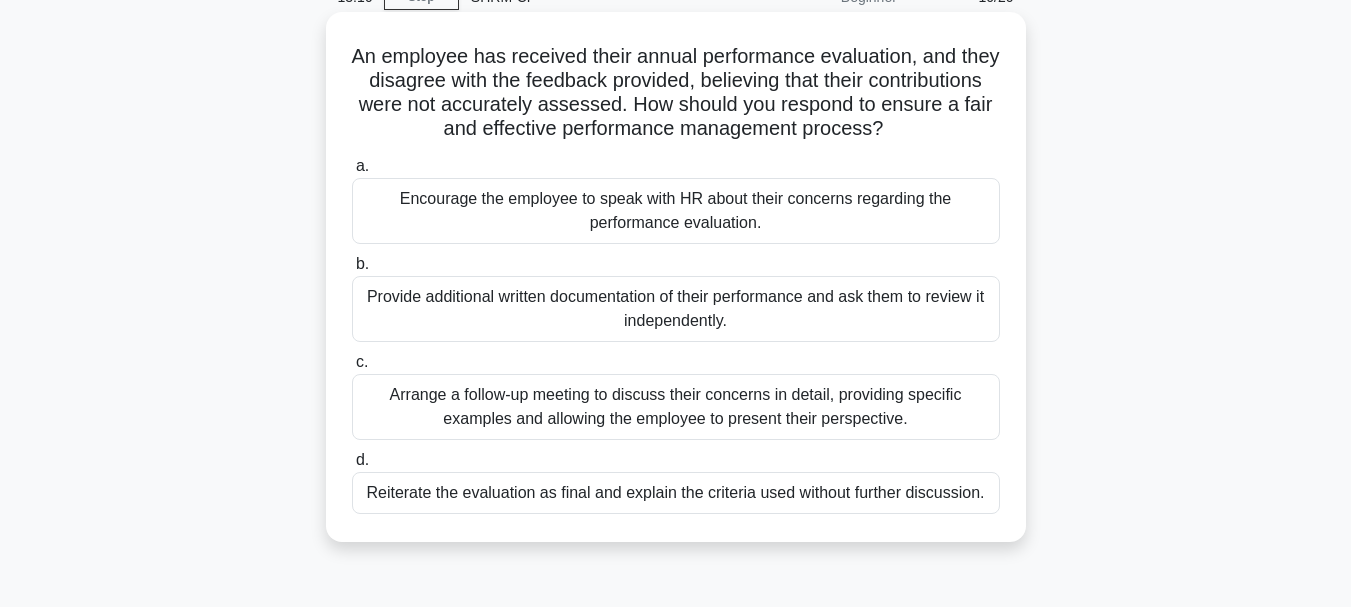 click on "Arrange a follow-up meeting to discuss their concerns in detail, providing specific examples and allowing the employee to present their perspective." at bounding box center [676, 407] 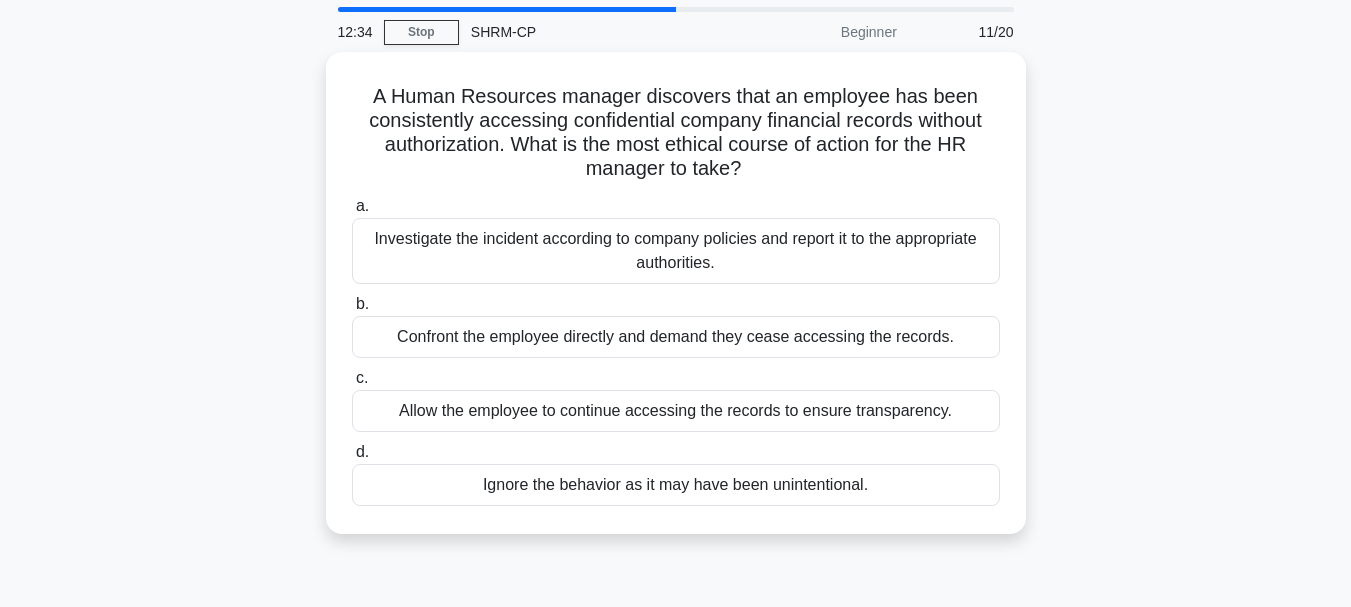 scroll, scrollTop: 200, scrollLeft: 0, axis: vertical 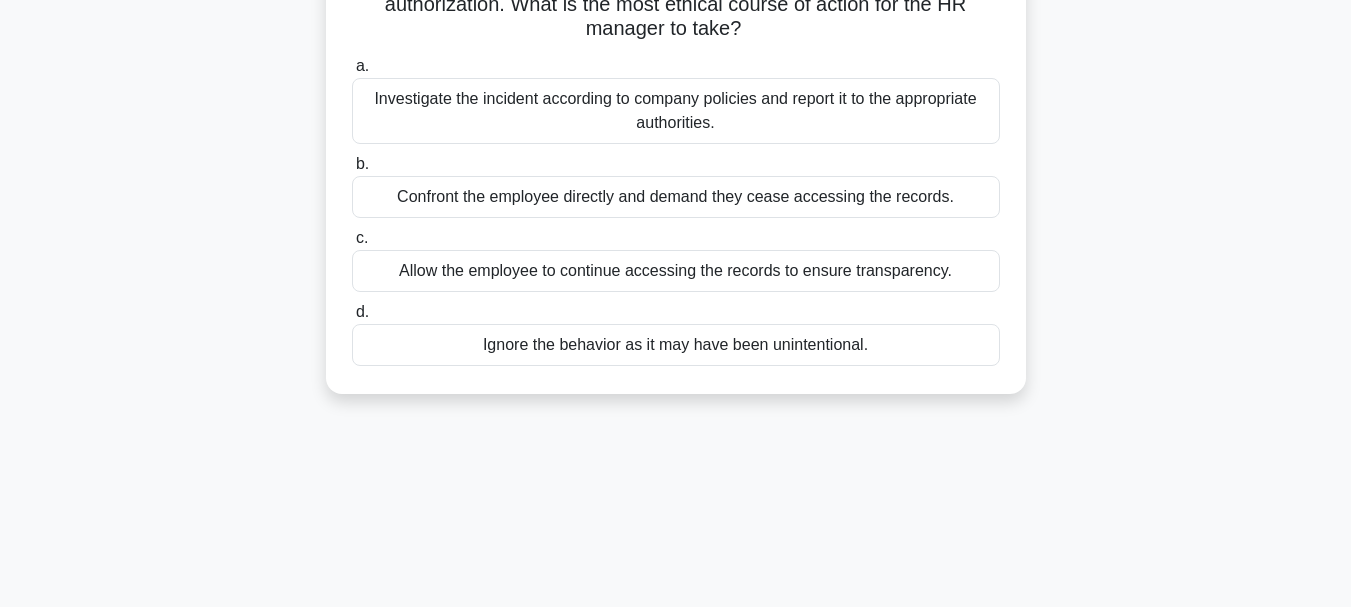 click on "Investigate the incident according to company policies and report it to the appropriate authorities." at bounding box center (676, 111) 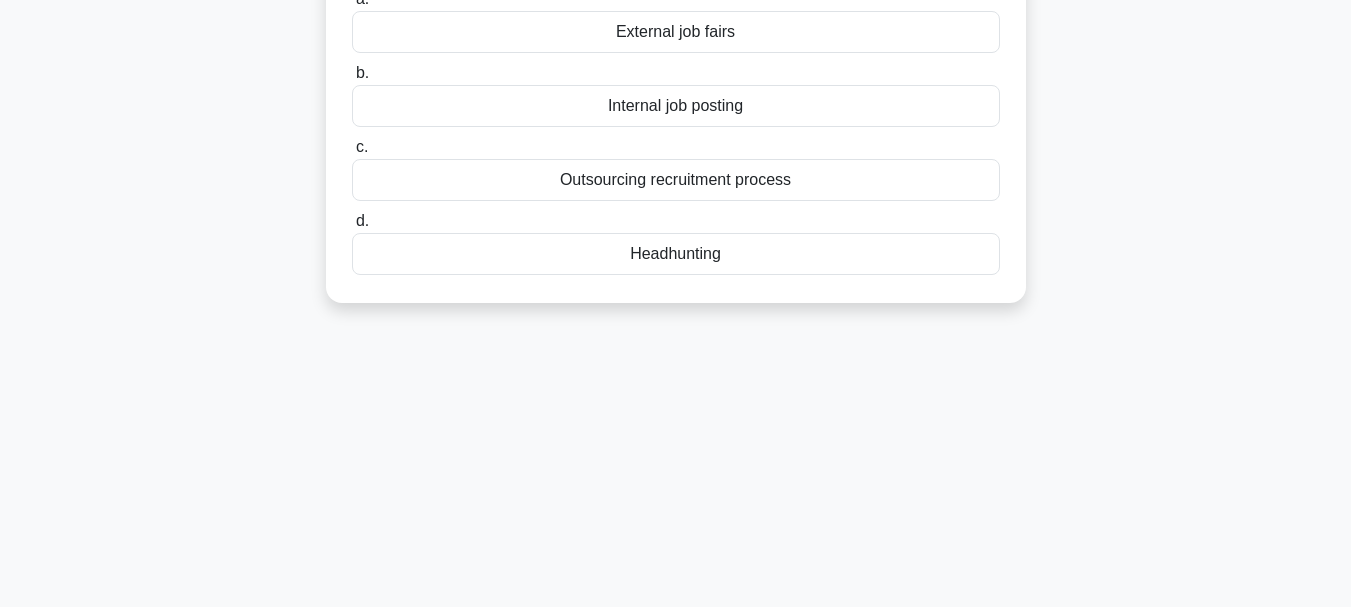 scroll, scrollTop: 0, scrollLeft: 0, axis: both 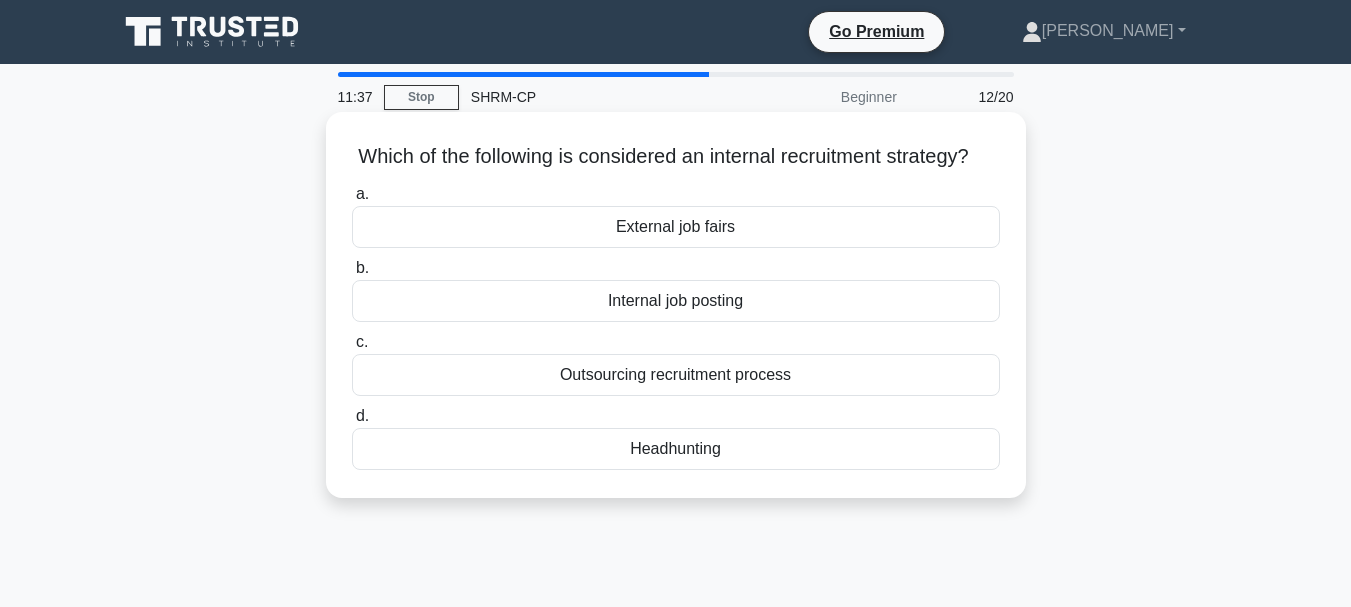 click on "Internal job posting" at bounding box center [676, 301] 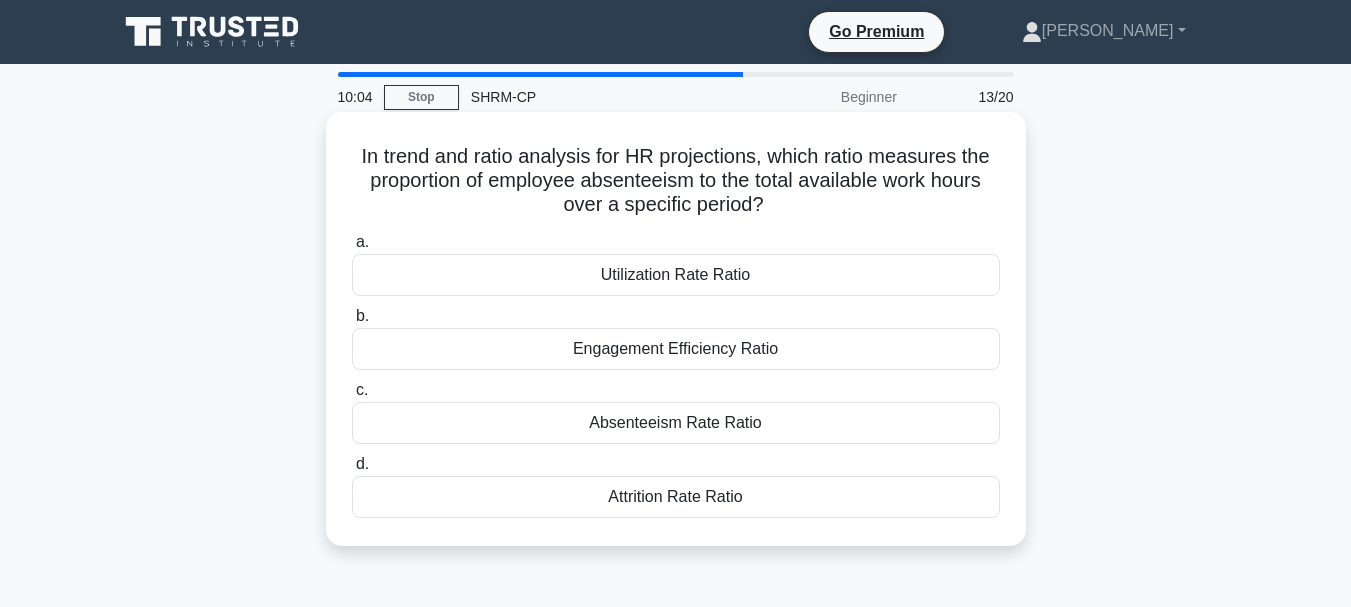 click on "Absenteeism Rate Ratio" at bounding box center [676, 423] 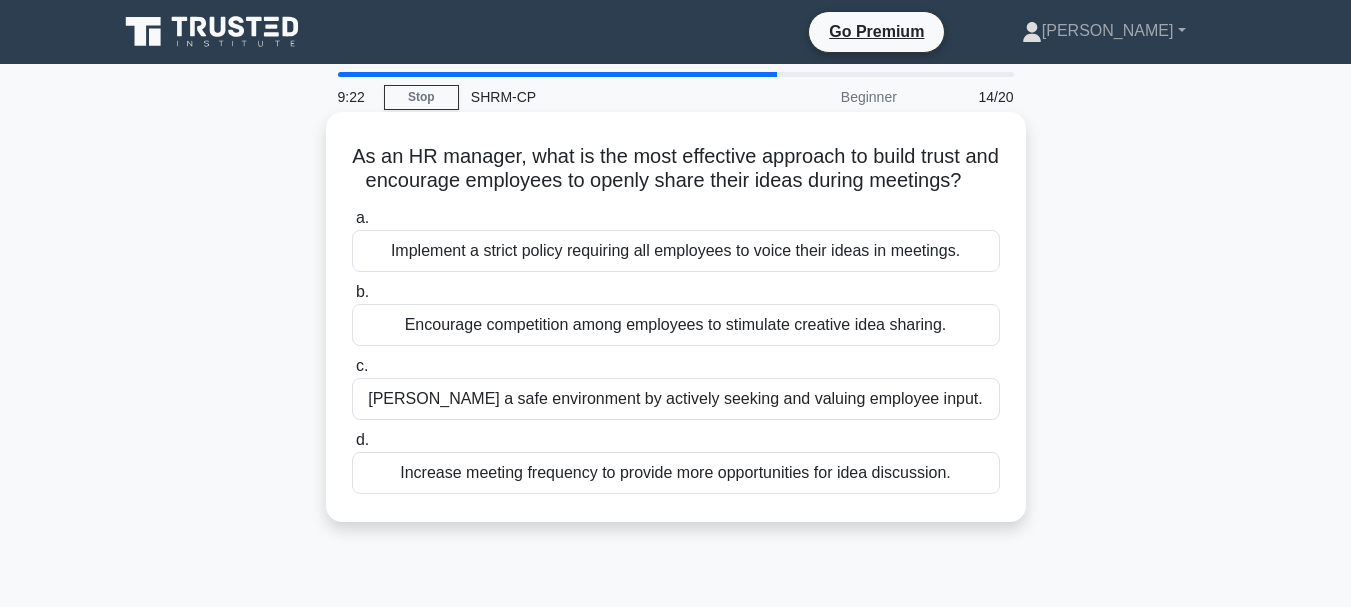 click on "Foster a safe environment by actively seeking and valuing employee input." at bounding box center (676, 399) 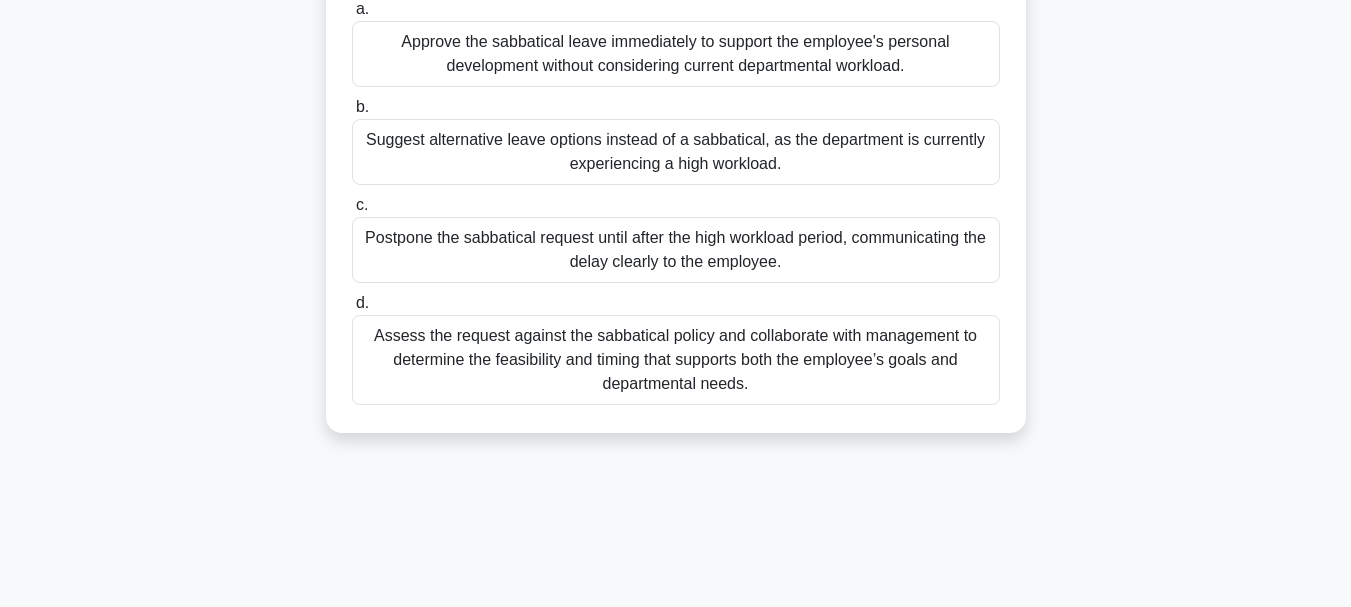 scroll, scrollTop: 300, scrollLeft: 0, axis: vertical 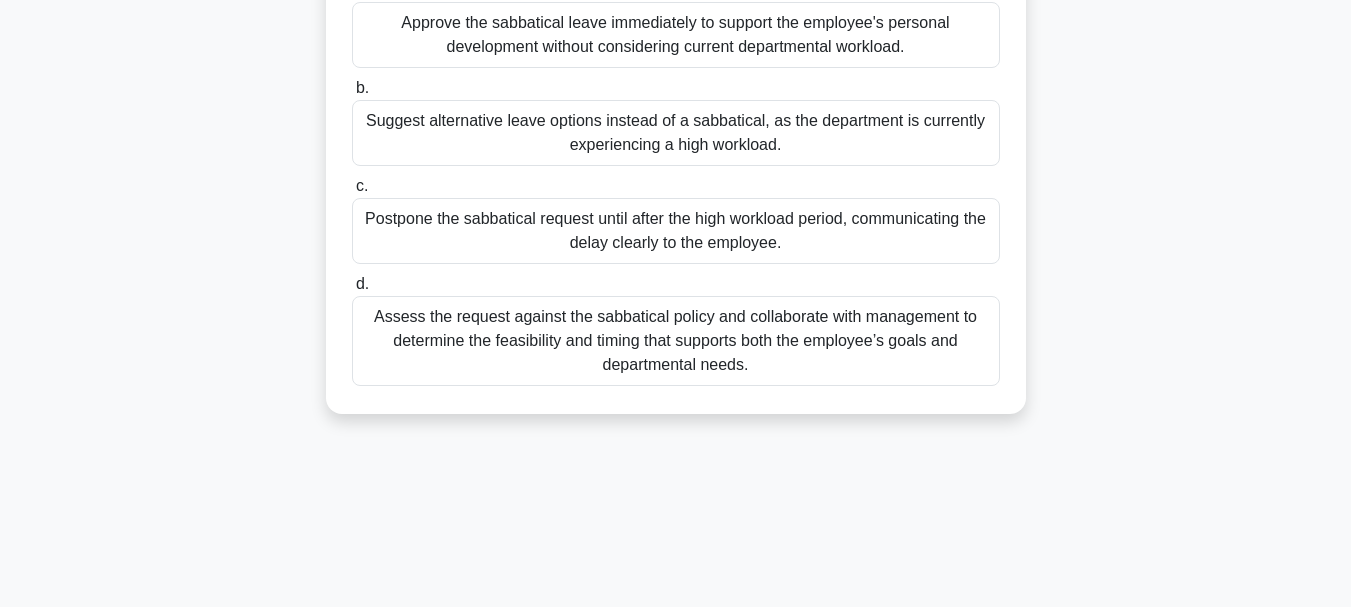 click on "Assess the request against the sabbatical policy and collaborate with management to determine the feasibility and timing that supports both the employee’s goals and departmental needs." at bounding box center [676, 341] 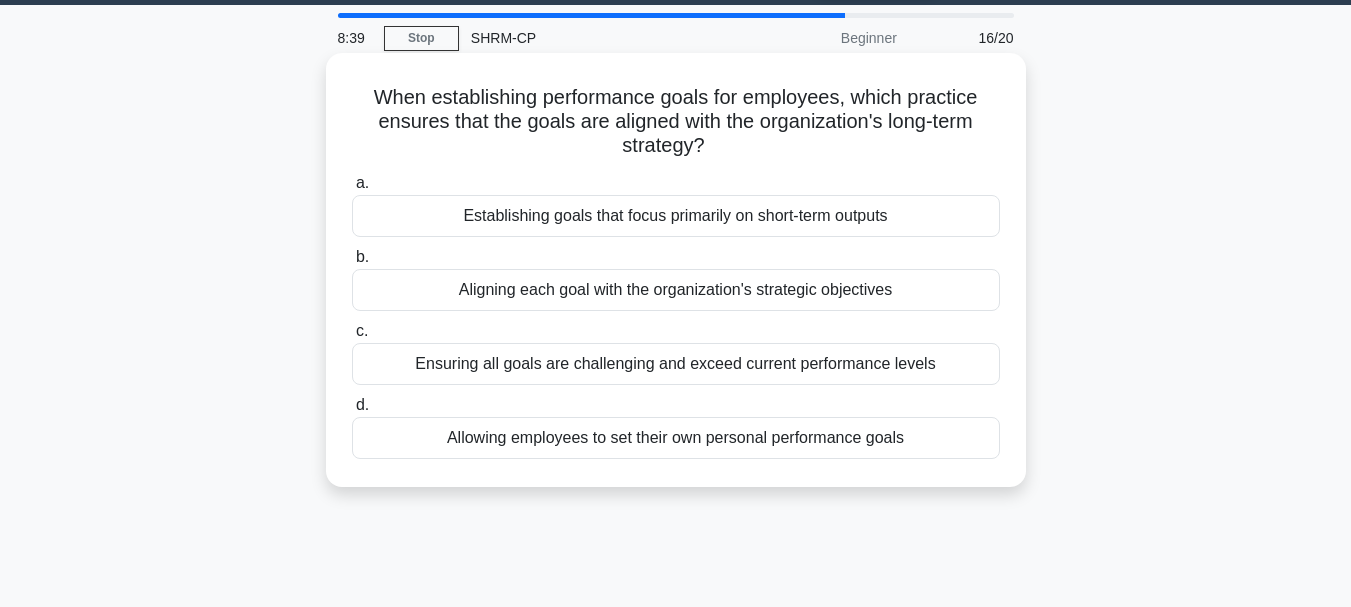 scroll, scrollTop: 0, scrollLeft: 0, axis: both 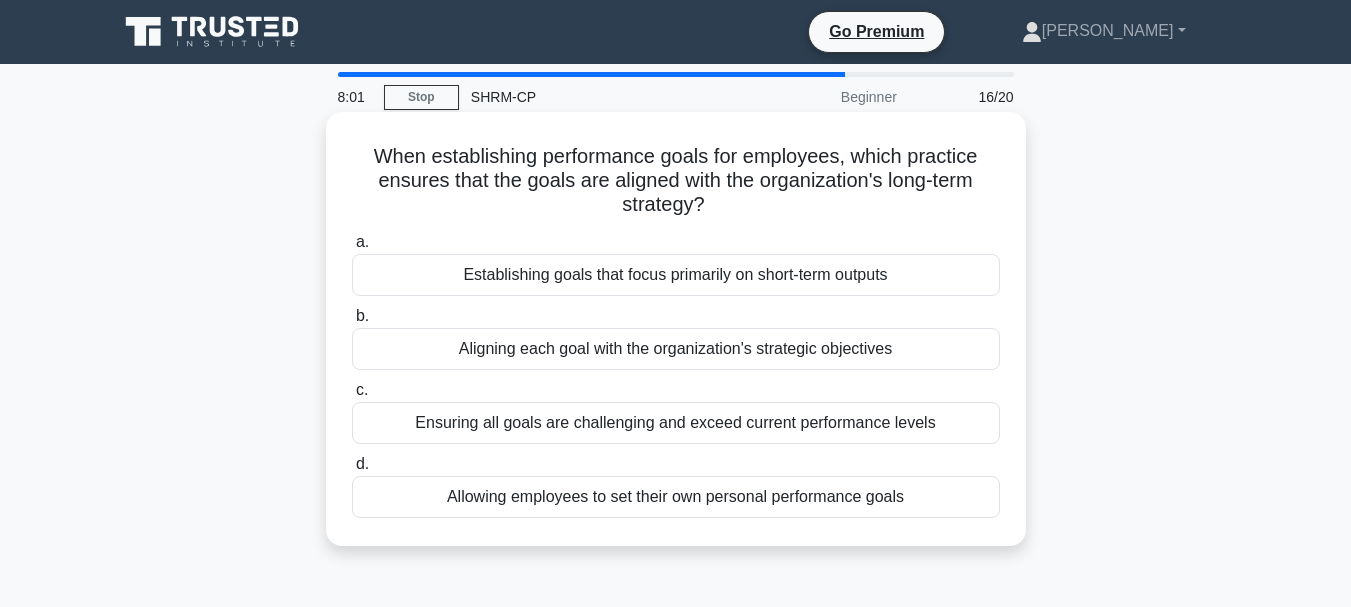 click on "Aligning each goal with the organization's strategic objectives" at bounding box center [676, 349] 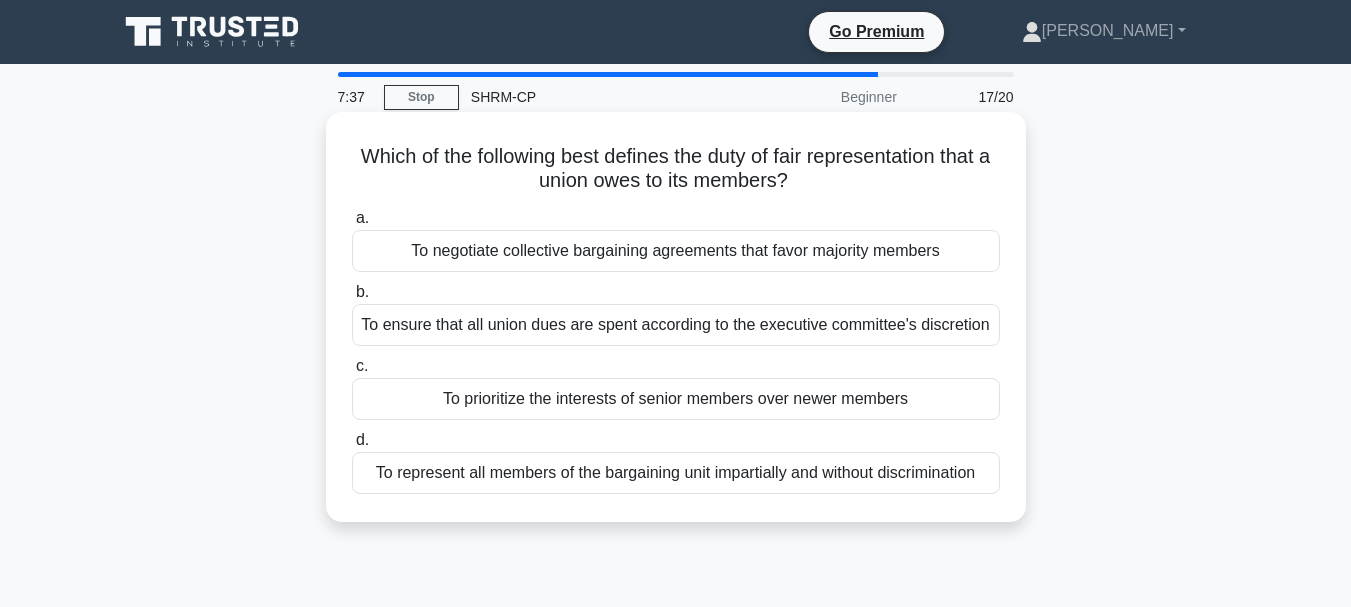 click on "To represent all members of the bargaining unit impartially and without discrimination" at bounding box center [676, 473] 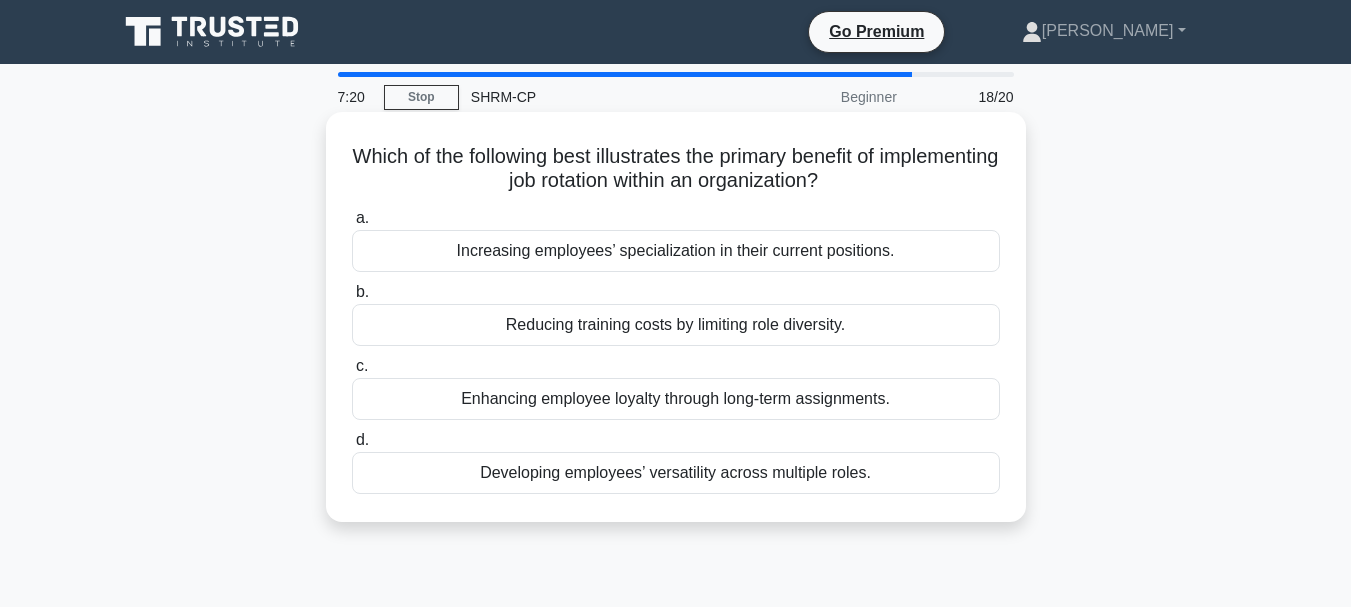 click on "Developing employees’ versatility across multiple roles." at bounding box center (676, 473) 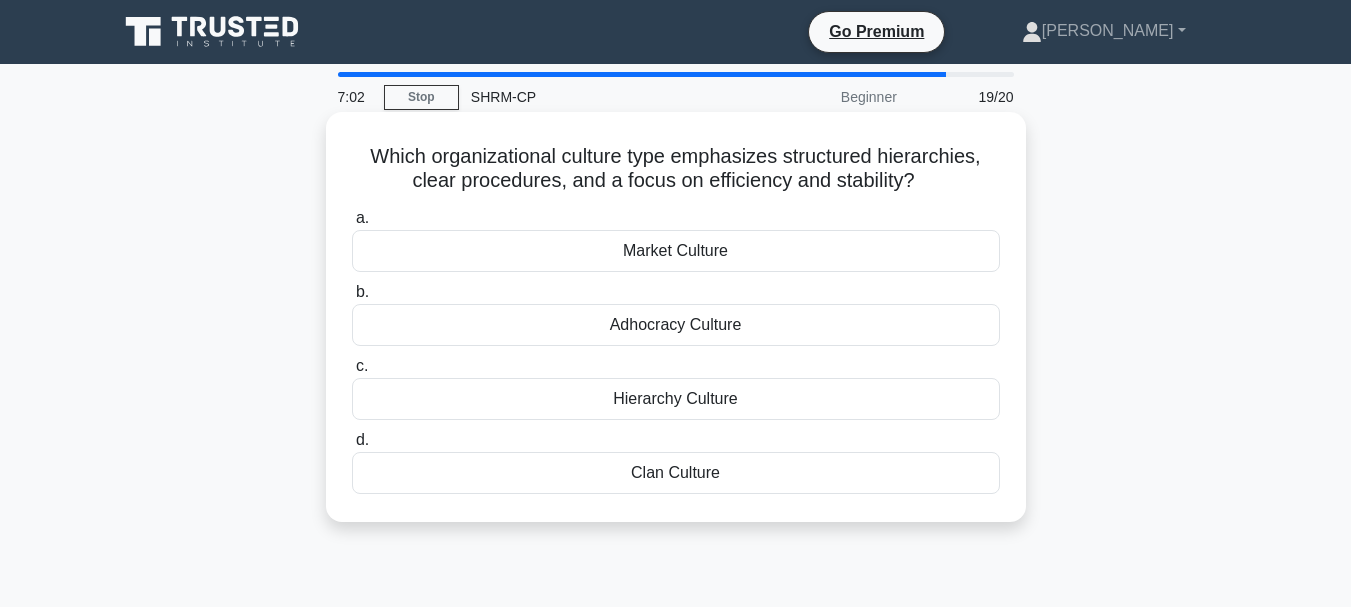 click on "Hierarchy Culture" at bounding box center (676, 399) 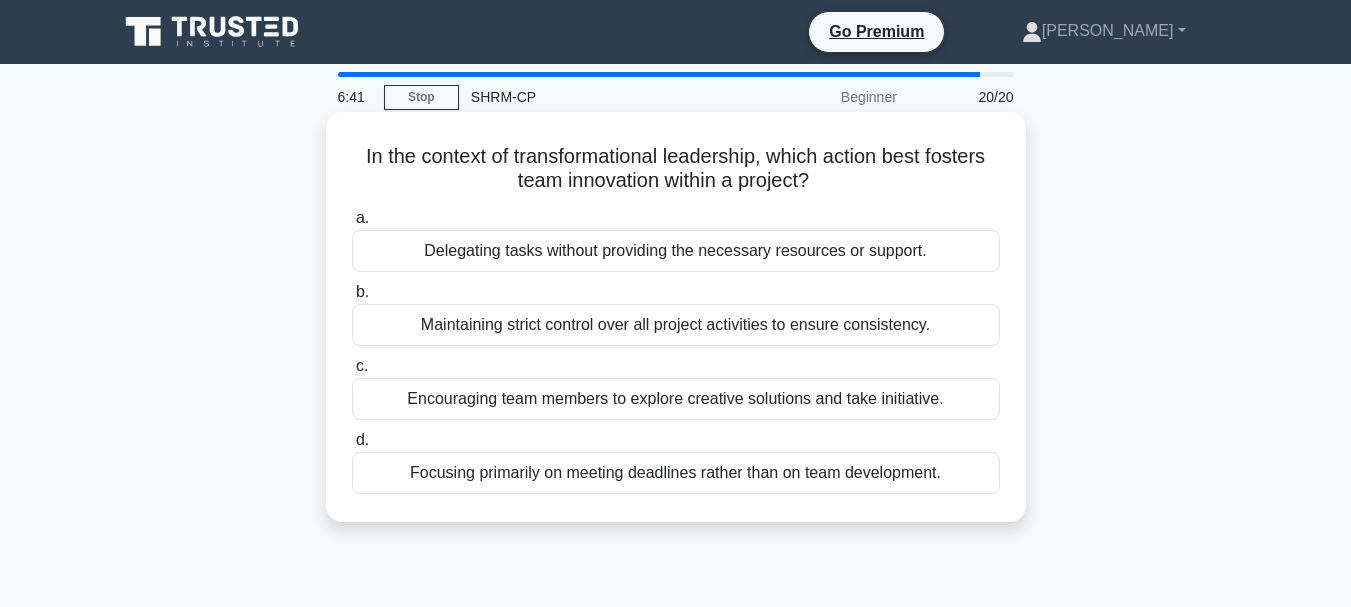 click on "Encouraging team members to explore creative solutions and take initiative." at bounding box center [676, 399] 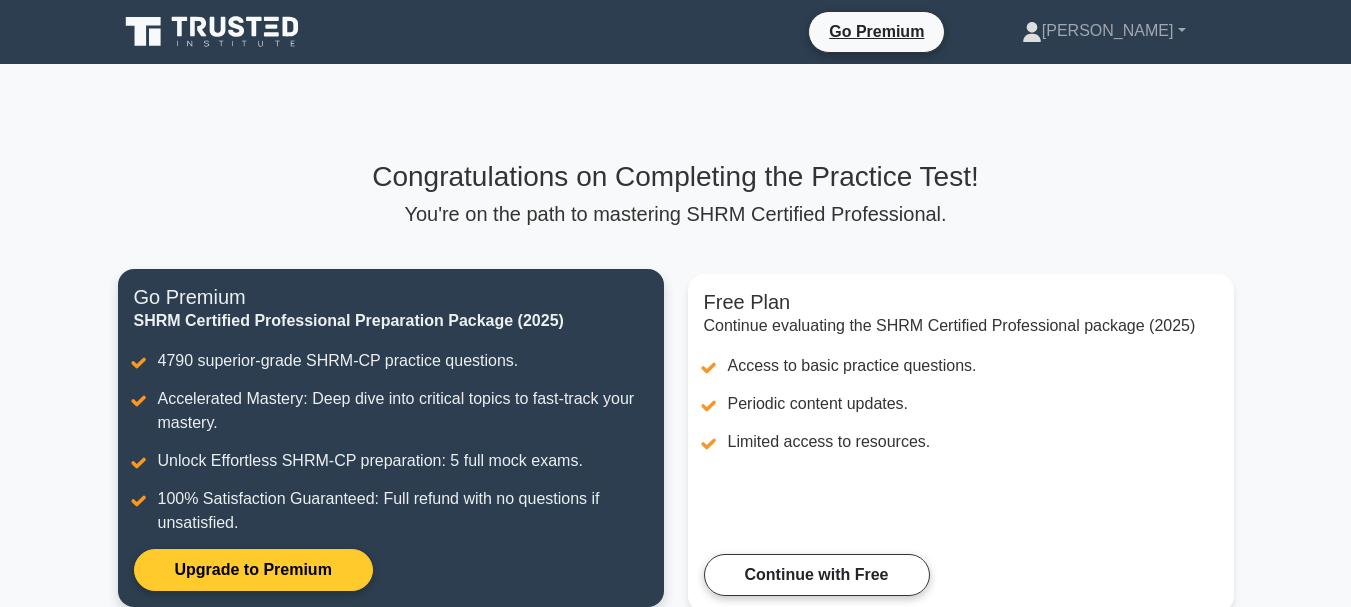 scroll, scrollTop: 0, scrollLeft: 0, axis: both 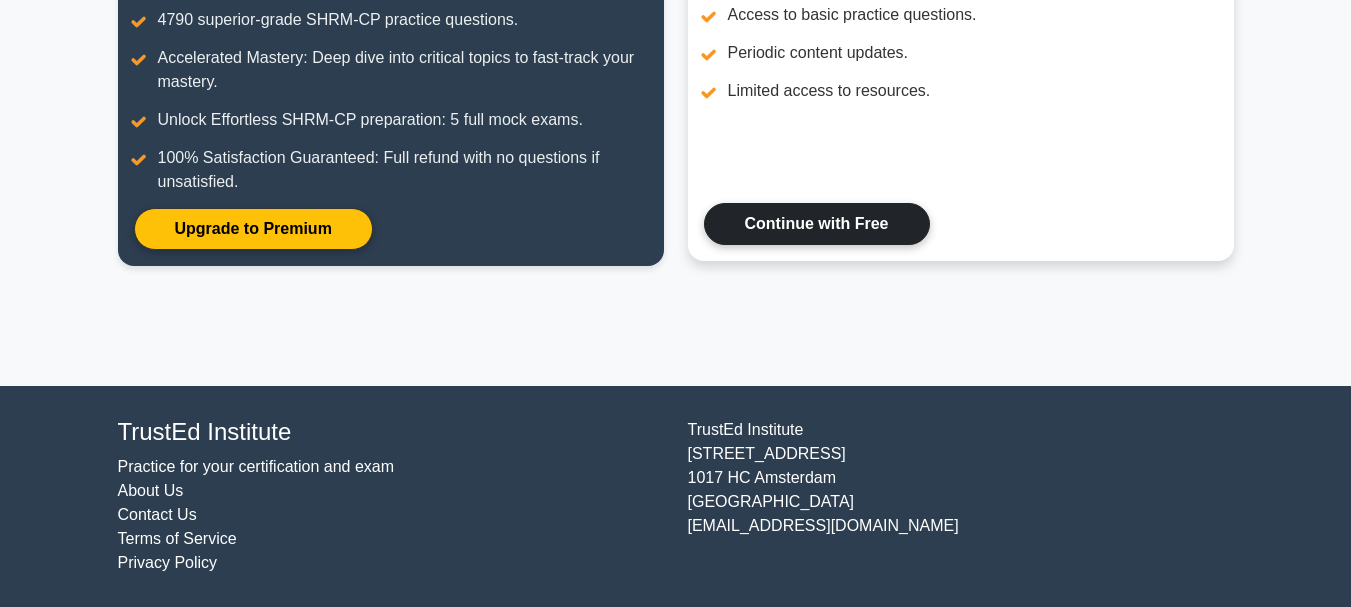 click on "Continue with Free" at bounding box center (817, 224) 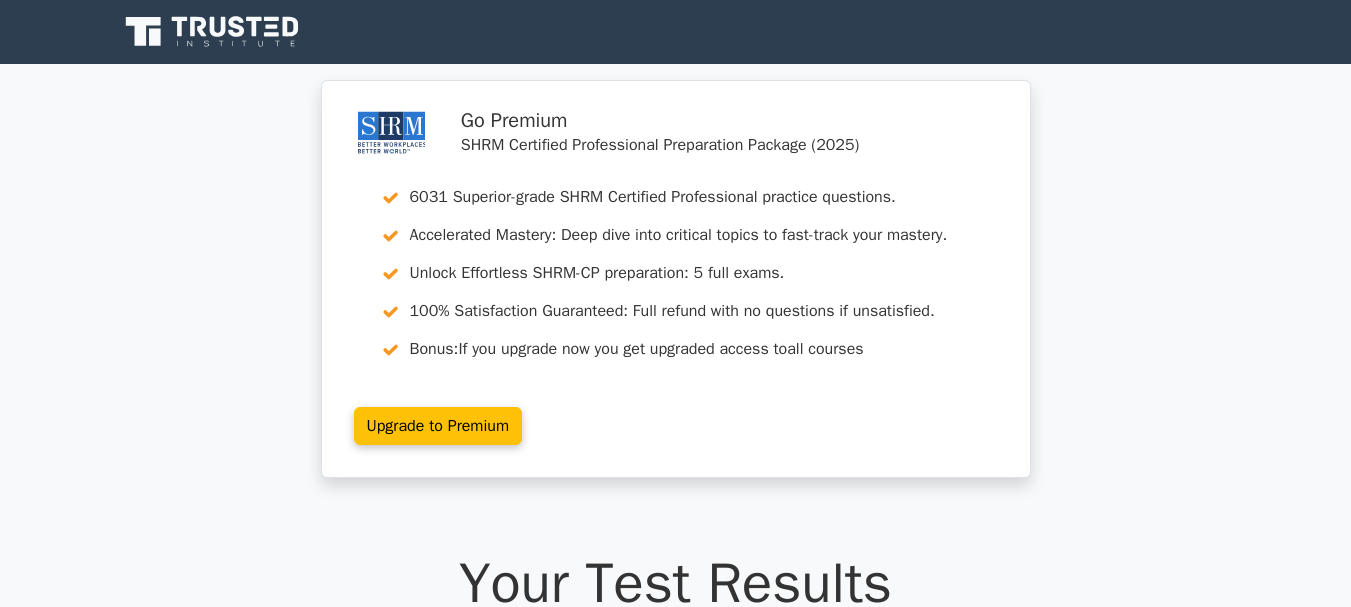 scroll, scrollTop: 0, scrollLeft: 0, axis: both 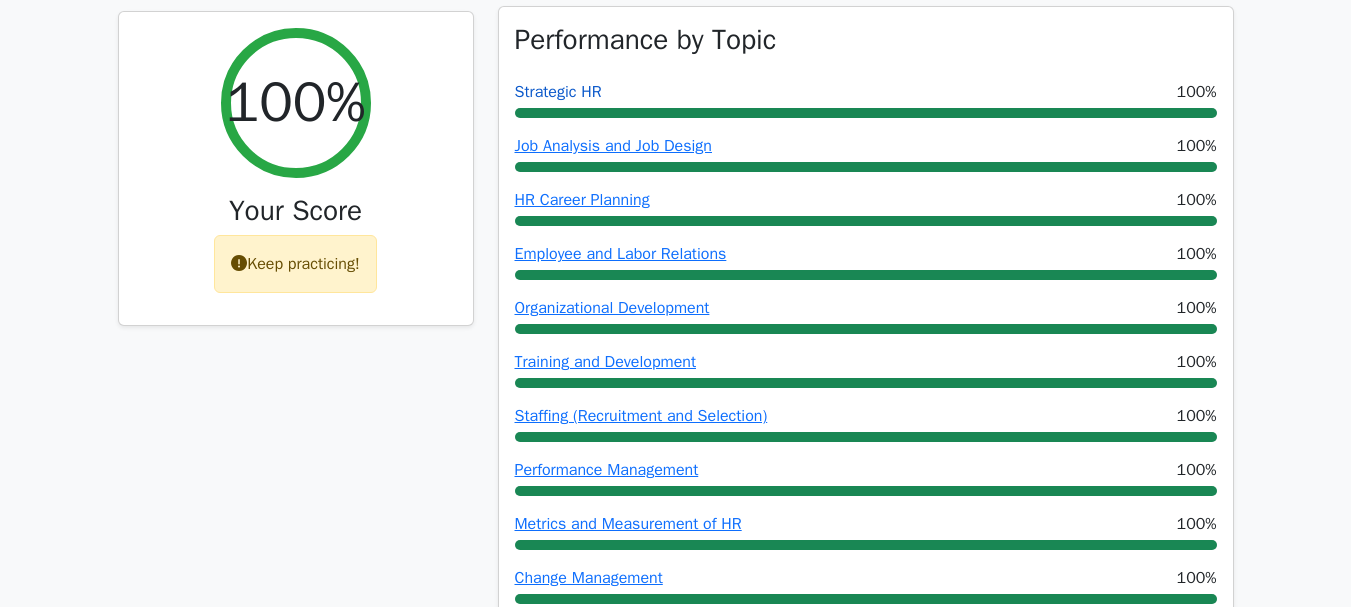 click on "Strategic HR" at bounding box center (558, 92) 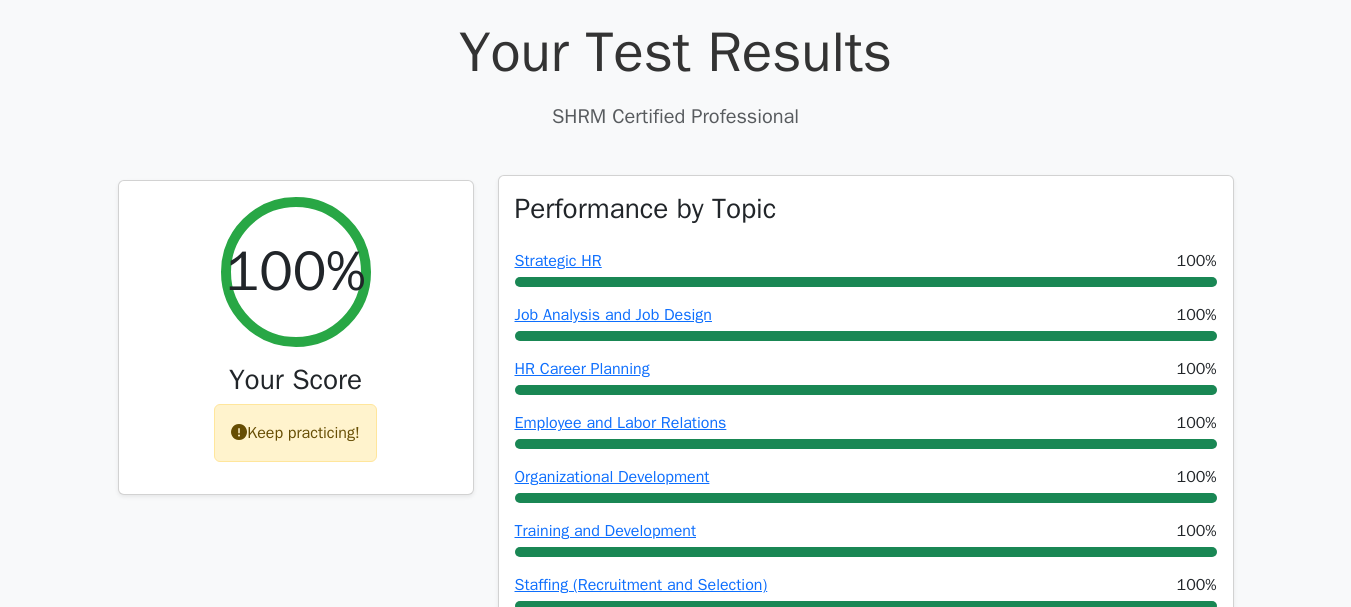 scroll, scrollTop: 600, scrollLeft: 0, axis: vertical 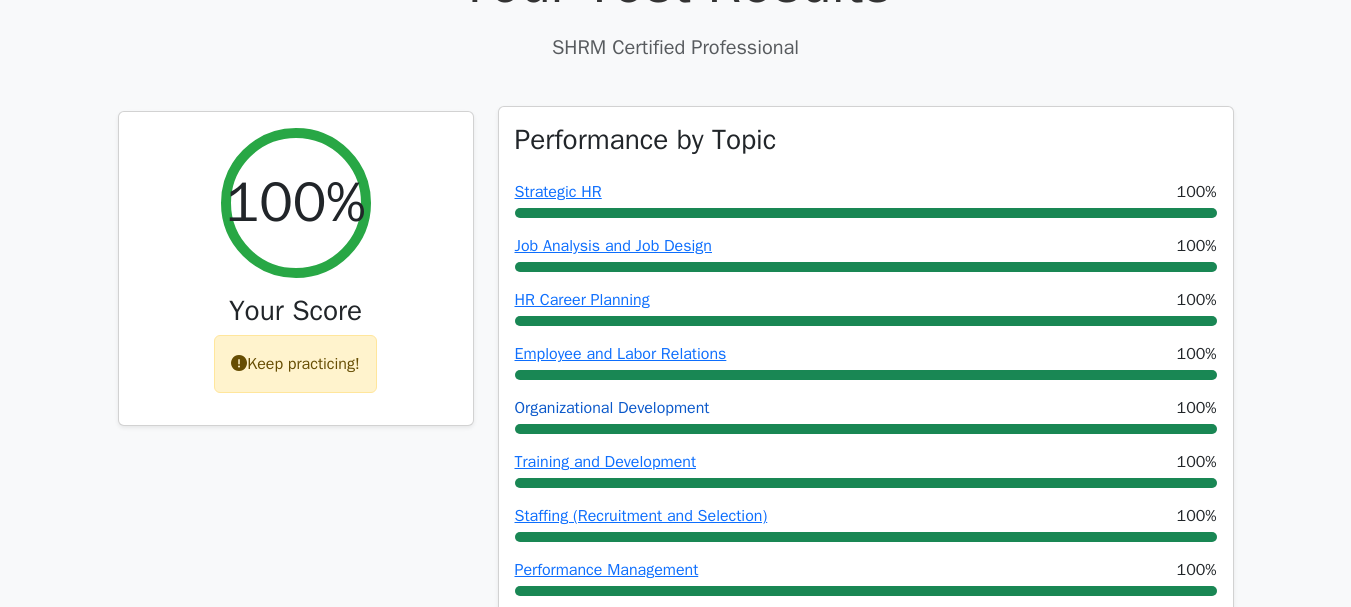 click on "Organizational Development" at bounding box center [612, 408] 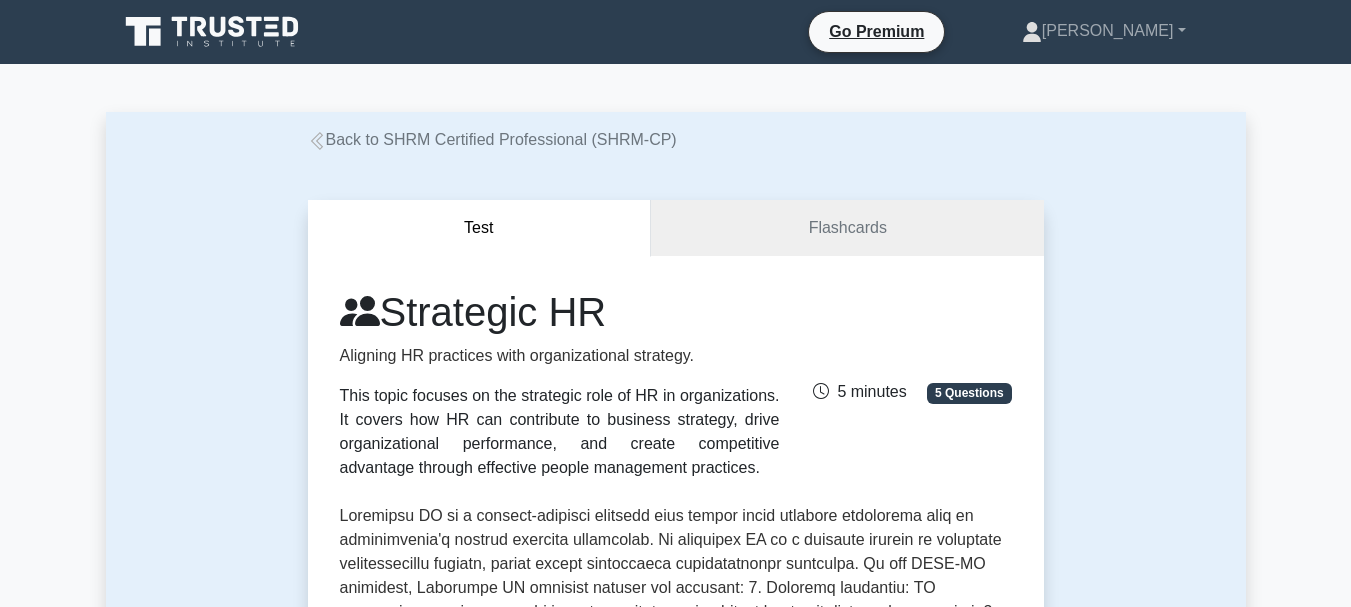 scroll, scrollTop: 0, scrollLeft: 0, axis: both 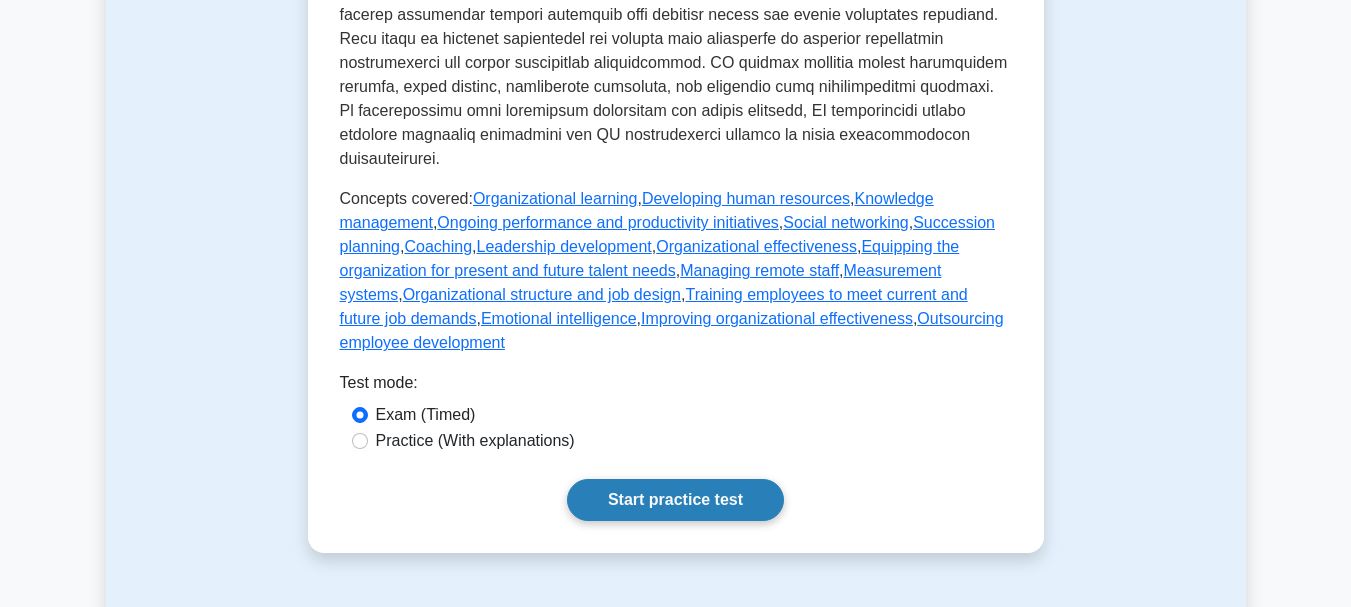 click on "Start practice test" at bounding box center (675, 500) 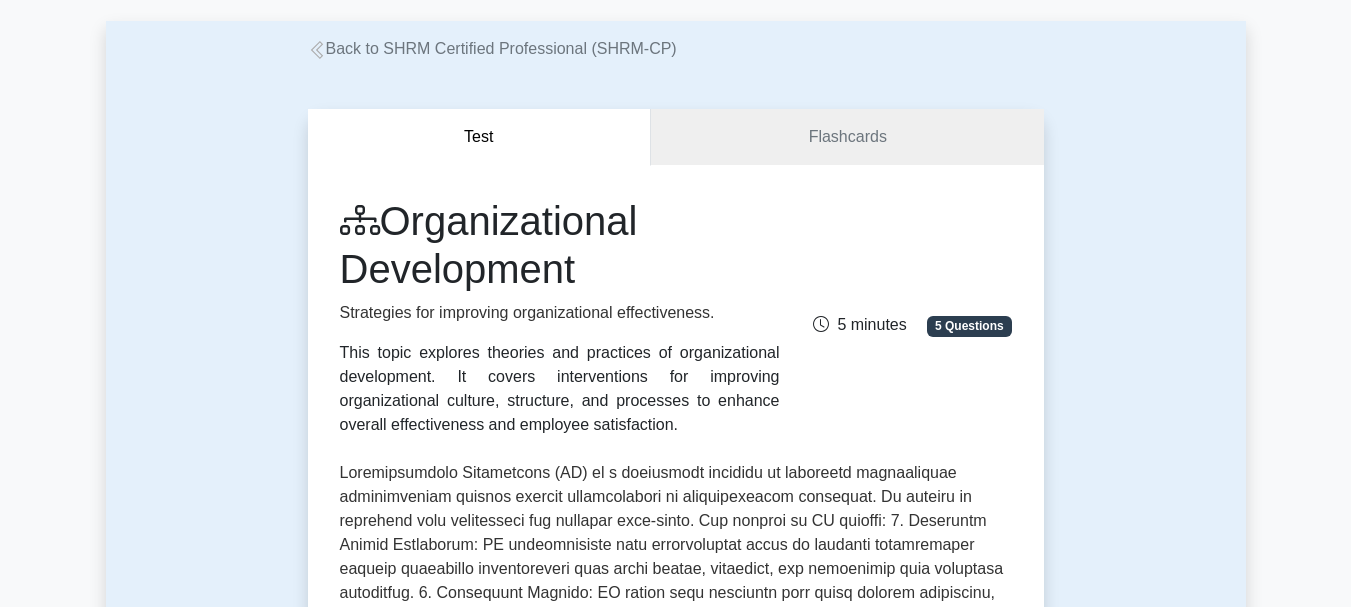 scroll, scrollTop: 0, scrollLeft: 0, axis: both 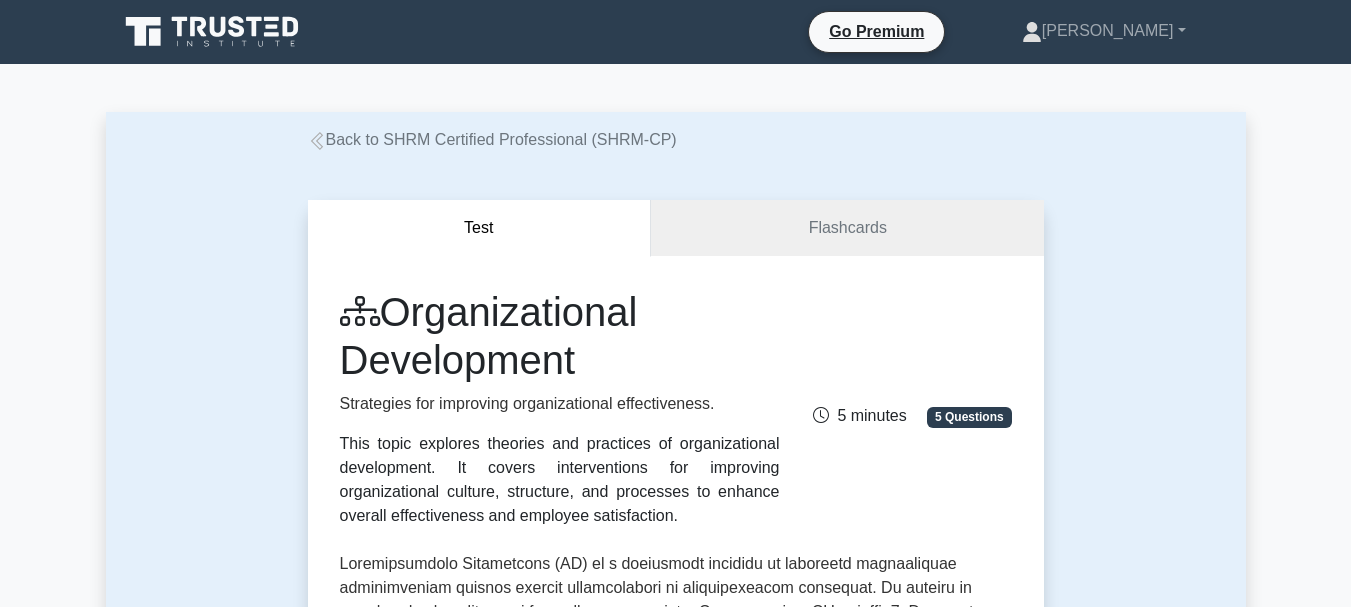 click on "Back to SHRM Certified Professional (SHRM-CP)" at bounding box center (492, 139) 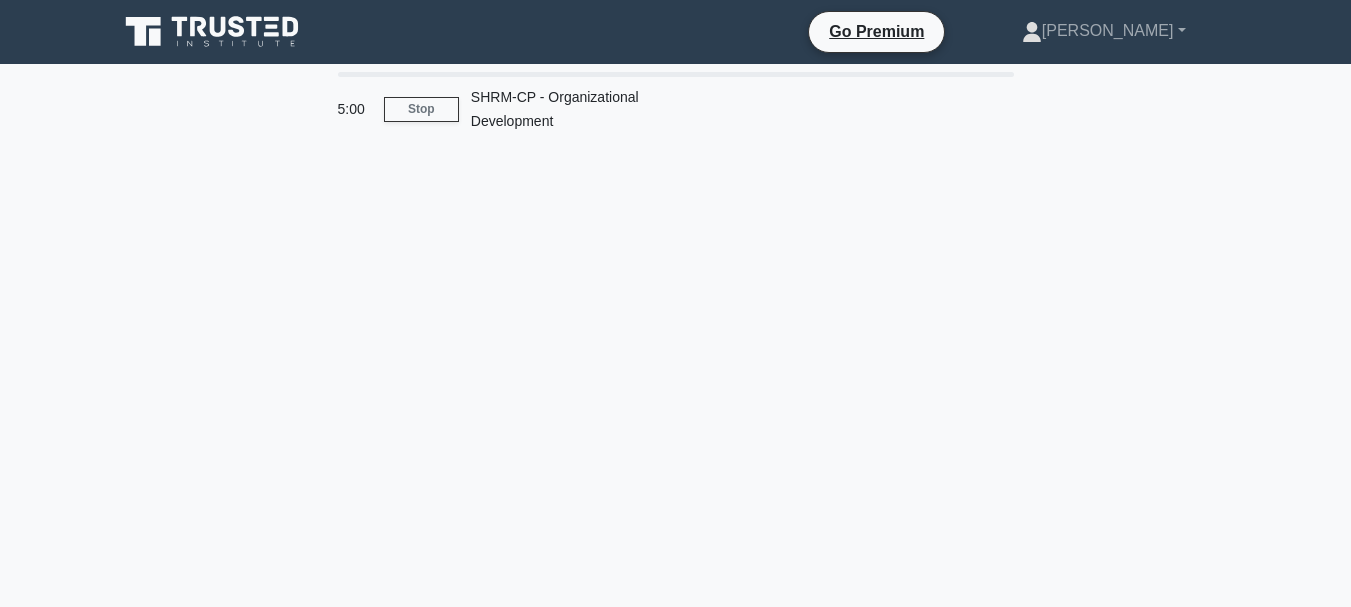 scroll, scrollTop: 0, scrollLeft: 0, axis: both 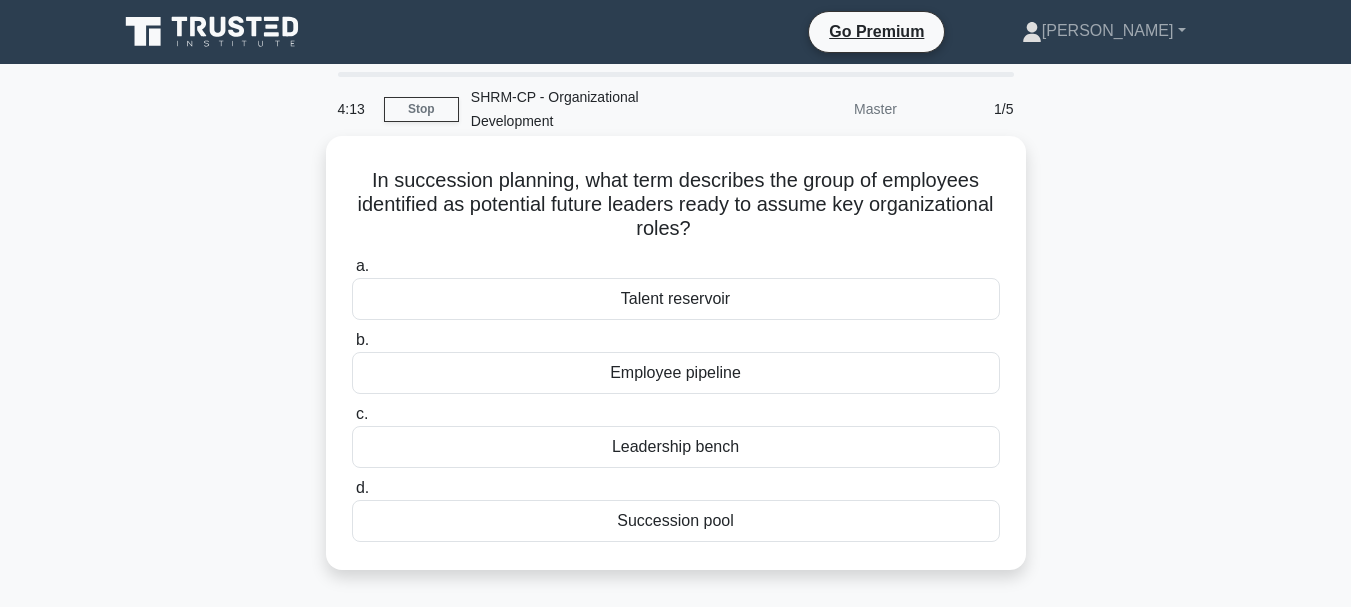 click on "Succession pool" at bounding box center [676, 521] 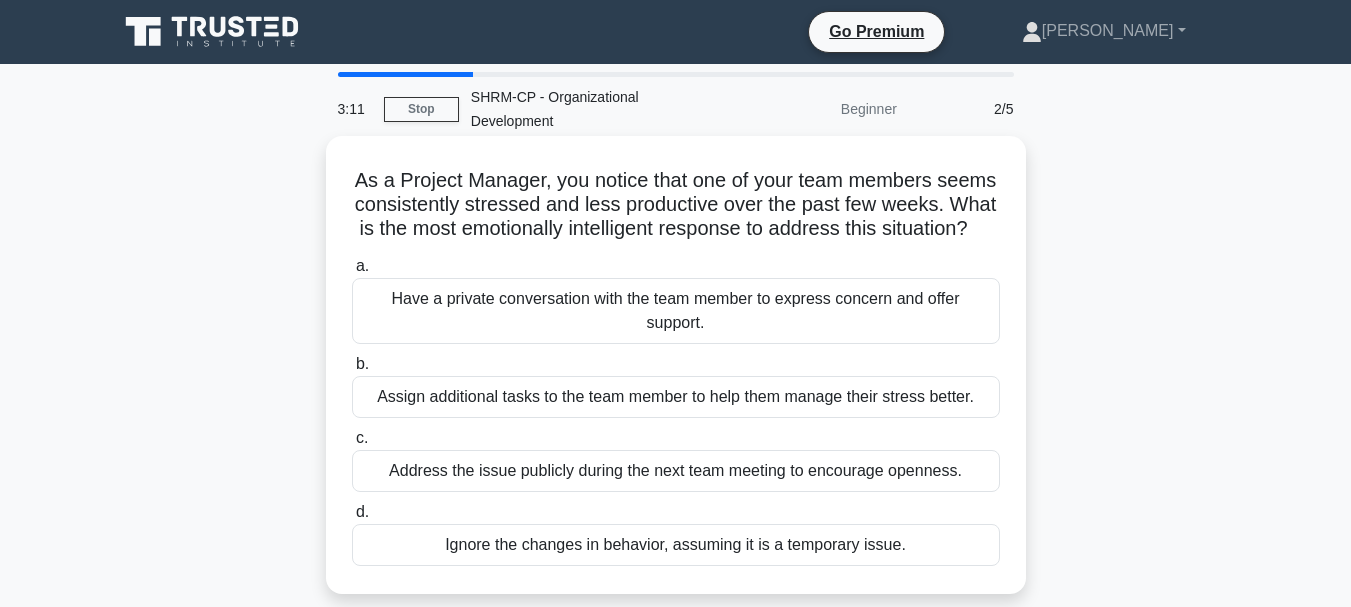 click on "Have a private conversation with the team member to express concern and offer support." at bounding box center [676, 311] 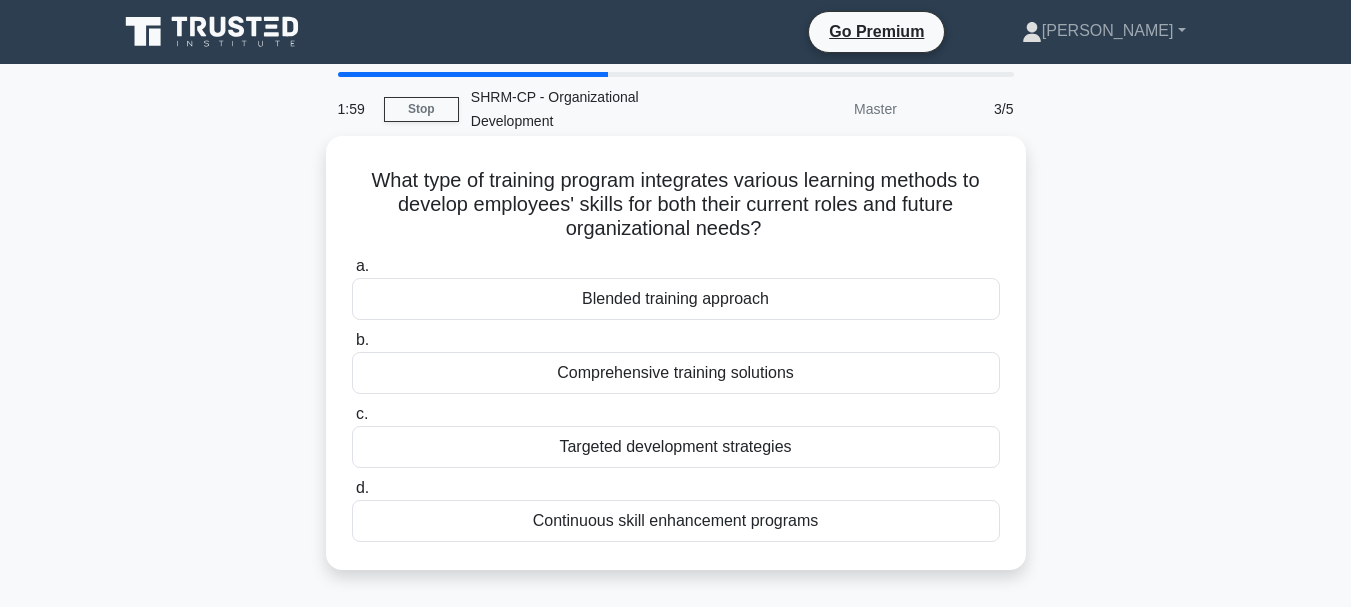 click on "Blended training approach" at bounding box center [676, 299] 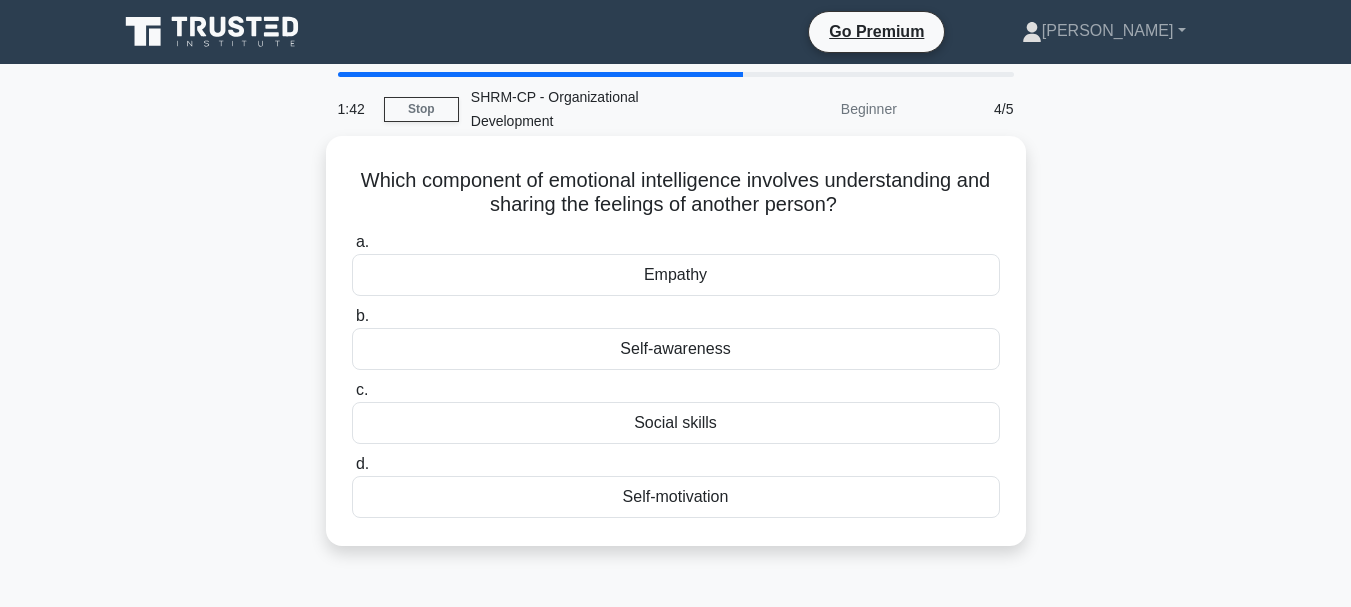 click on "Empathy" at bounding box center (676, 275) 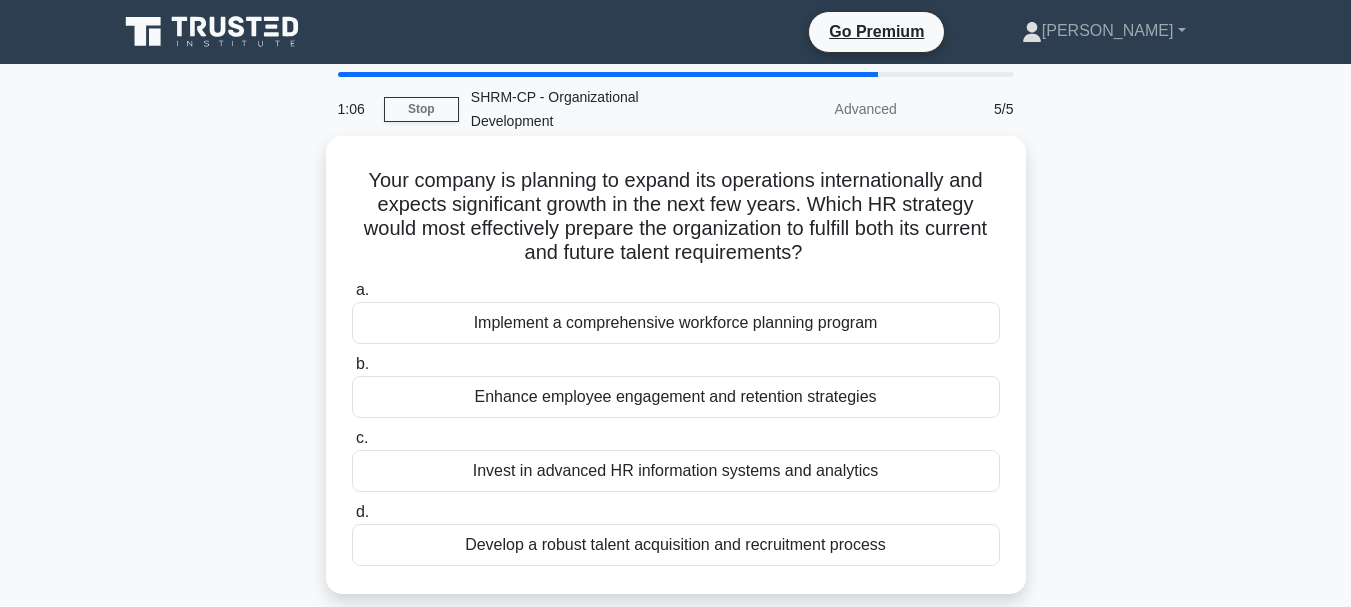 click on "Implement a comprehensive workforce planning program" at bounding box center [676, 323] 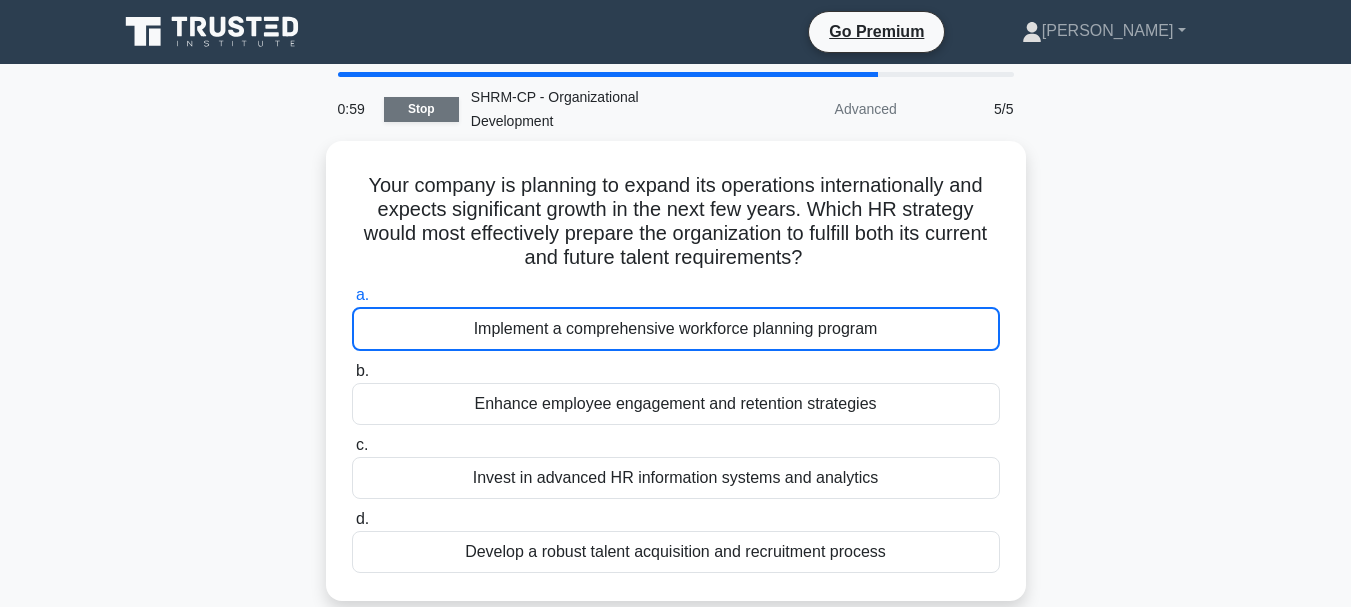 click on "Stop" at bounding box center (421, 109) 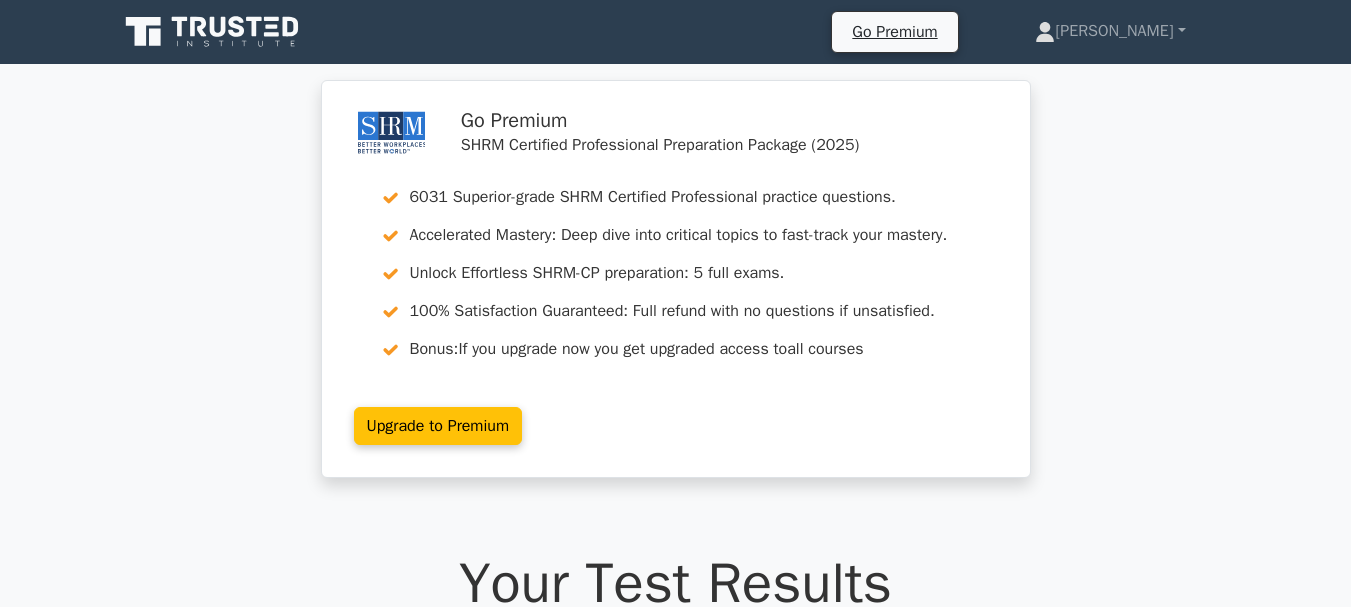 scroll, scrollTop: 0, scrollLeft: 0, axis: both 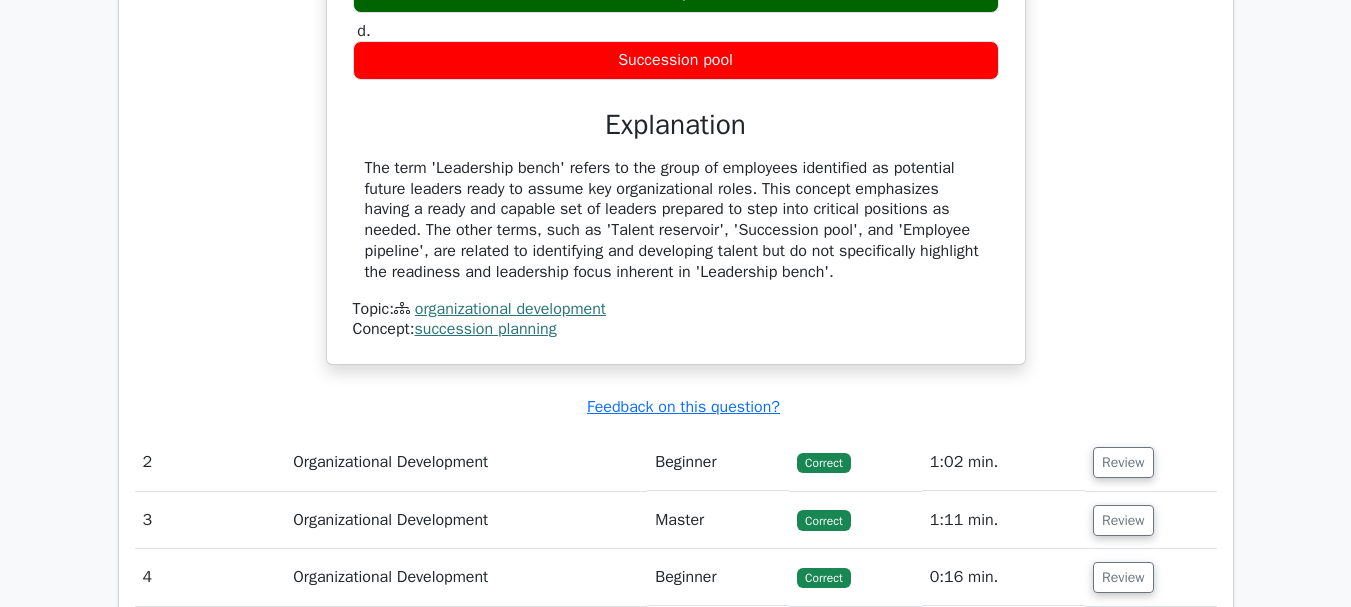 click on "Organizational Development" at bounding box center (466, 520) 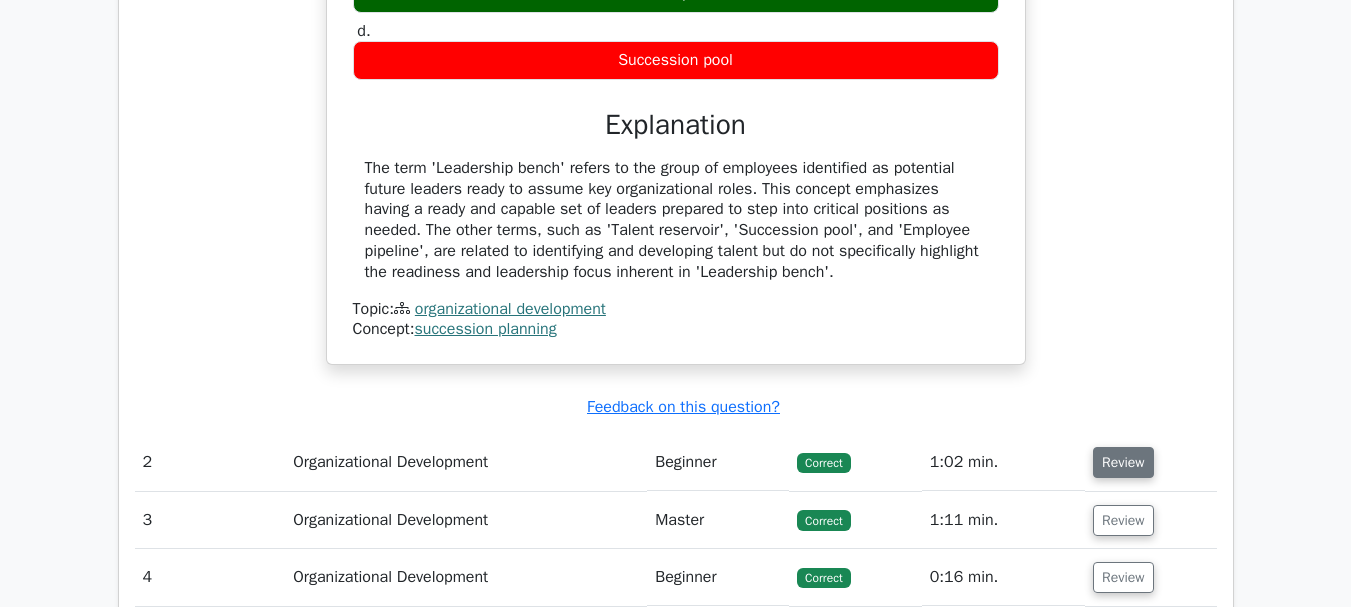 click on "Review" at bounding box center (1123, 462) 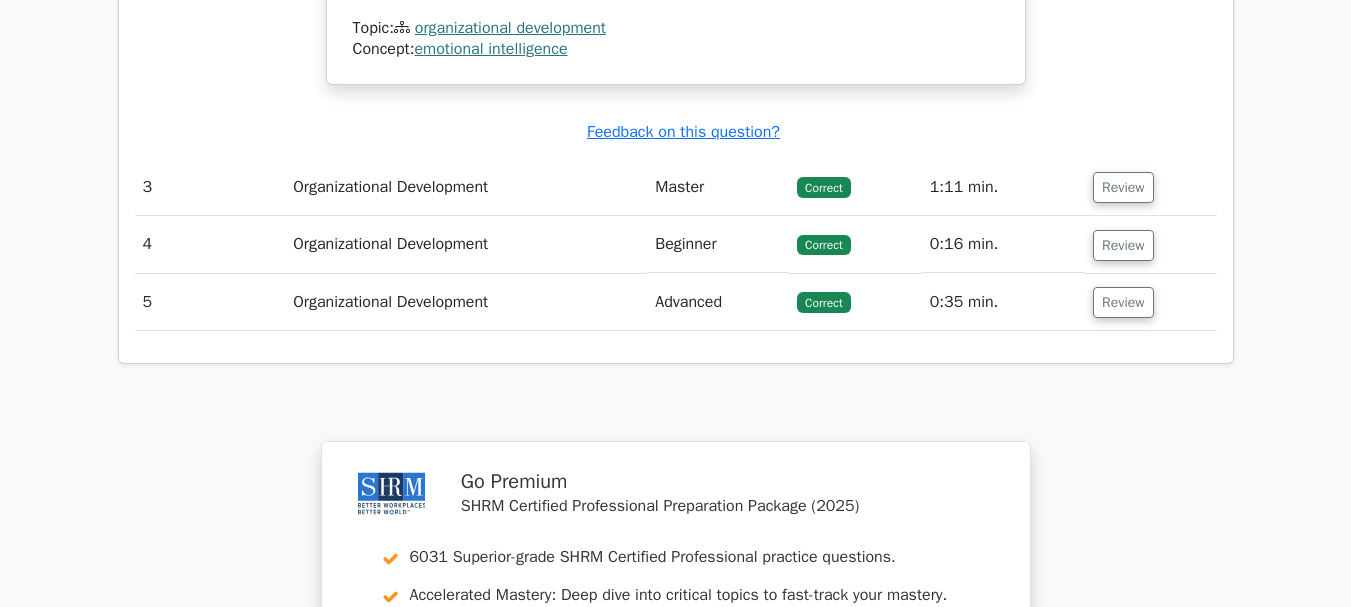 scroll, scrollTop: 2900, scrollLeft: 0, axis: vertical 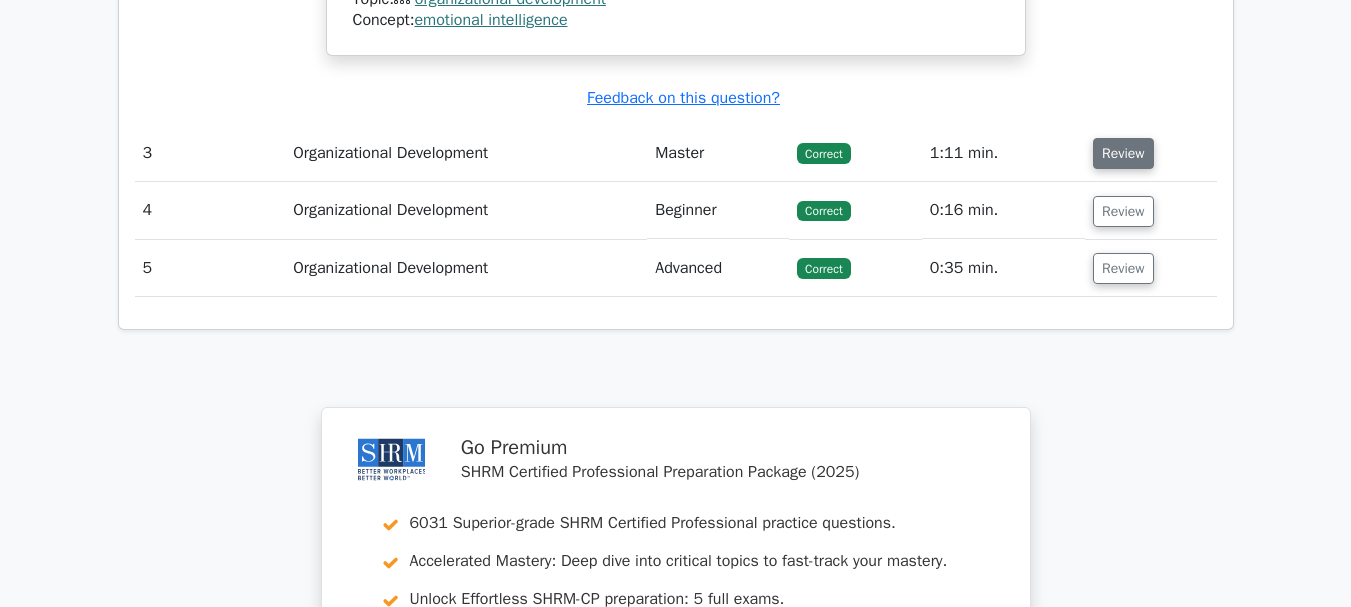 click on "Review" at bounding box center (1123, 153) 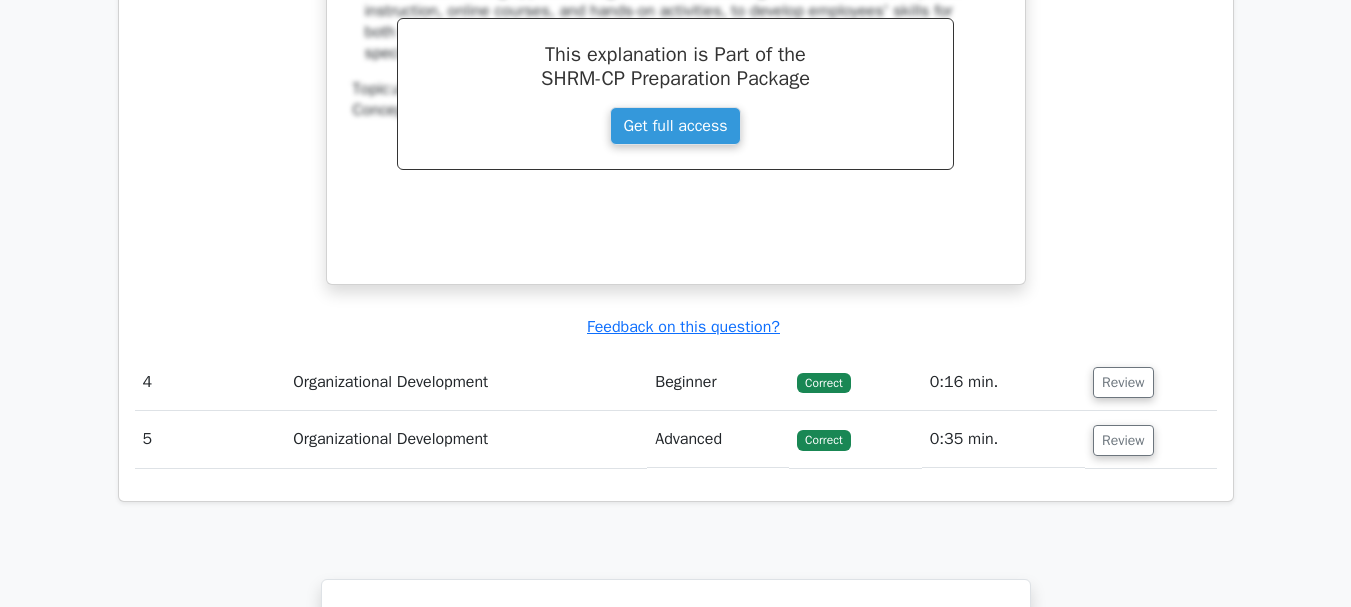 scroll, scrollTop: 3600, scrollLeft: 0, axis: vertical 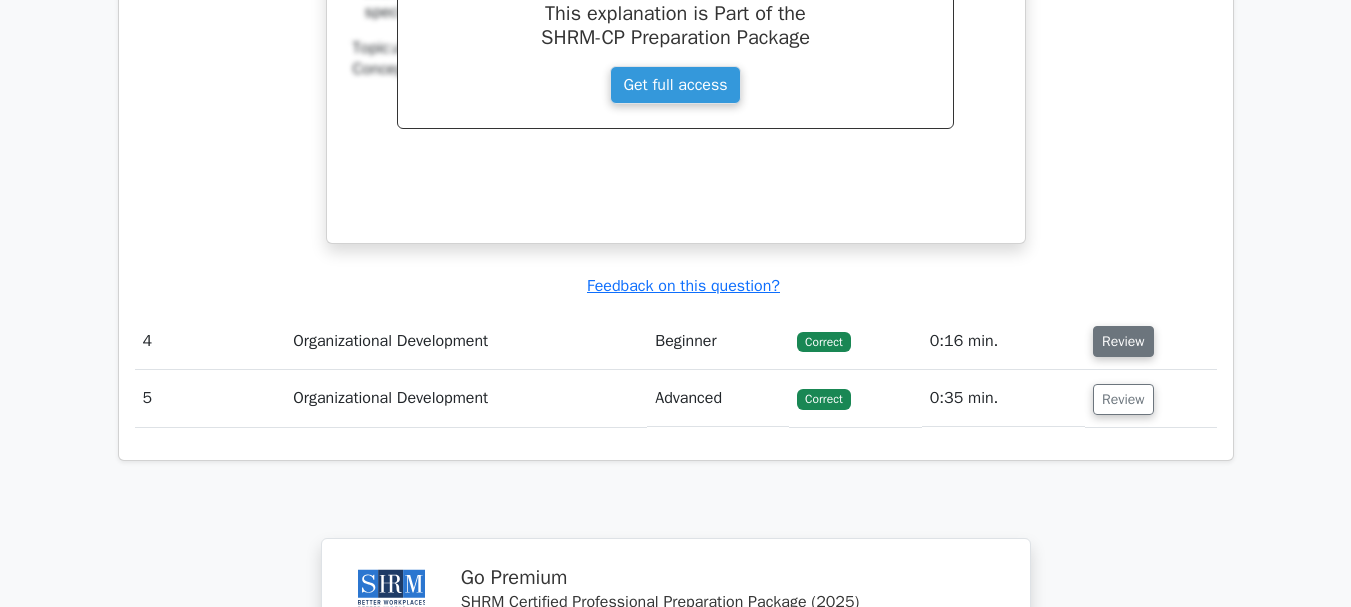 click on "Review" at bounding box center [1123, 341] 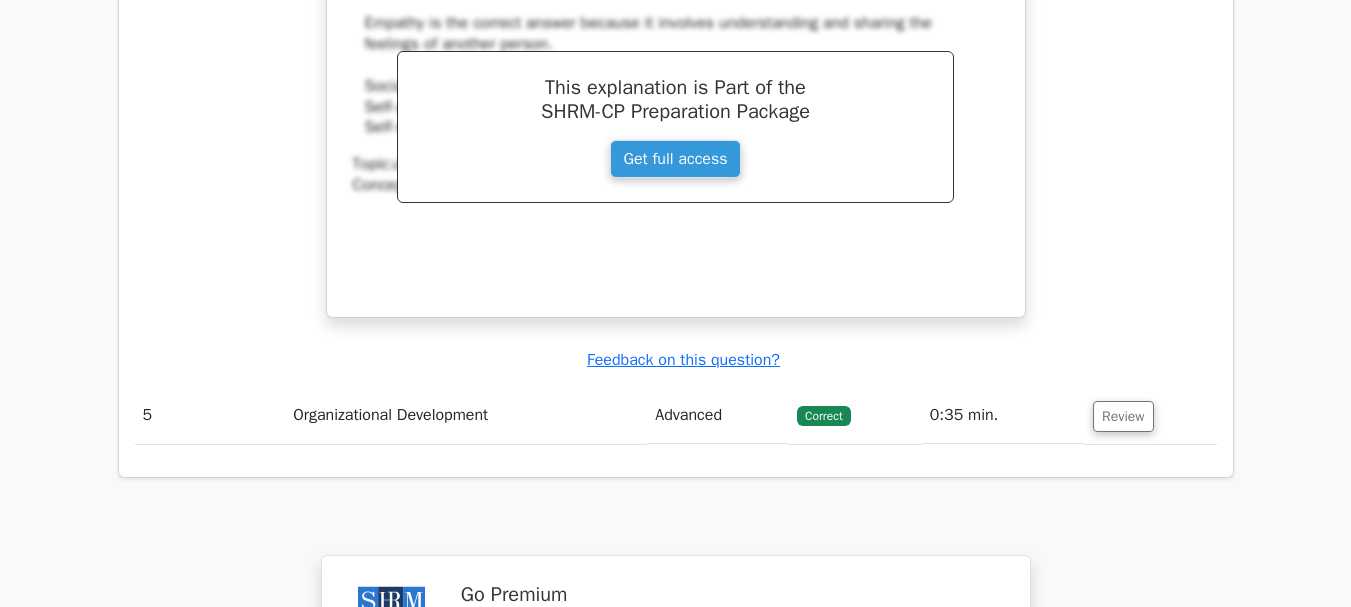 scroll, scrollTop: 4400, scrollLeft: 0, axis: vertical 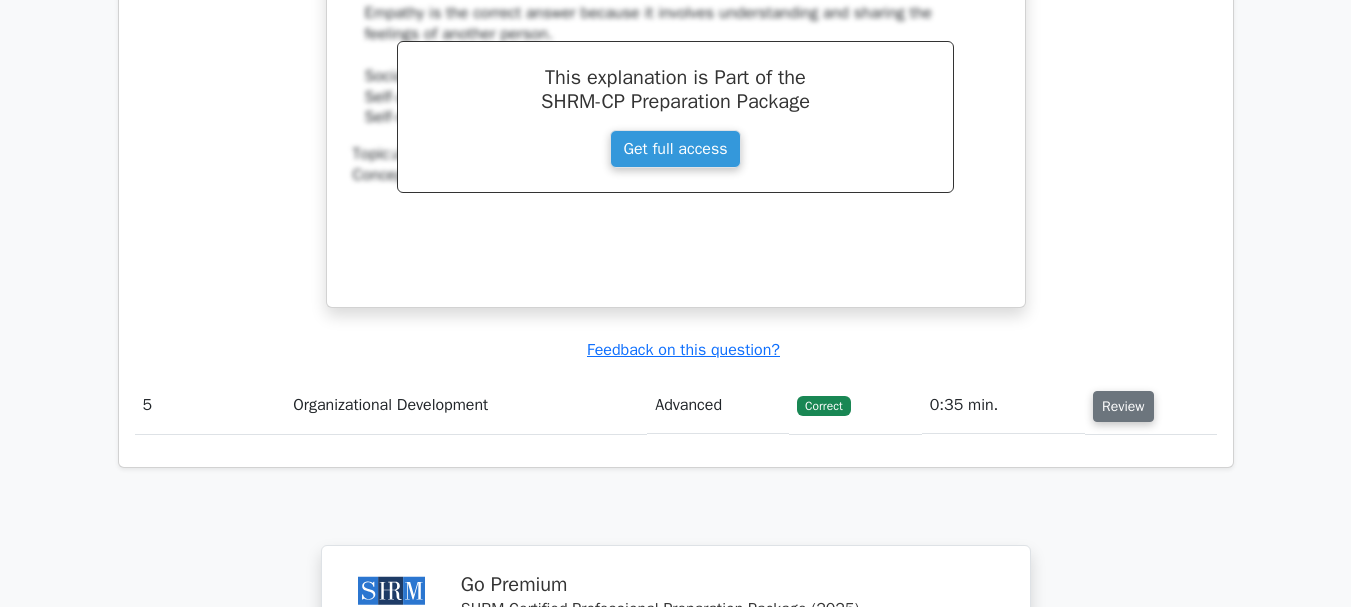 click on "Review" at bounding box center [1123, 406] 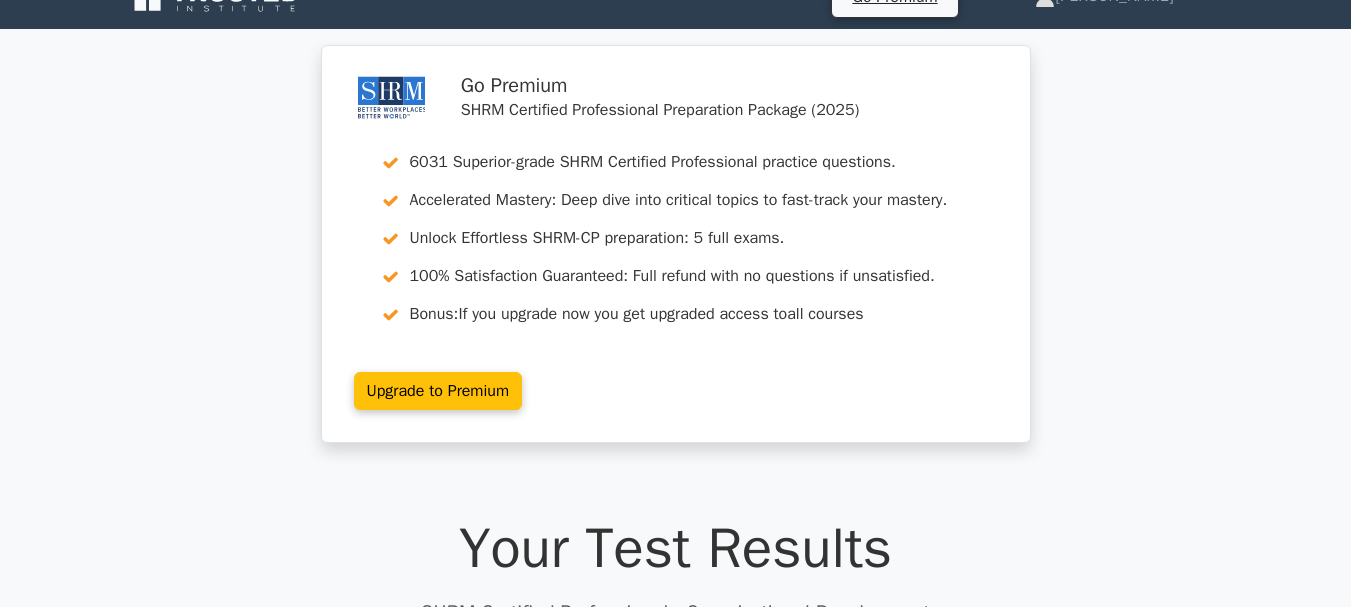 scroll, scrollTop: 0, scrollLeft: 0, axis: both 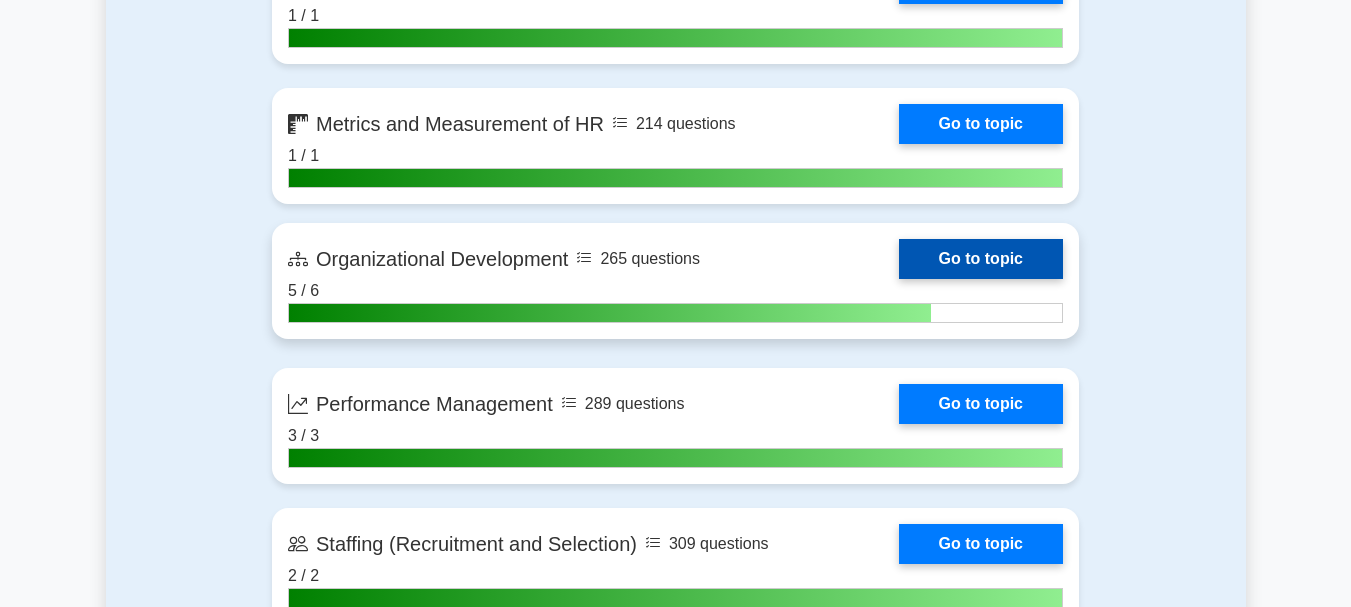 click on "Go to topic" at bounding box center (981, 259) 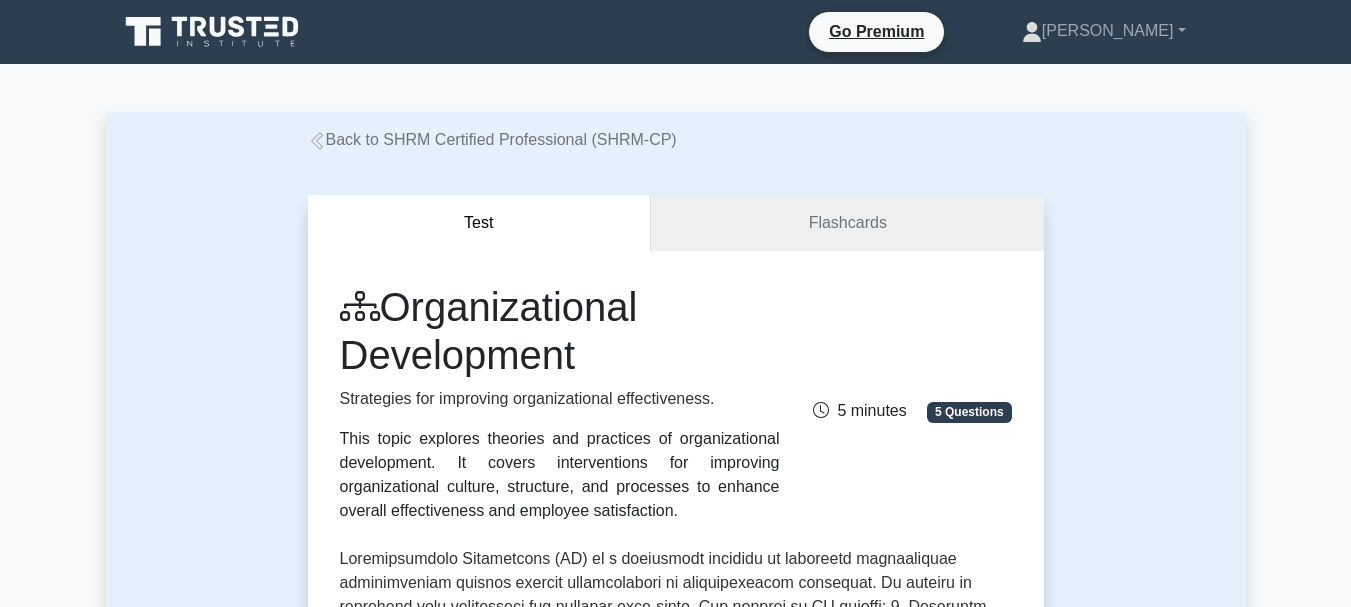 scroll, scrollTop: 0, scrollLeft: 0, axis: both 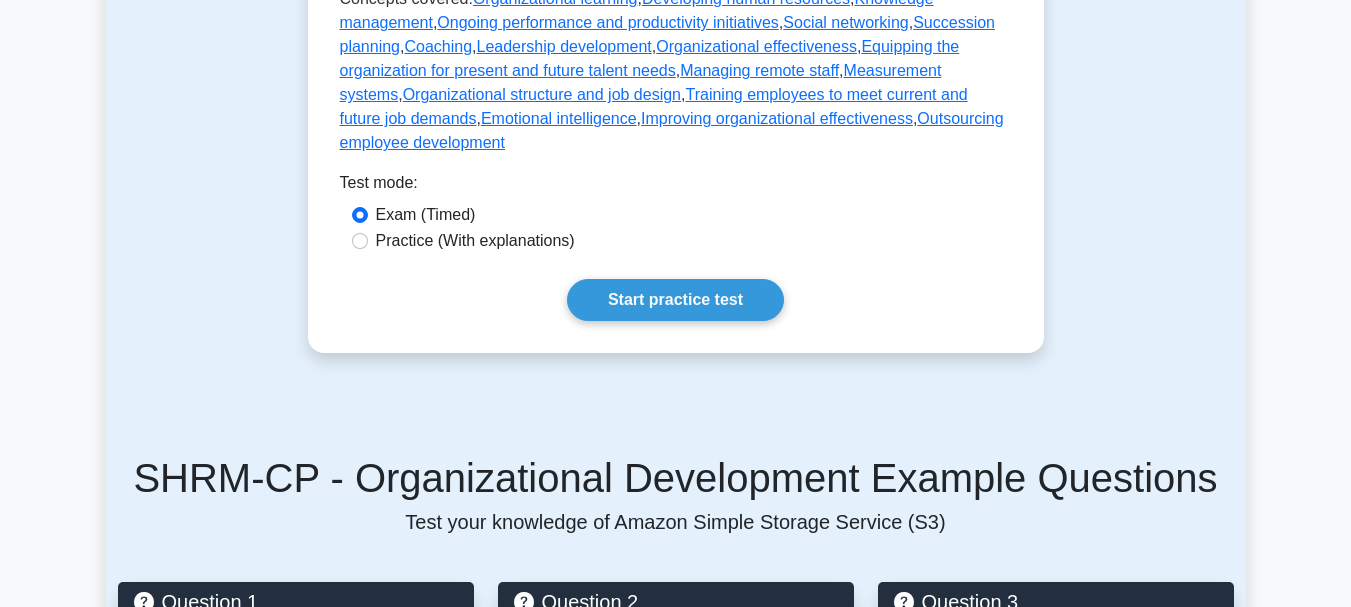 click on "Practice (With explanations)" at bounding box center [676, 241] 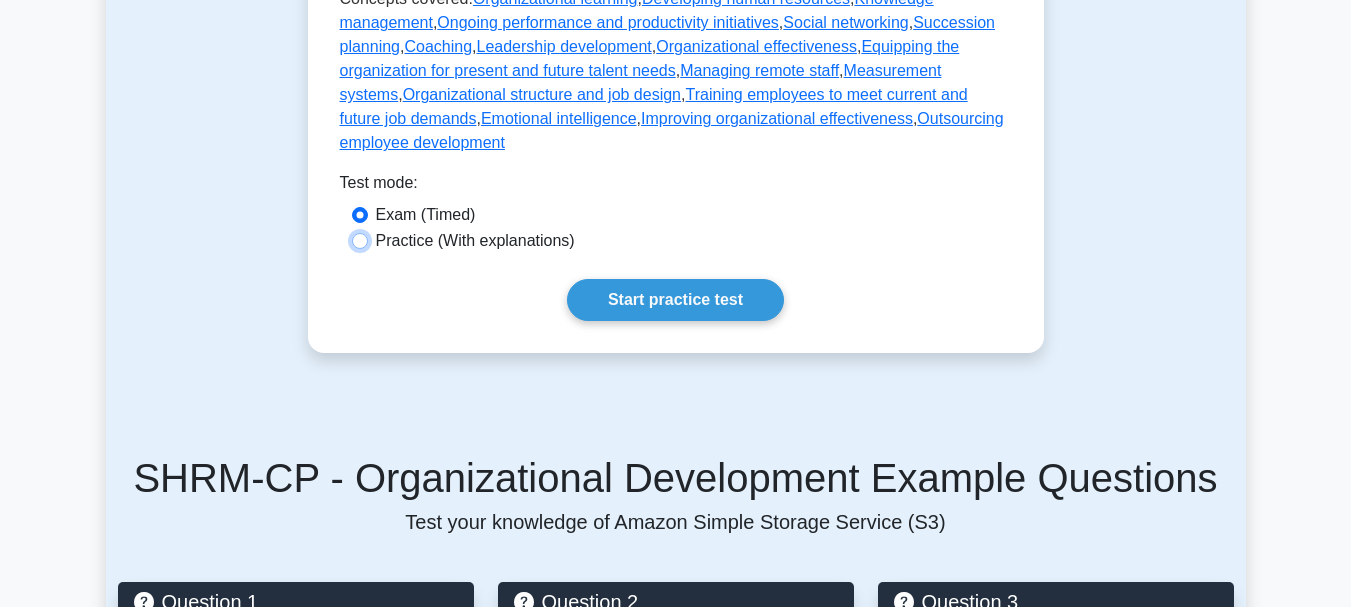 click on "Practice (With explanations)" at bounding box center (360, 241) 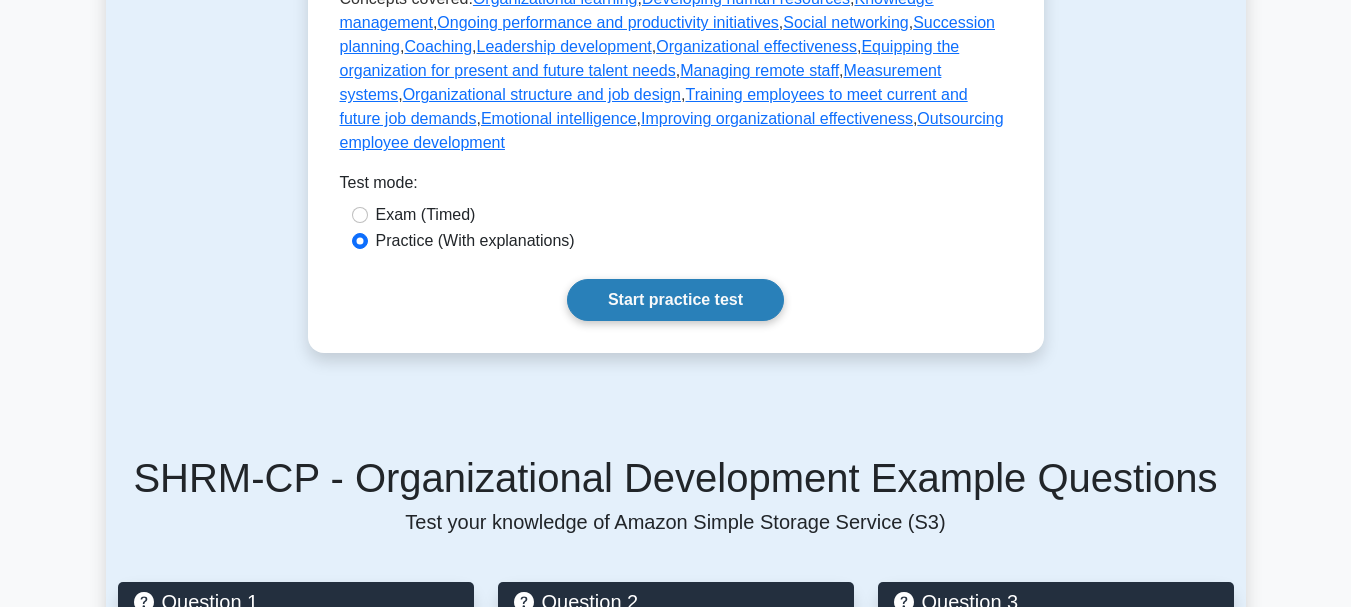 click on "Start practice test" at bounding box center [675, 300] 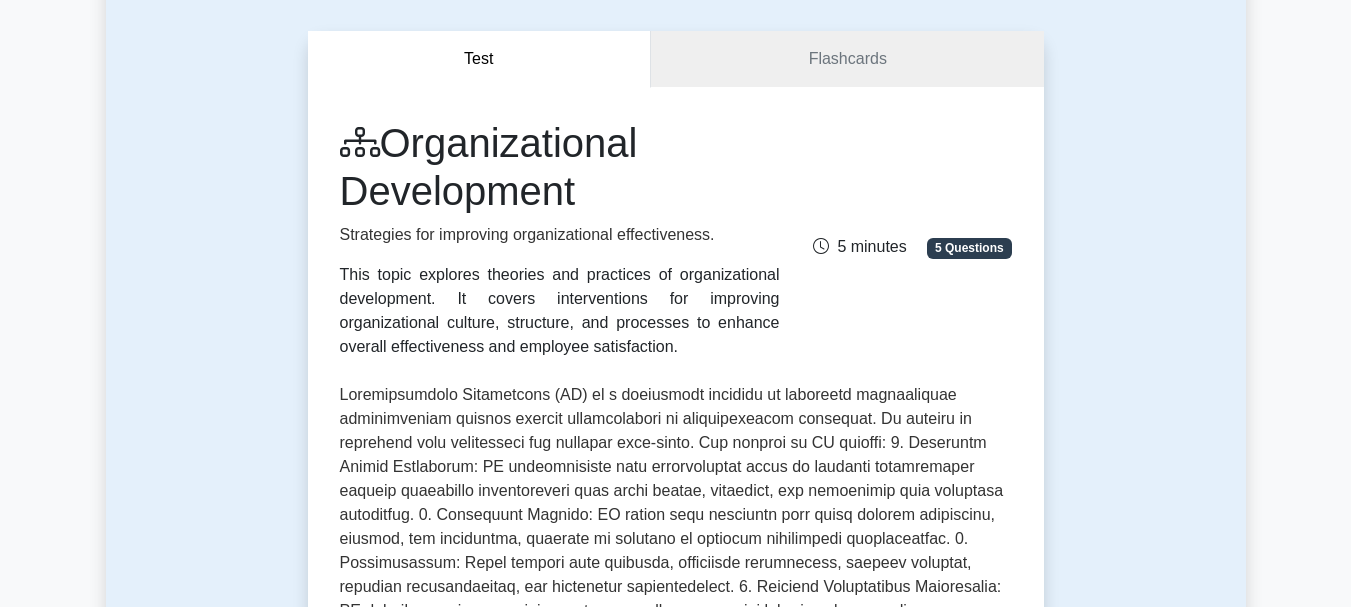 scroll, scrollTop: 0, scrollLeft: 0, axis: both 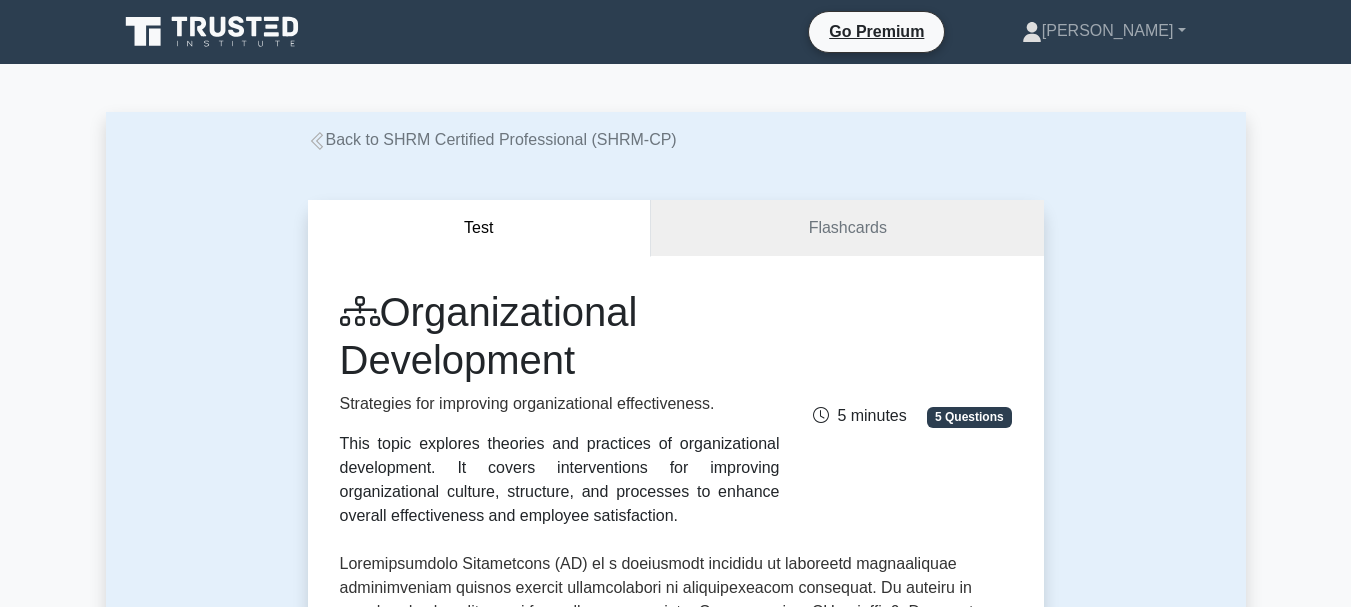 click on "Back to SHRM Certified Professional (SHRM-CP)" at bounding box center (492, 139) 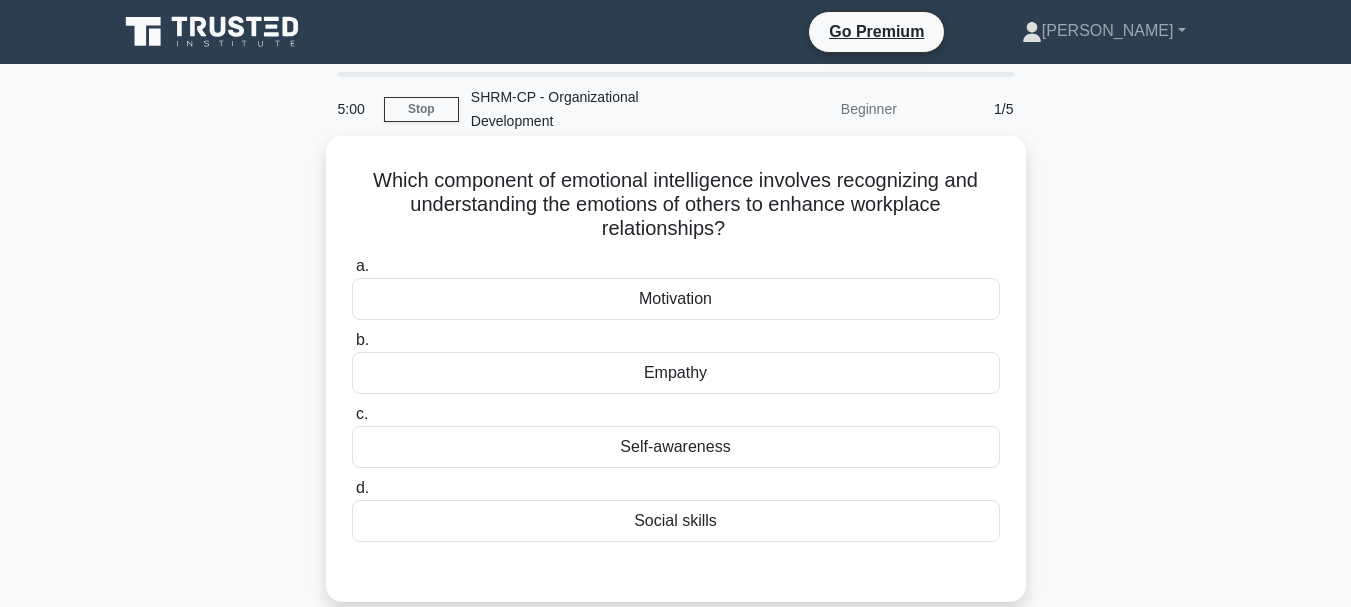 scroll, scrollTop: 0, scrollLeft: 0, axis: both 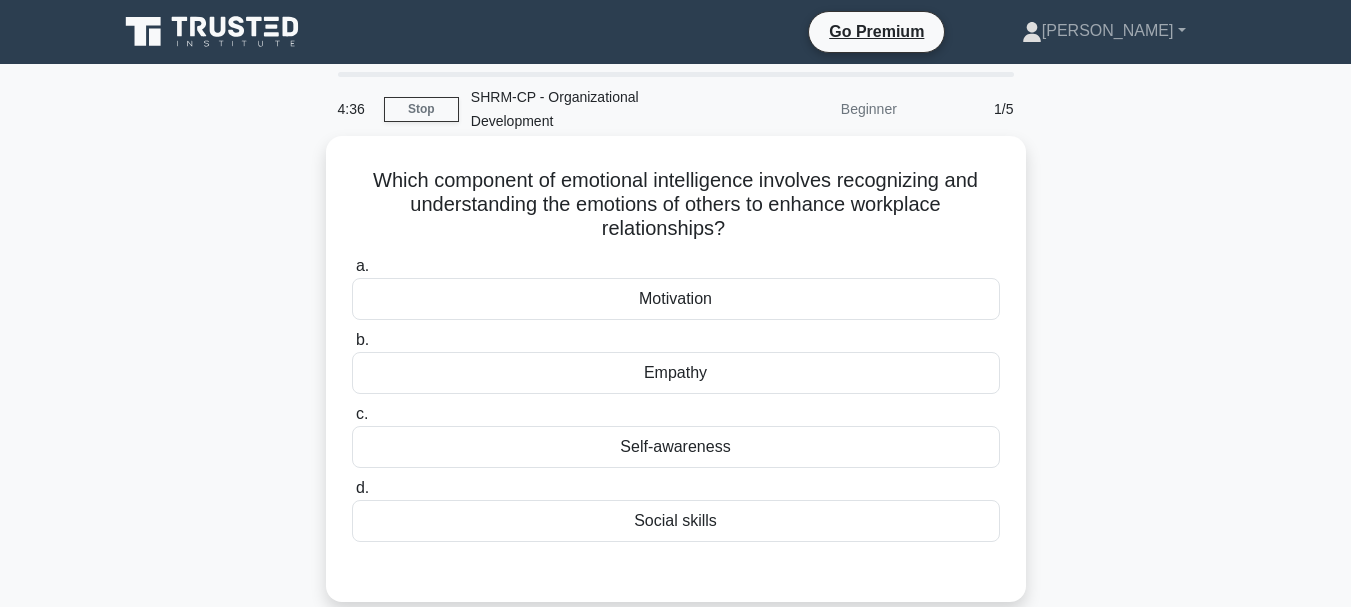 click on "Empathy" at bounding box center (676, 373) 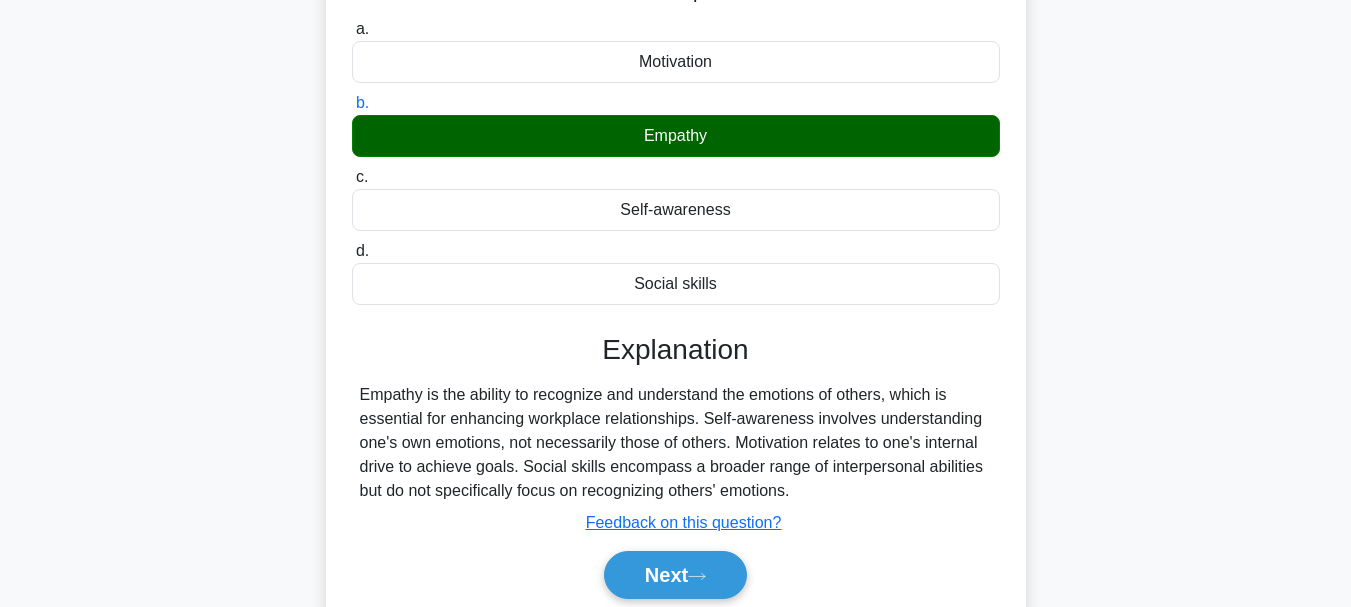 scroll, scrollTop: 300, scrollLeft: 0, axis: vertical 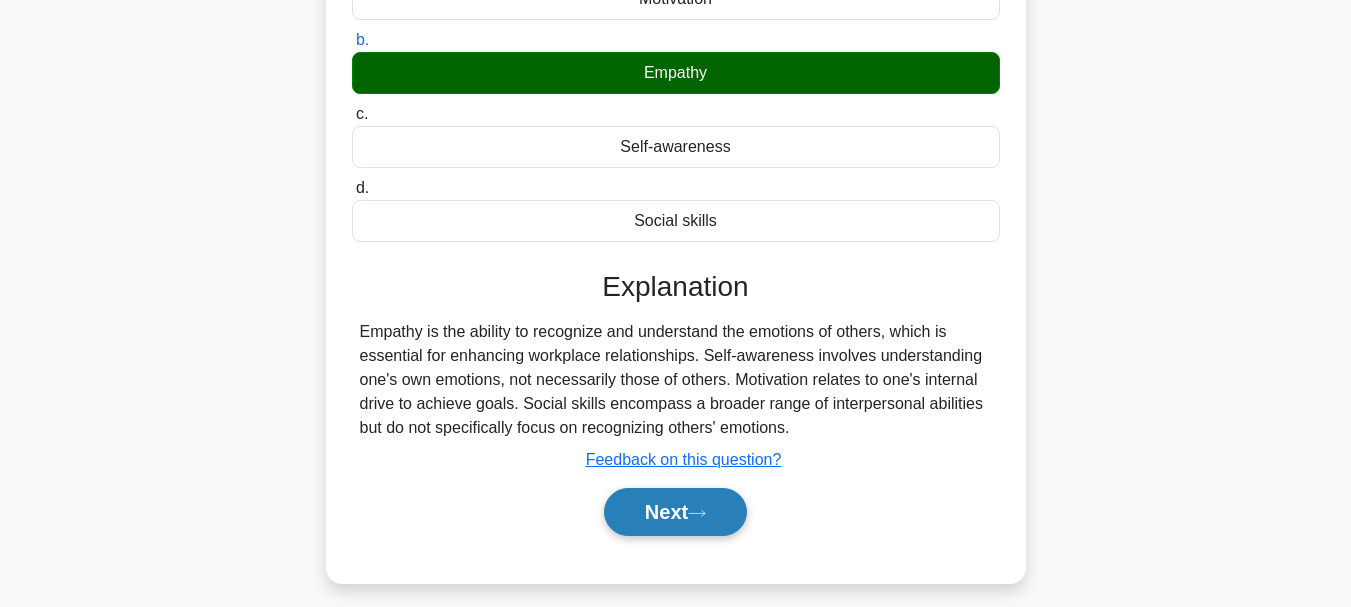 click on "Next" at bounding box center [675, 512] 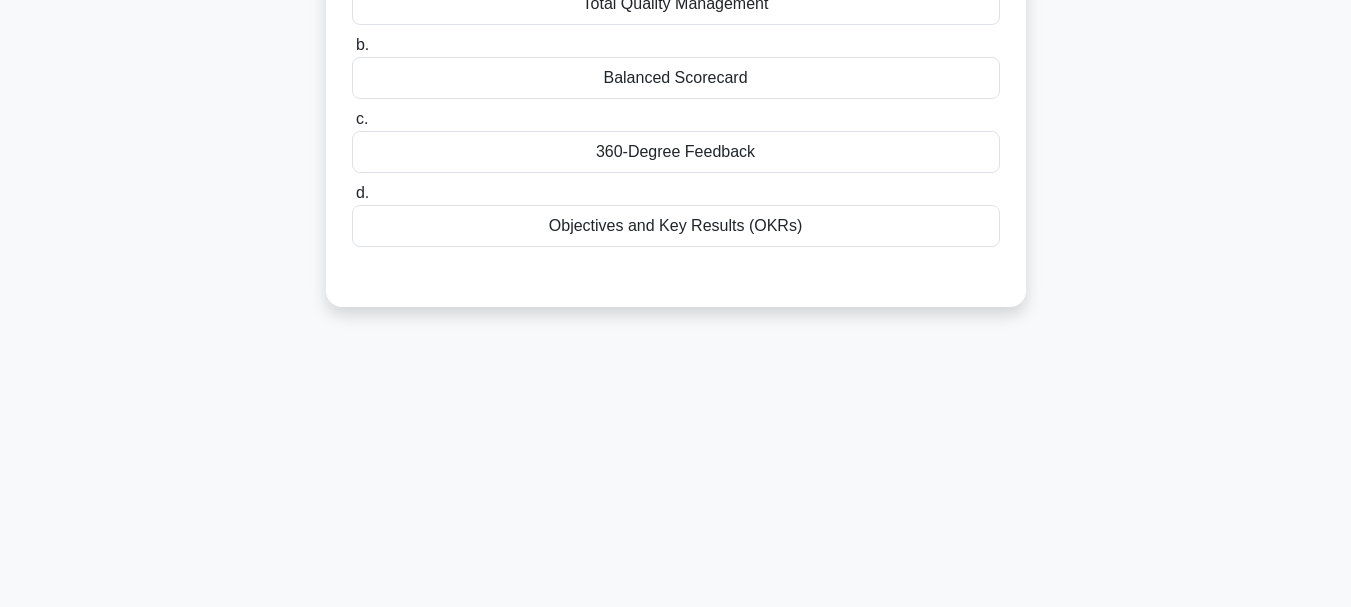 scroll, scrollTop: 0, scrollLeft: 0, axis: both 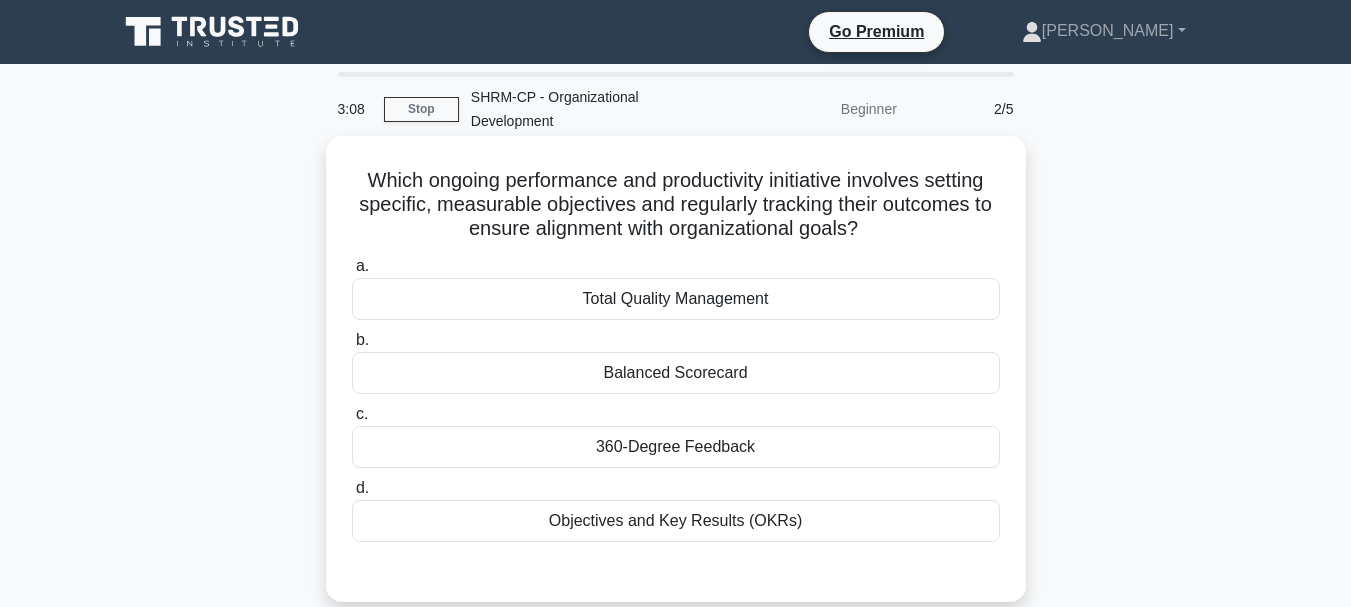 click on "Balanced Scorecard" at bounding box center [676, 373] 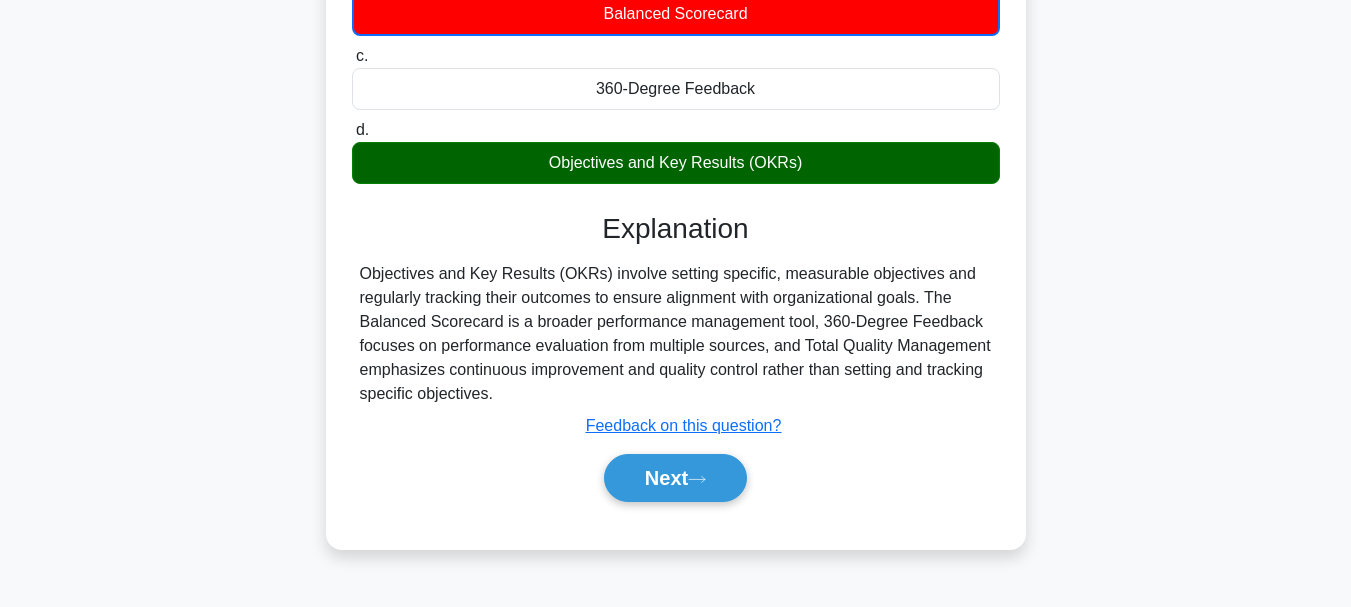 scroll, scrollTop: 400, scrollLeft: 0, axis: vertical 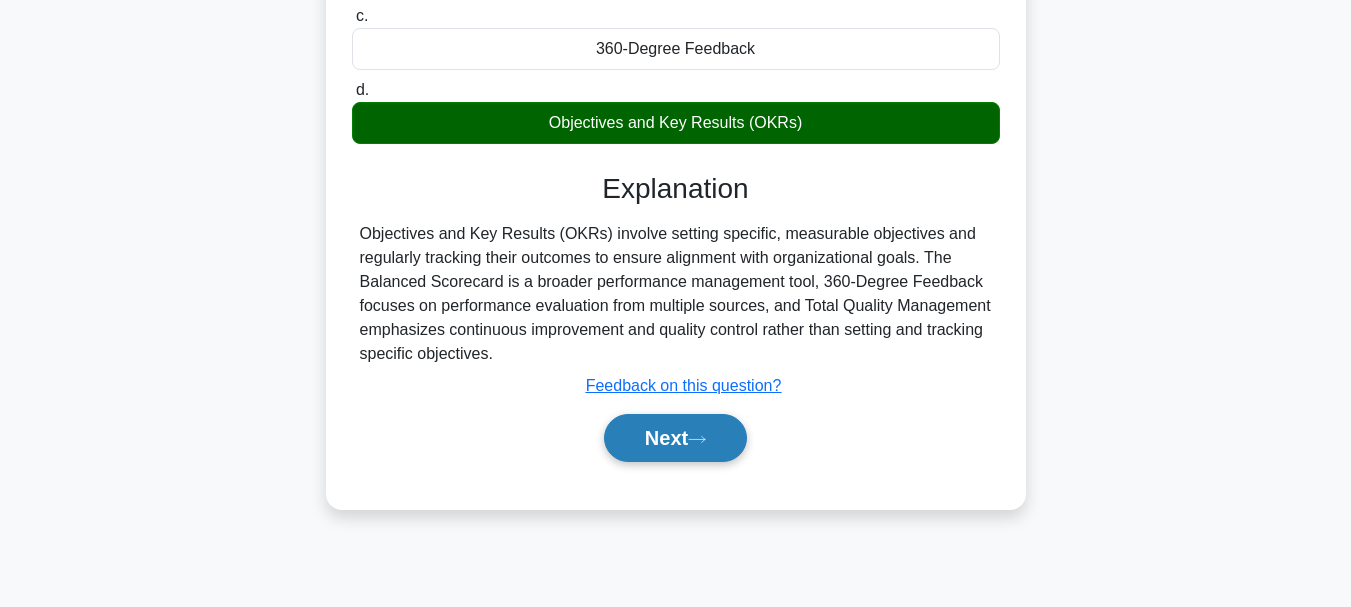 click on "Next" at bounding box center [675, 438] 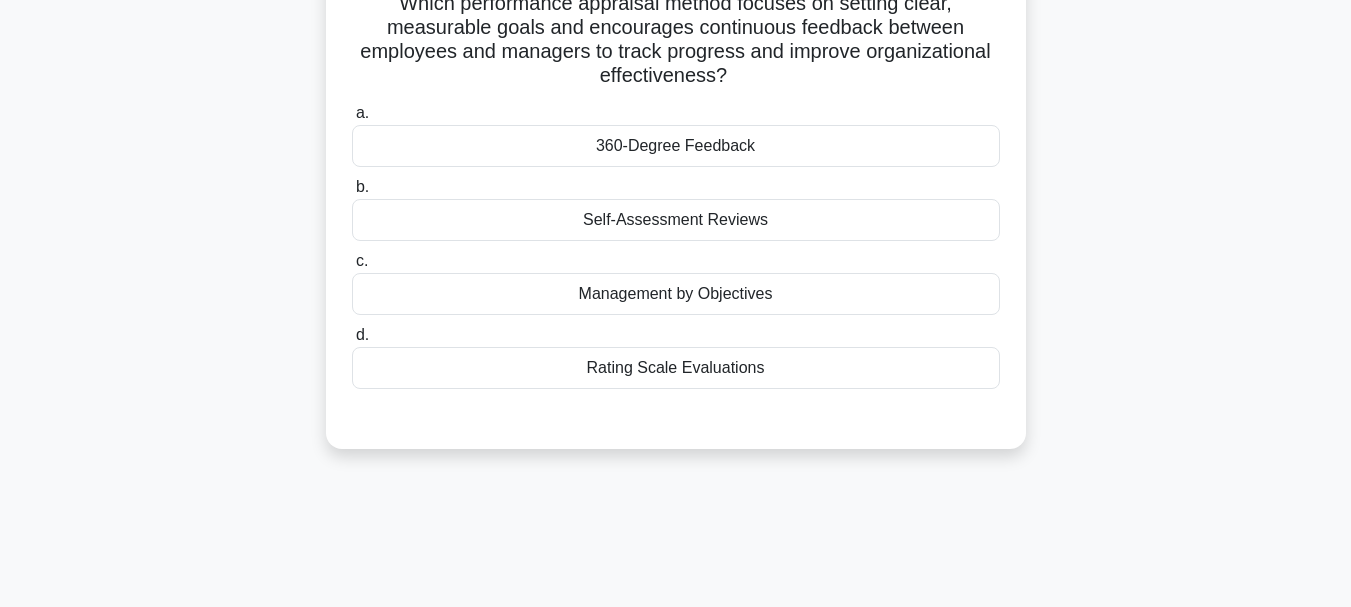 scroll, scrollTop: 0, scrollLeft: 0, axis: both 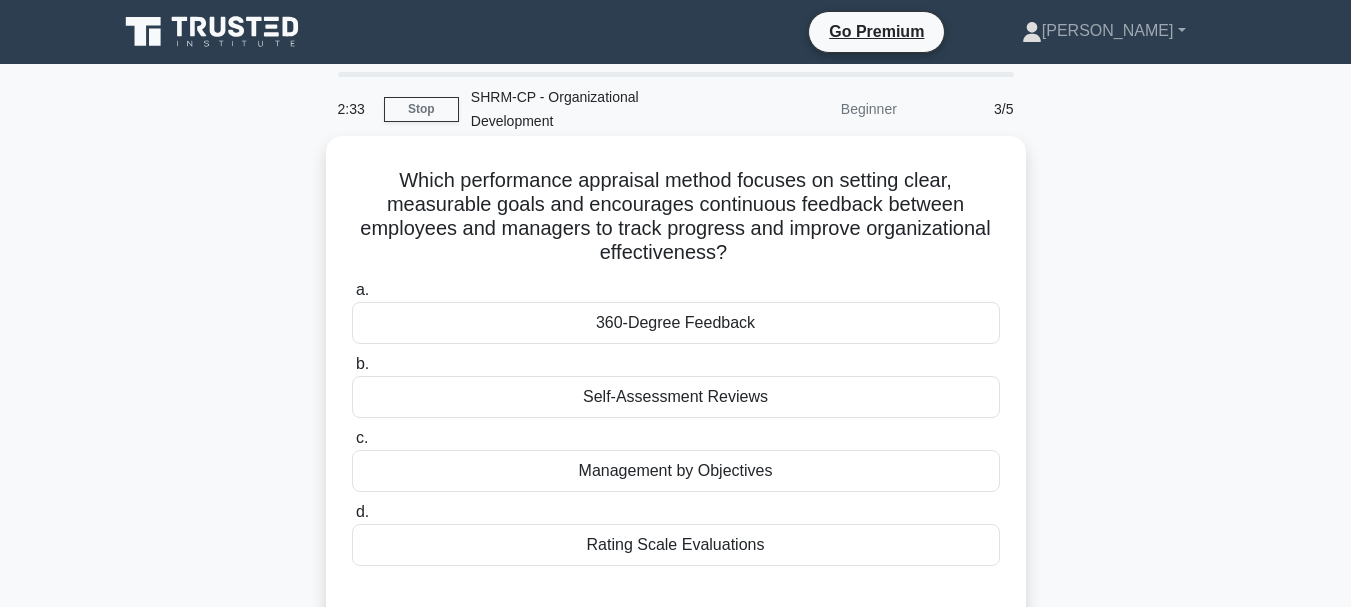 click on "360-Degree Feedback" at bounding box center (676, 323) 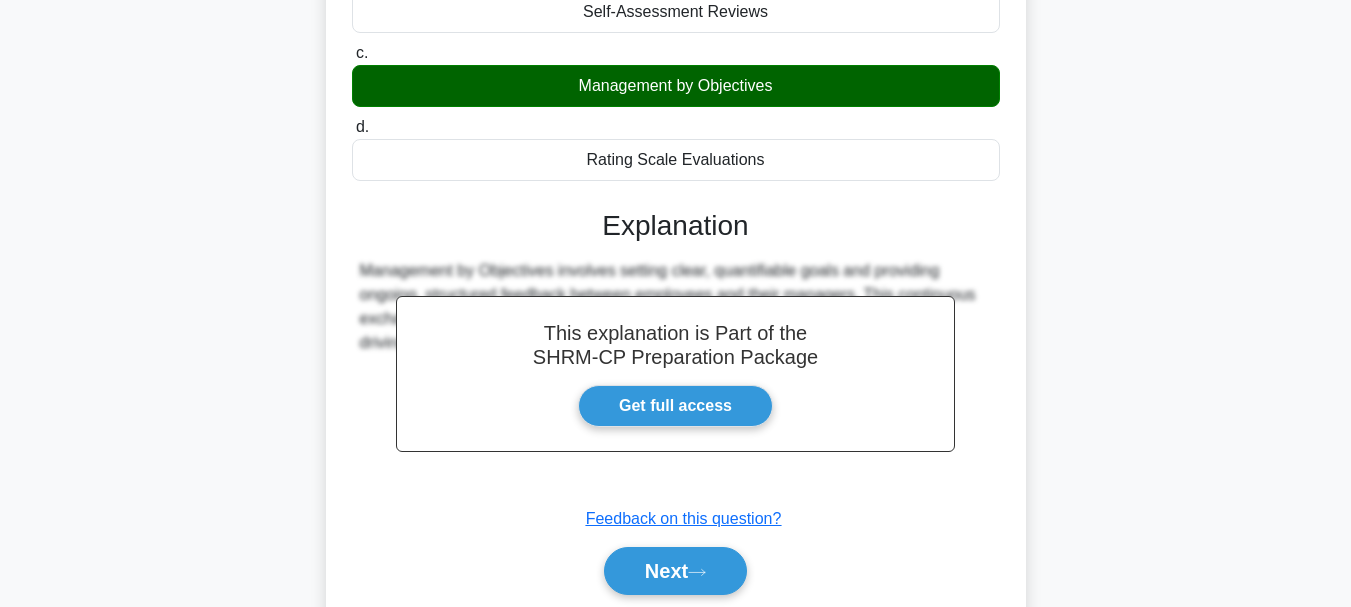 scroll, scrollTop: 400, scrollLeft: 0, axis: vertical 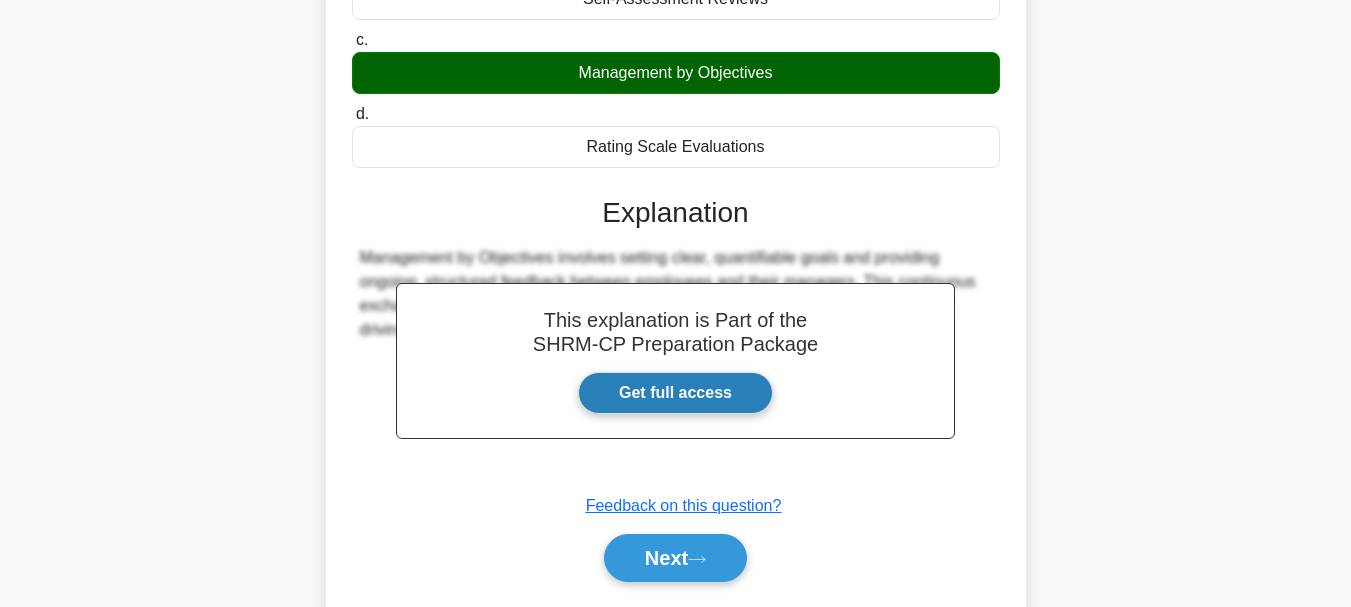 click on "Get full access" at bounding box center (675, 393) 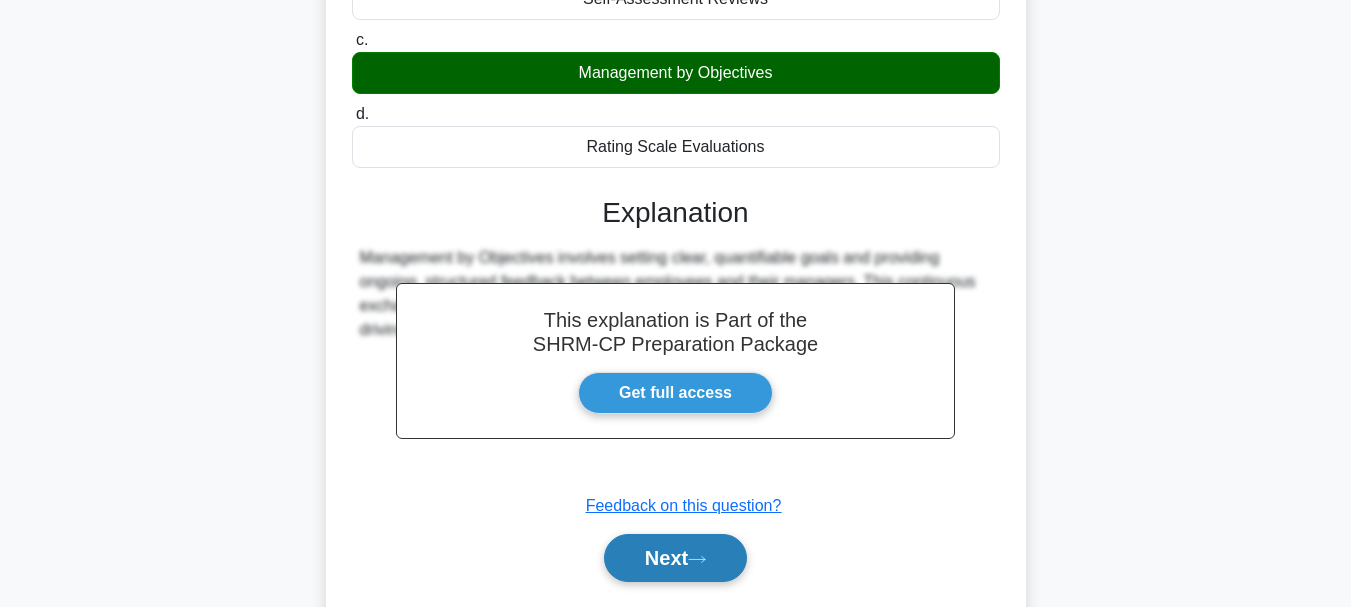 click on "Next" at bounding box center (675, 558) 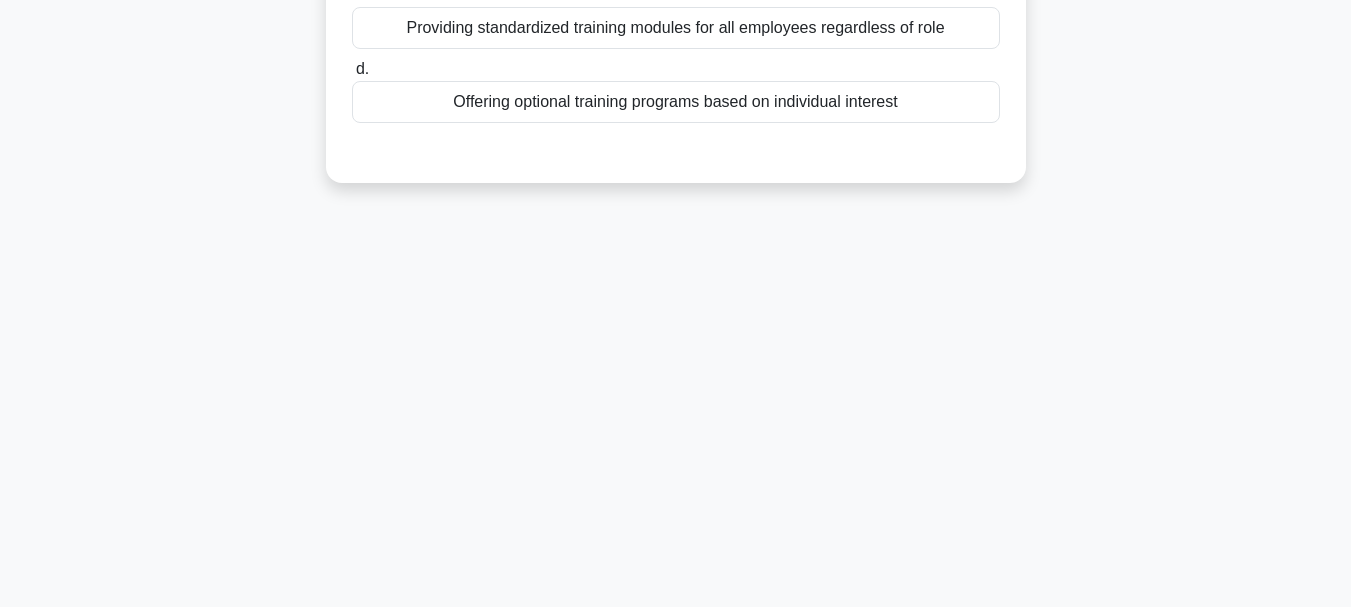 scroll, scrollTop: 0, scrollLeft: 0, axis: both 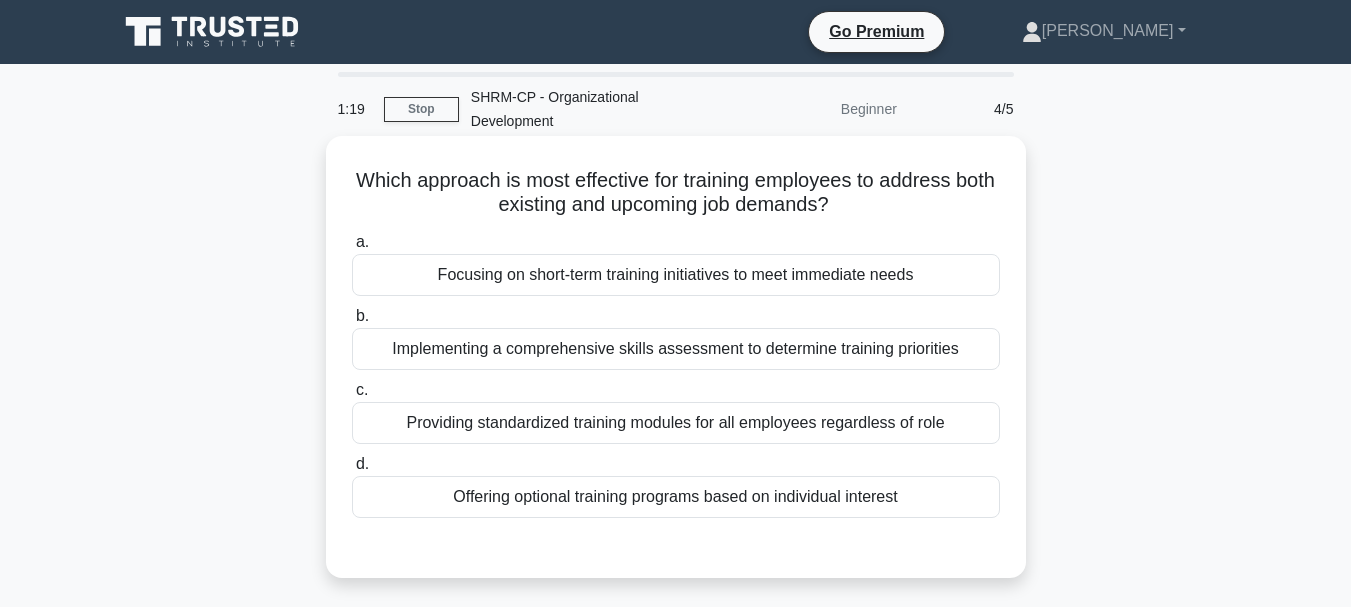 click on "Implementing a comprehensive skills assessment to determine training priorities" at bounding box center (676, 349) 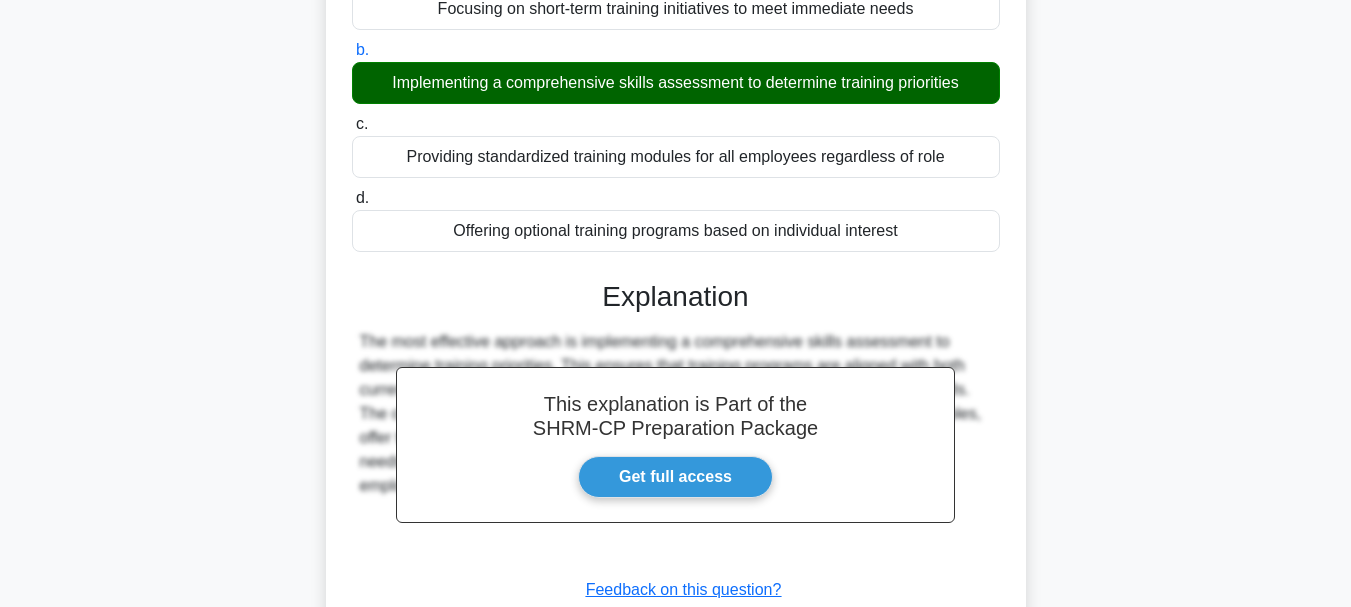 scroll, scrollTop: 400, scrollLeft: 0, axis: vertical 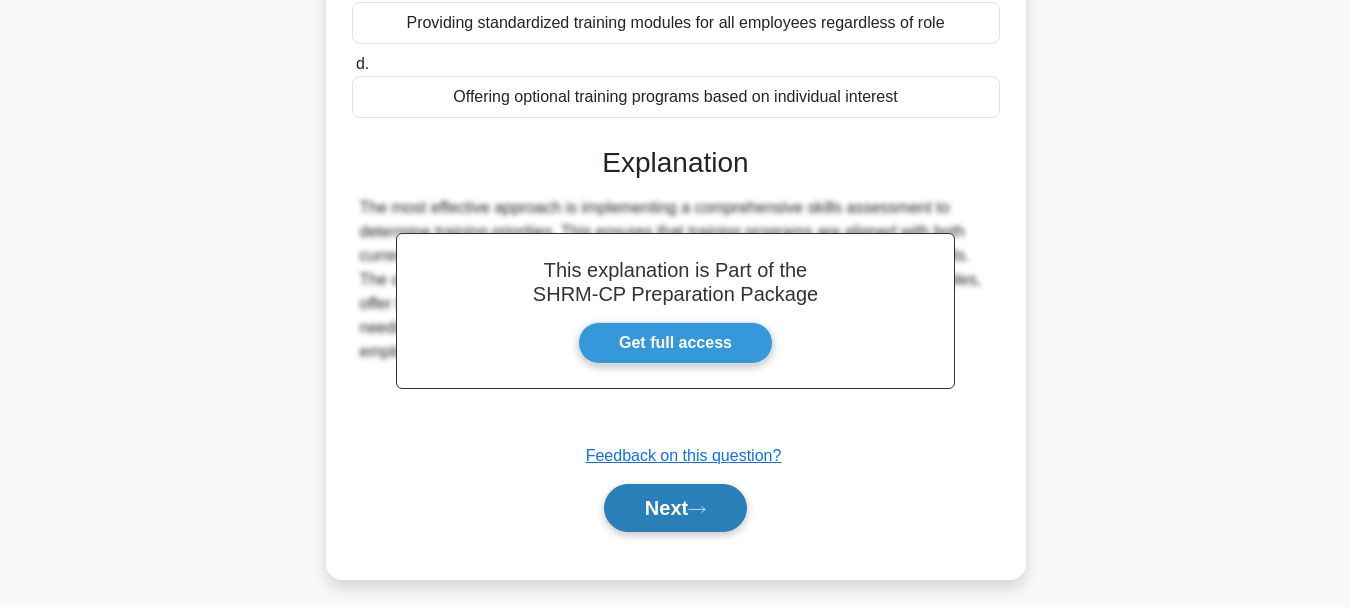 click on "Next" at bounding box center [675, 508] 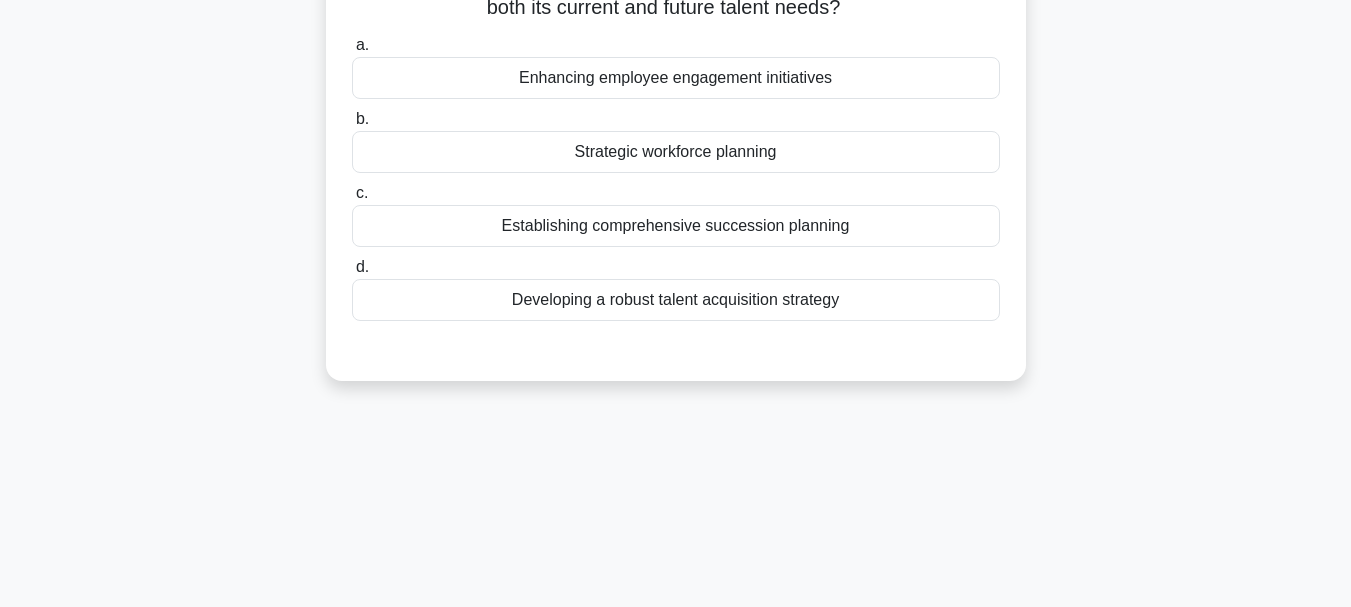 scroll, scrollTop: 0, scrollLeft: 0, axis: both 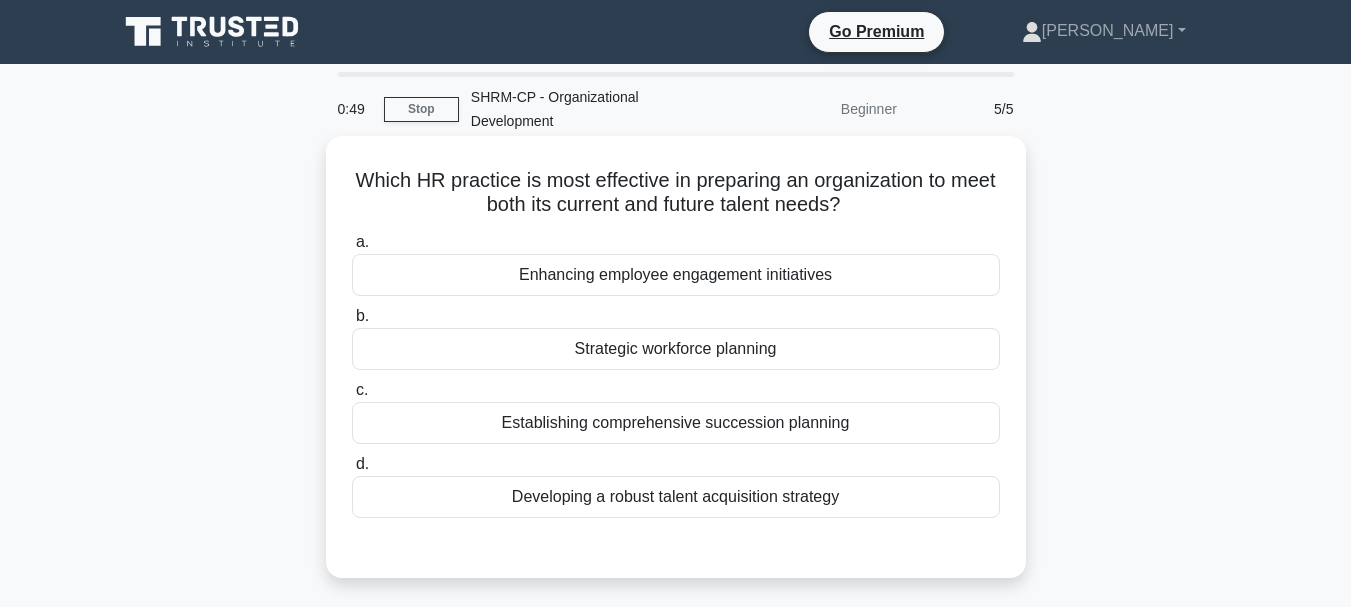 click on "Strategic workforce planning" at bounding box center [676, 349] 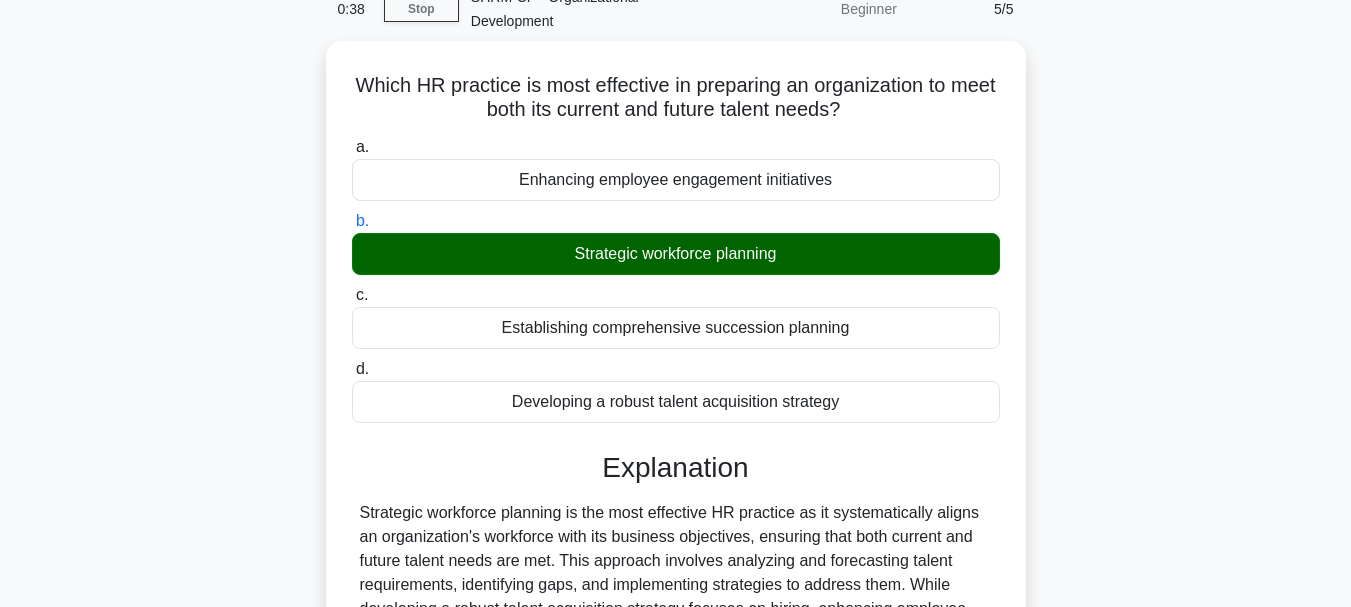 scroll, scrollTop: 0, scrollLeft: 0, axis: both 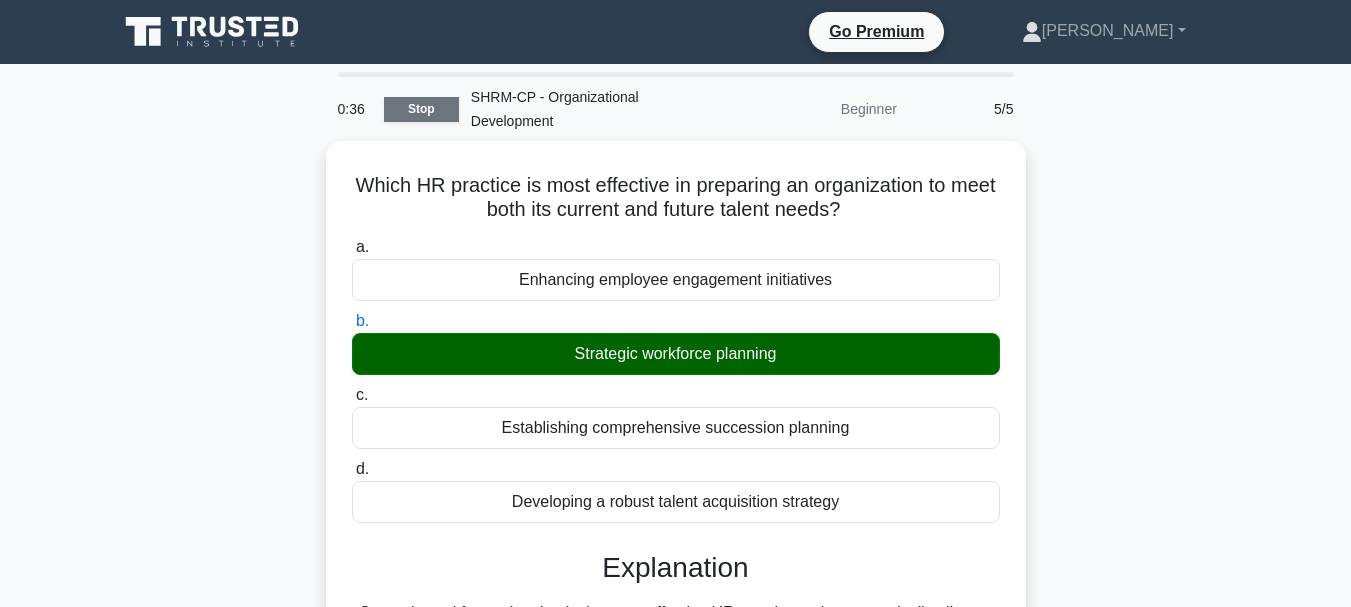 click on "Stop" at bounding box center [421, 109] 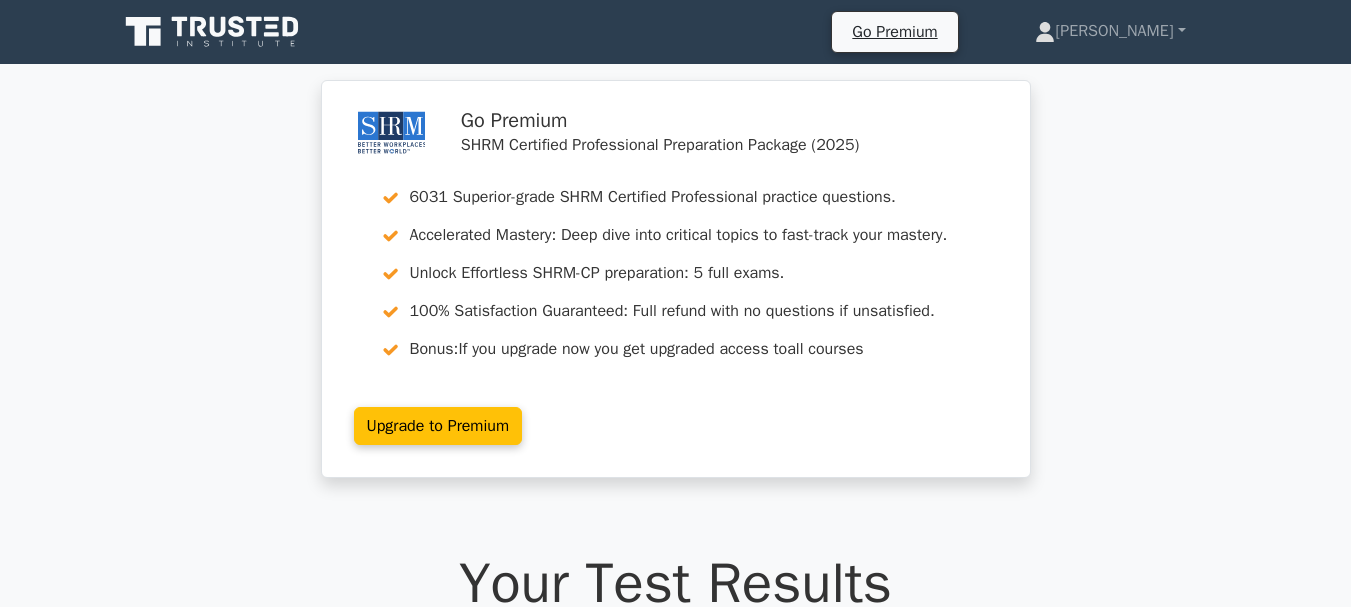 scroll, scrollTop: 0, scrollLeft: 0, axis: both 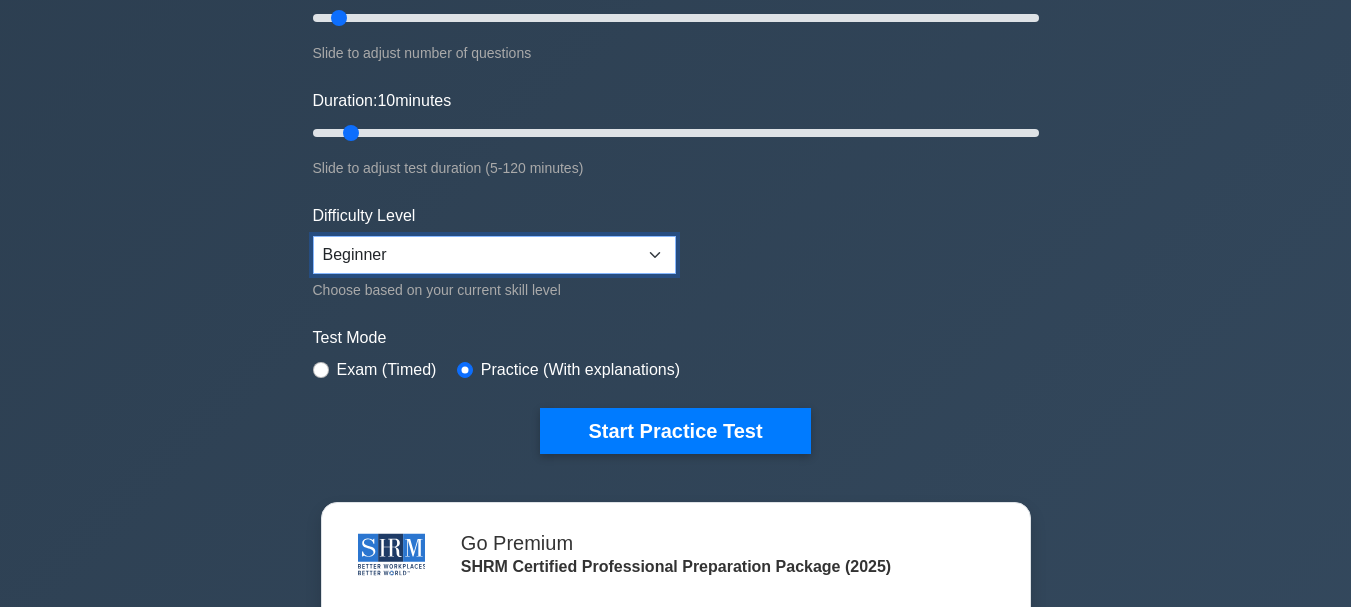 click on "Beginner
Intermediate
Expert" at bounding box center [494, 255] 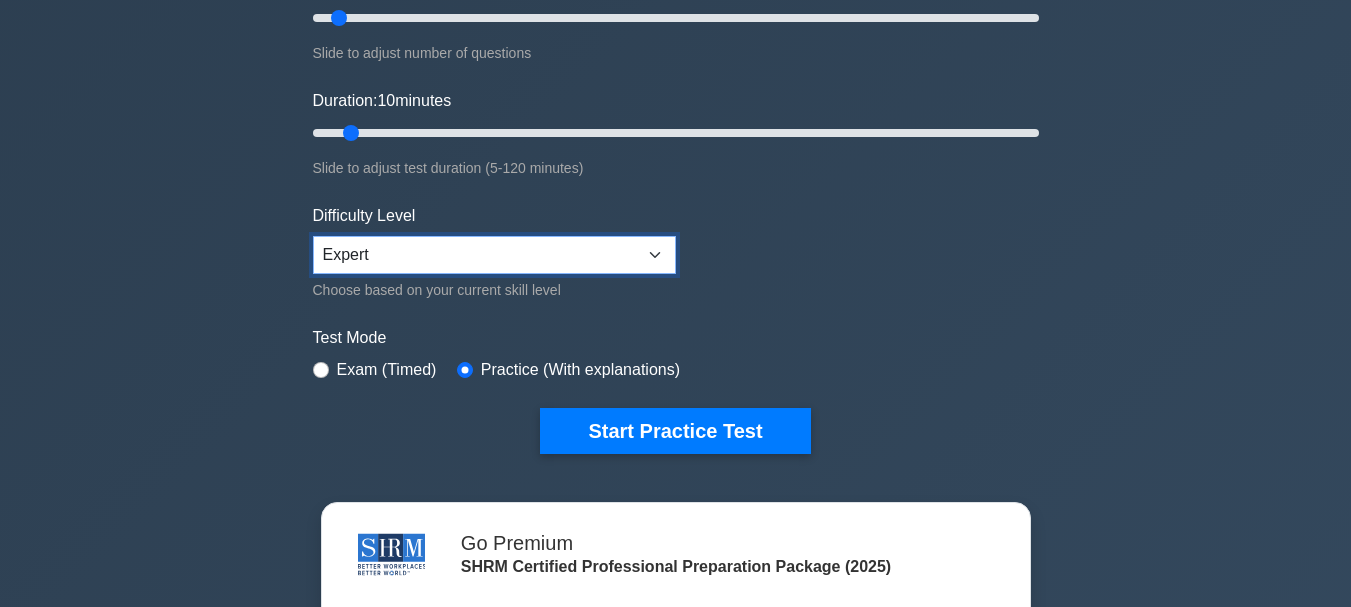 click on "Beginner
Intermediate
Expert" at bounding box center (494, 255) 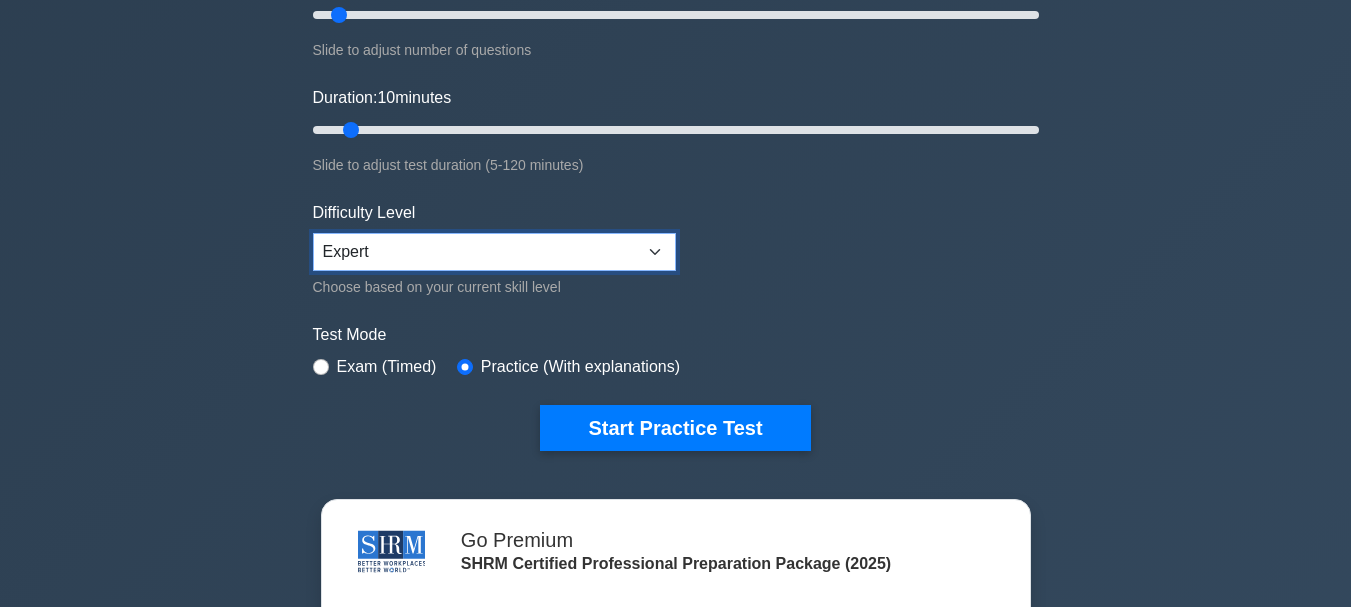 scroll, scrollTop: 300, scrollLeft: 0, axis: vertical 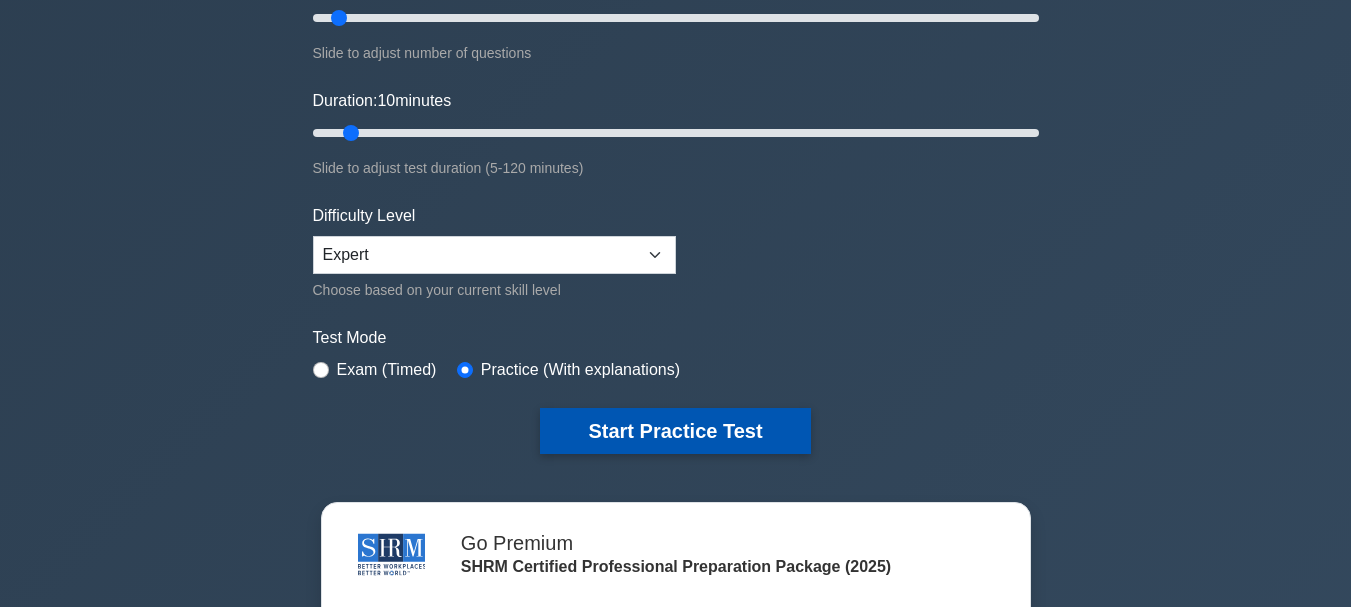 click on "Start Practice Test" at bounding box center [675, 431] 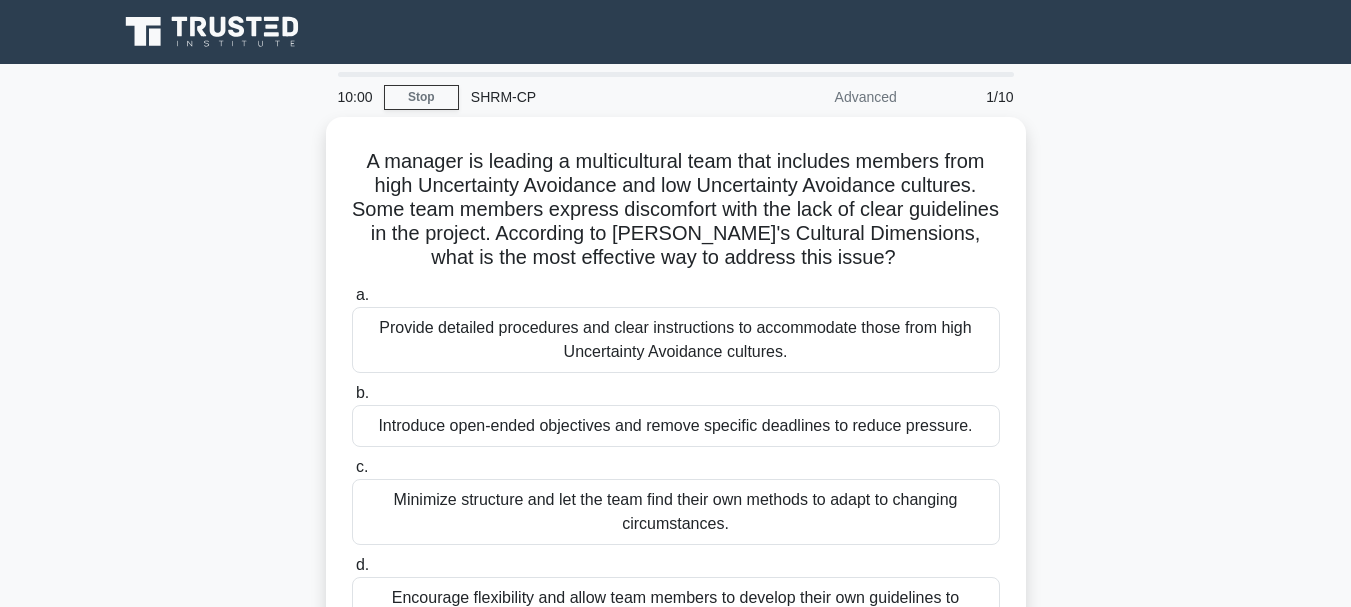 scroll, scrollTop: 0, scrollLeft: 0, axis: both 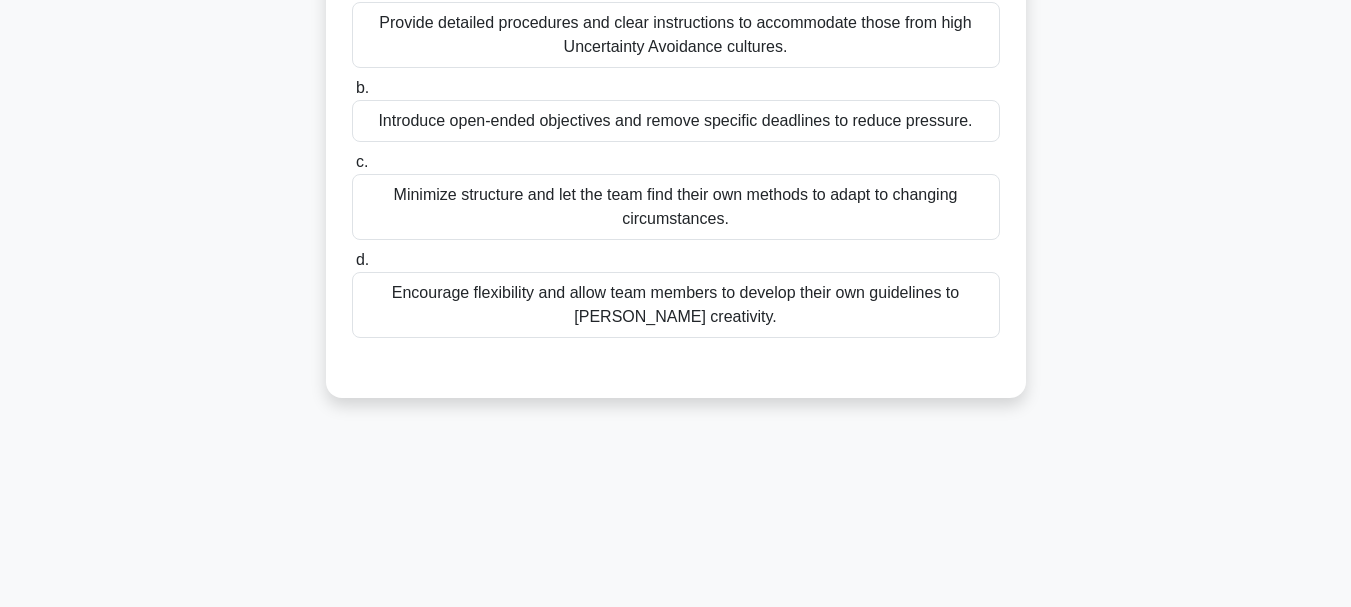 click on "Encourage flexibility and allow team members to develop their own guidelines to [PERSON_NAME] creativity." at bounding box center (676, 305) 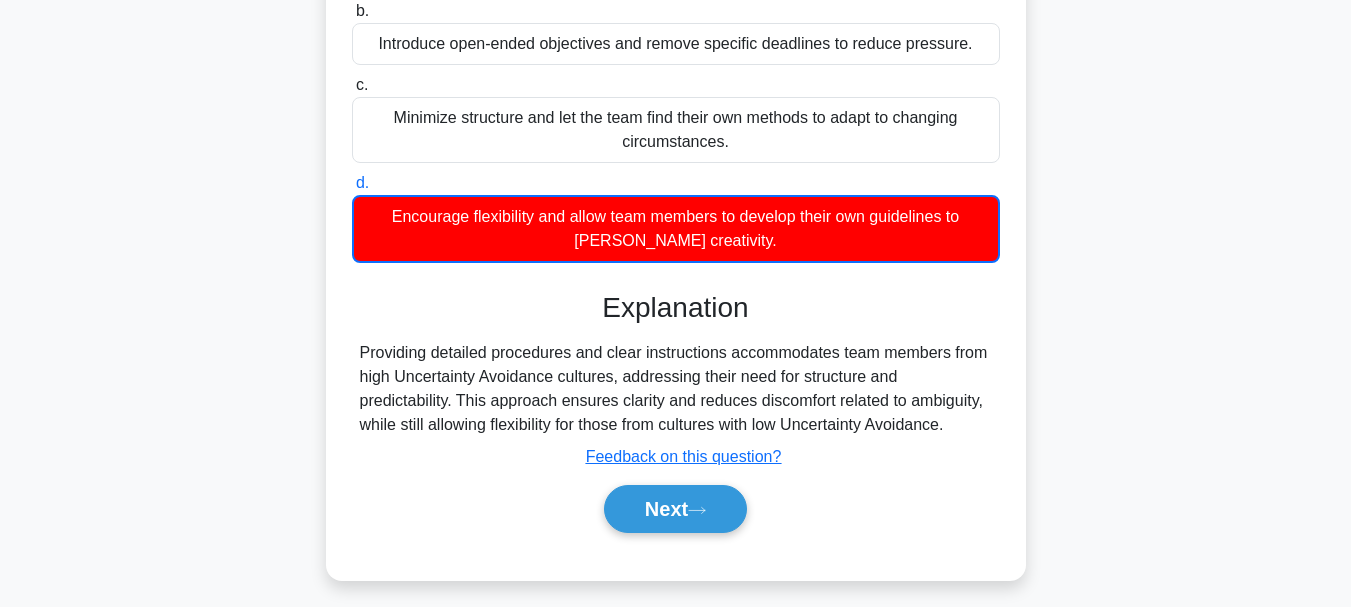 scroll, scrollTop: 400, scrollLeft: 0, axis: vertical 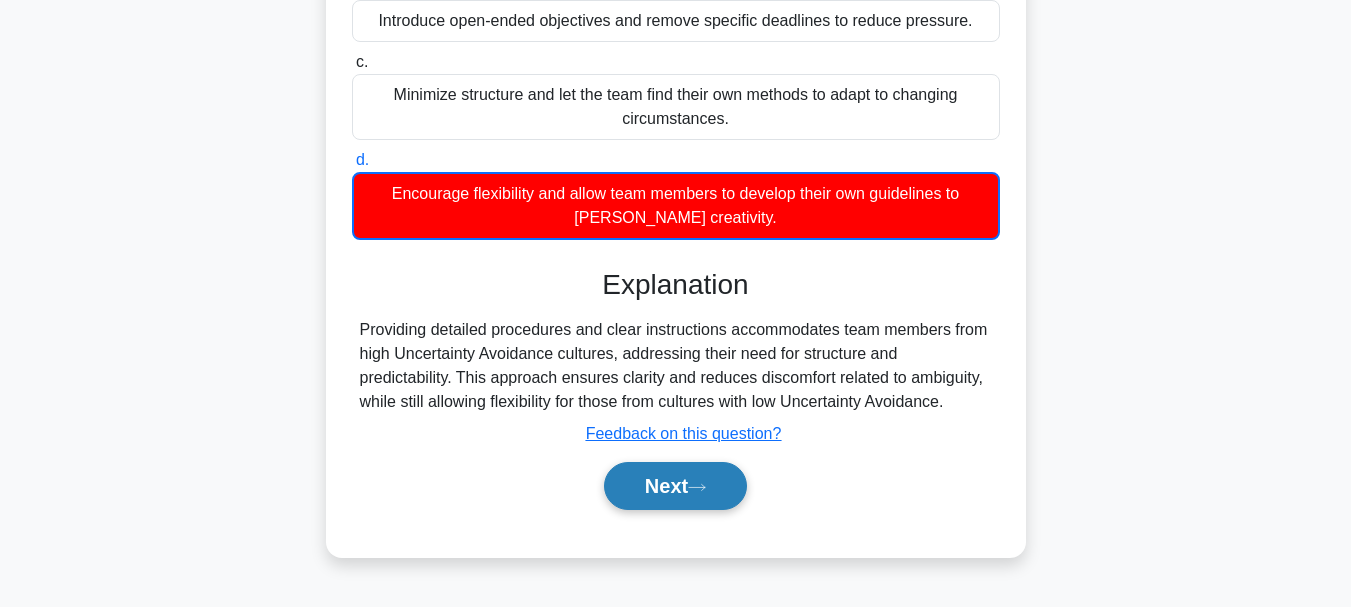 click on "Next" at bounding box center [675, 486] 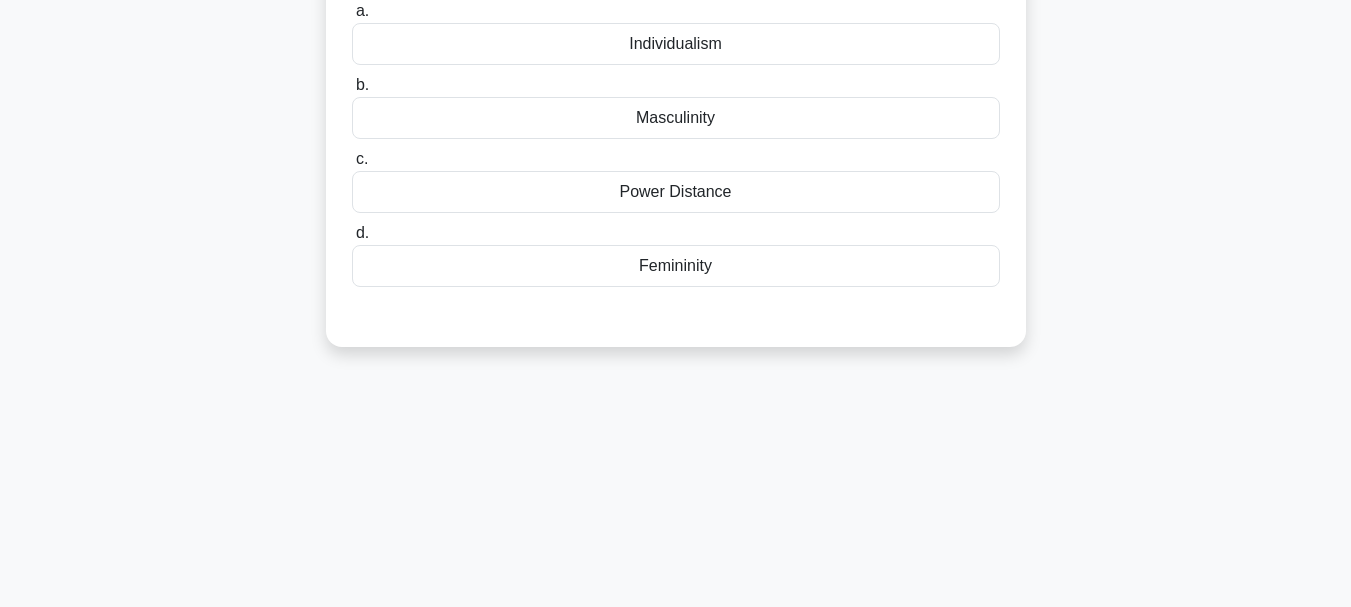 scroll, scrollTop: 0, scrollLeft: 0, axis: both 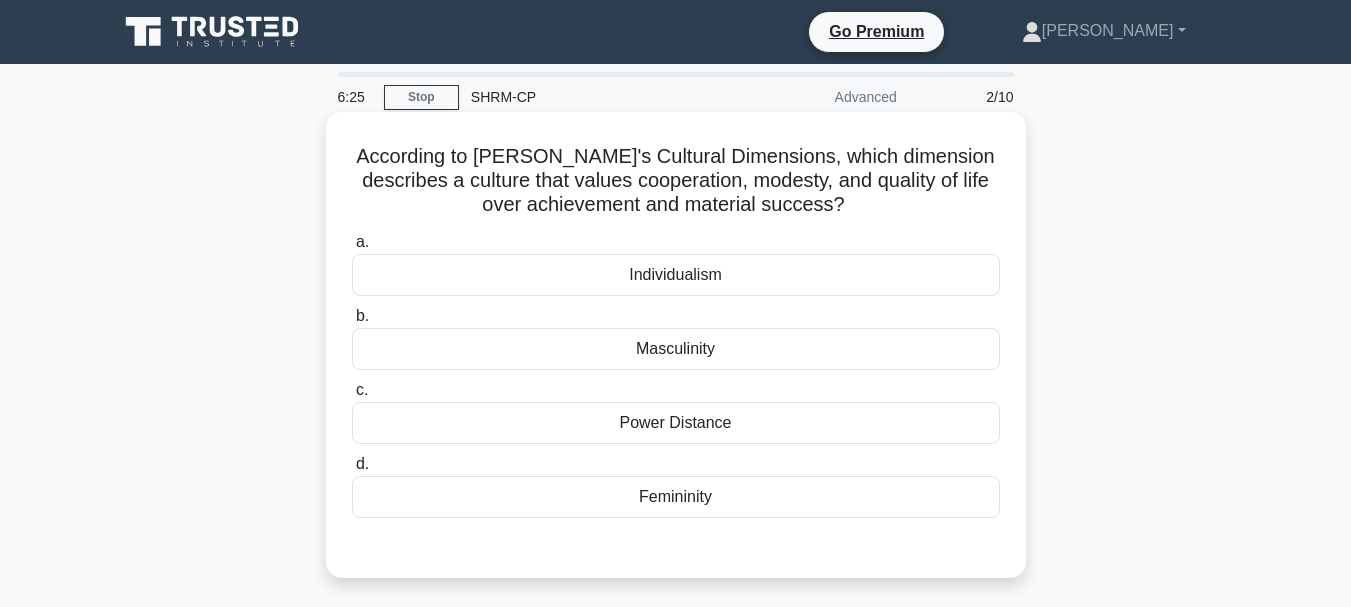 click on "Individualism" at bounding box center (676, 275) 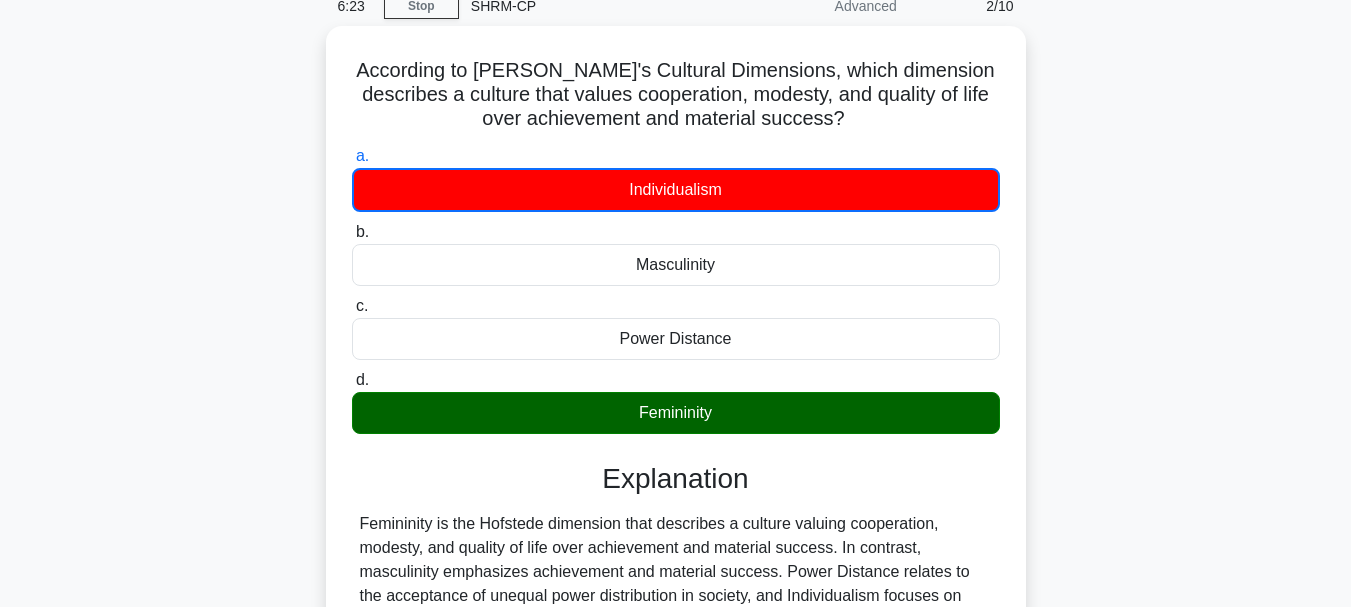 scroll, scrollTop: 400, scrollLeft: 0, axis: vertical 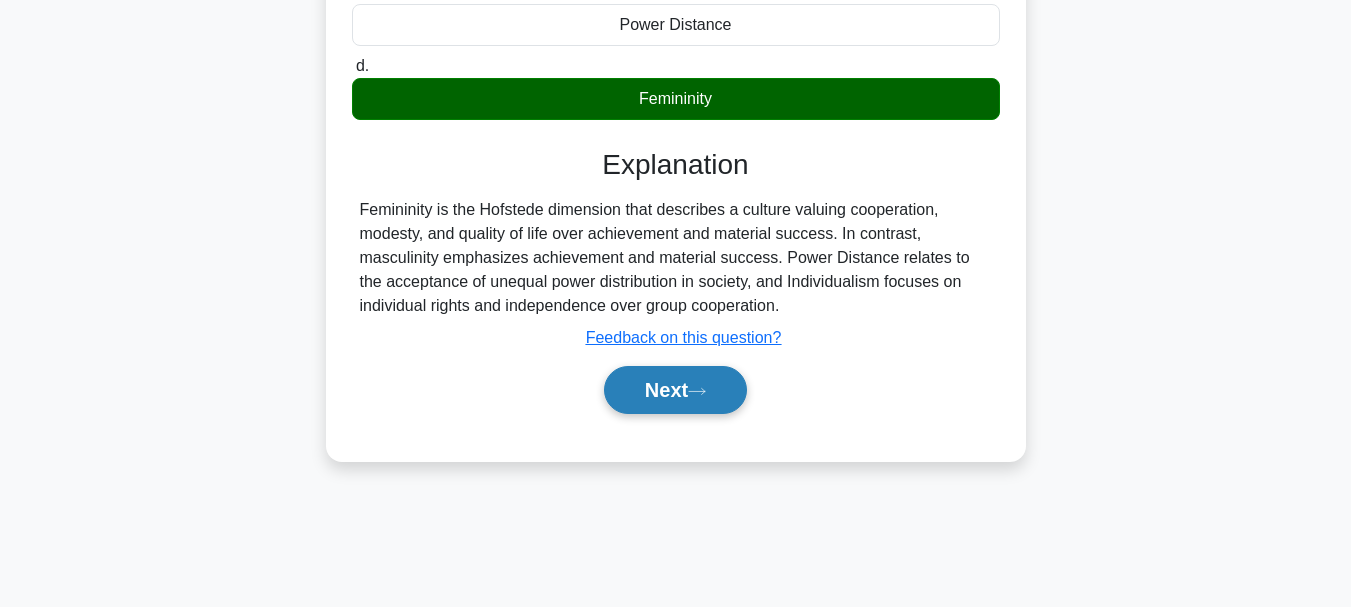 click on "Next" at bounding box center (675, 390) 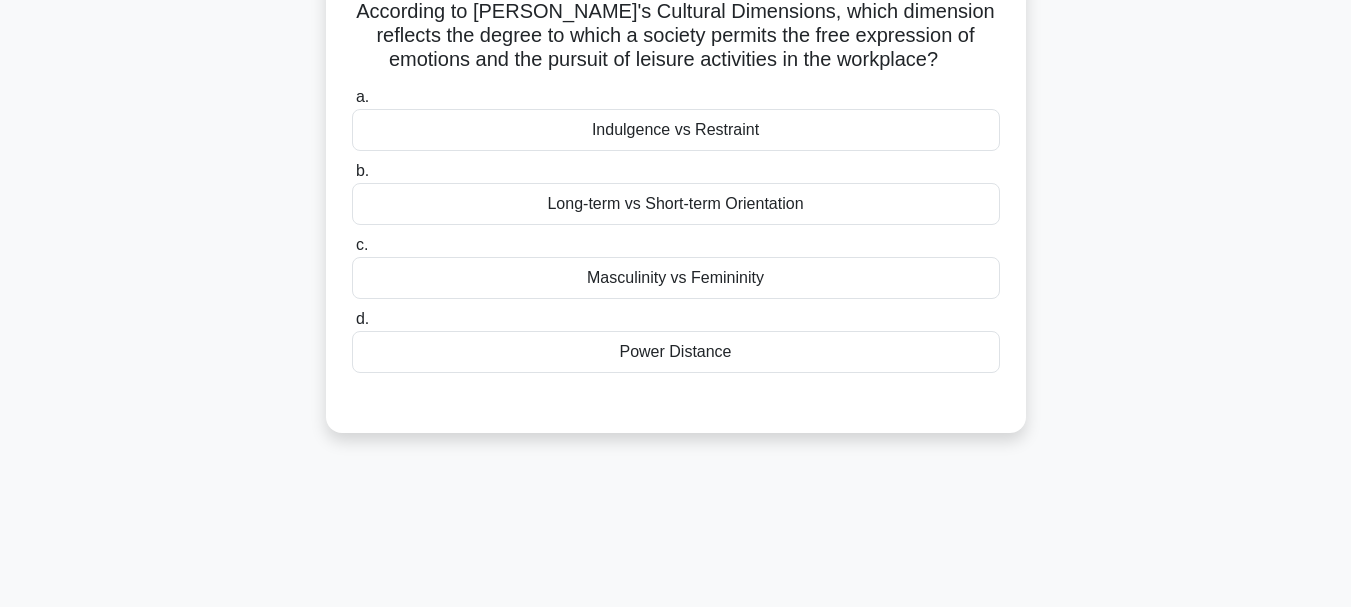 scroll, scrollTop: 0, scrollLeft: 0, axis: both 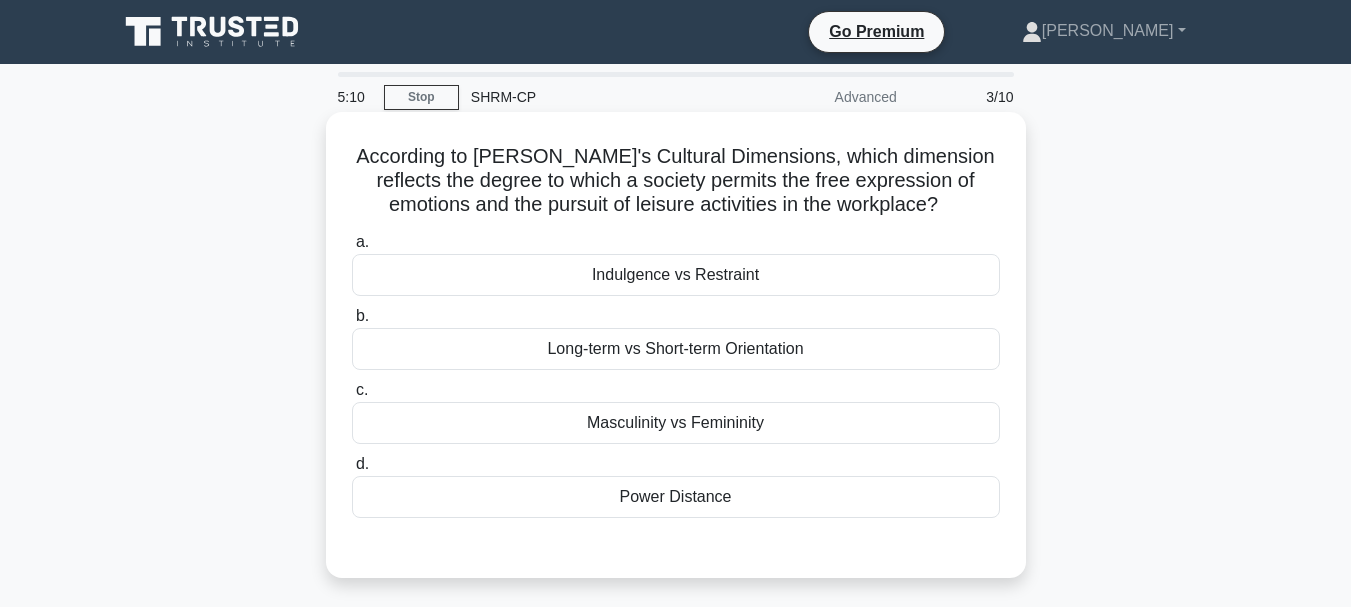 click on "Indulgence vs Restraint" at bounding box center [676, 275] 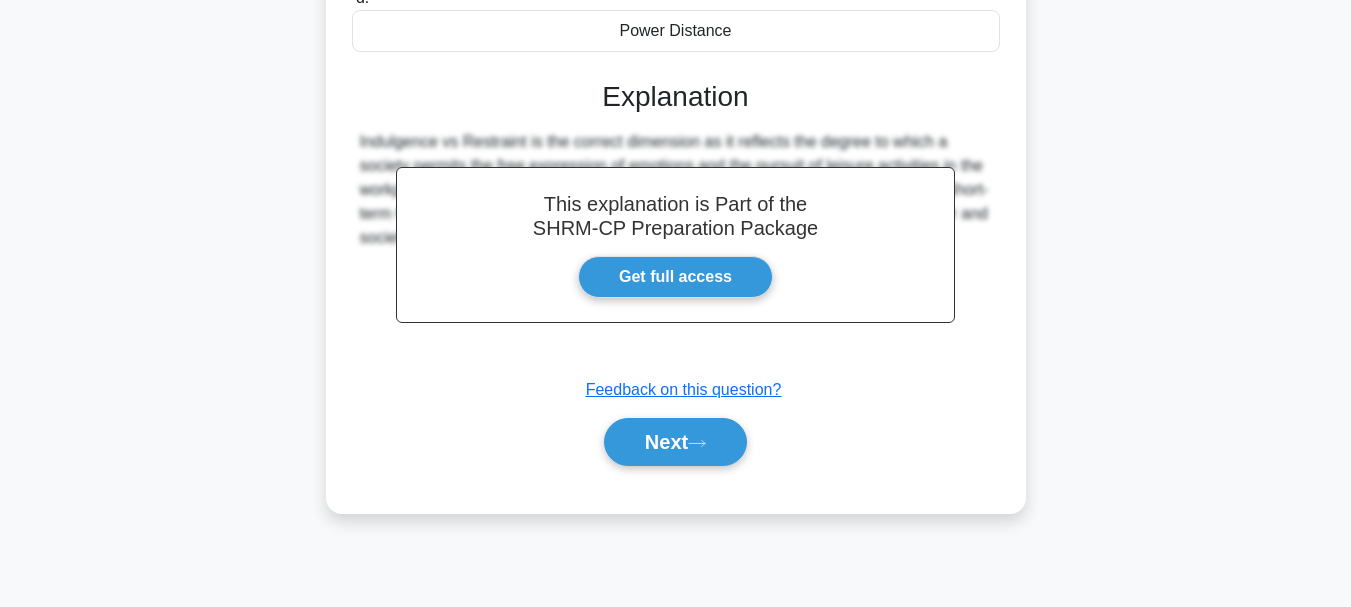 scroll, scrollTop: 473, scrollLeft: 0, axis: vertical 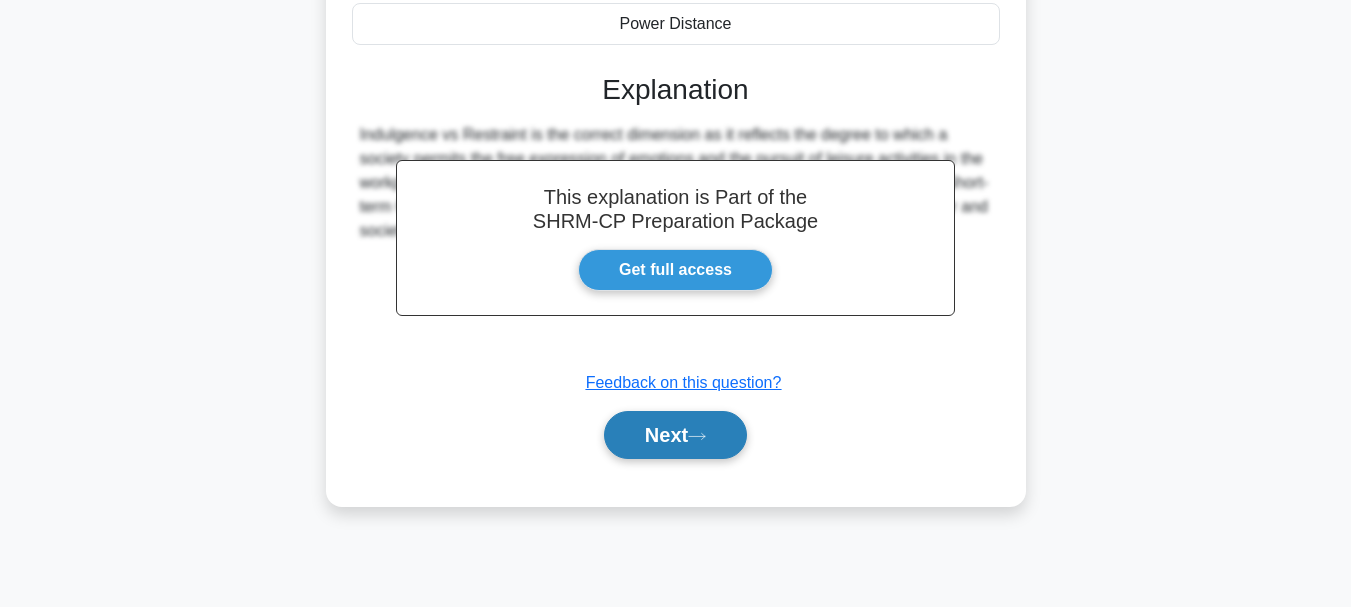 click on "Next" at bounding box center [675, 435] 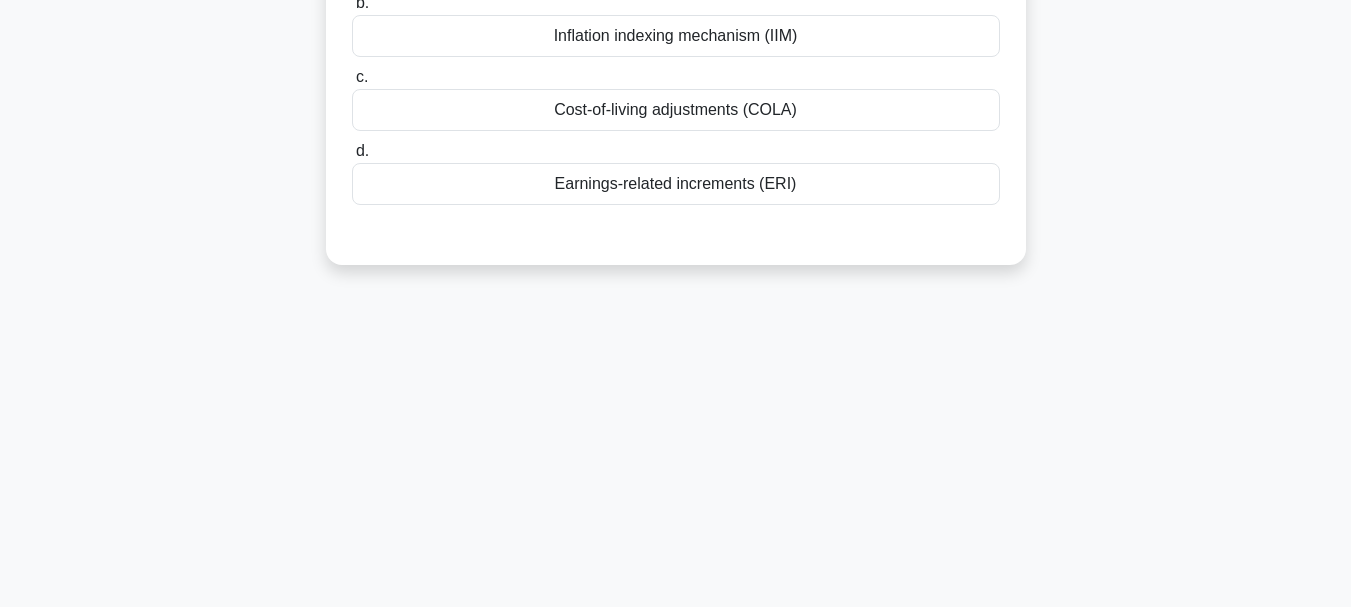 scroll, scrollTop: 0, scrollLeft: 0, axis: both 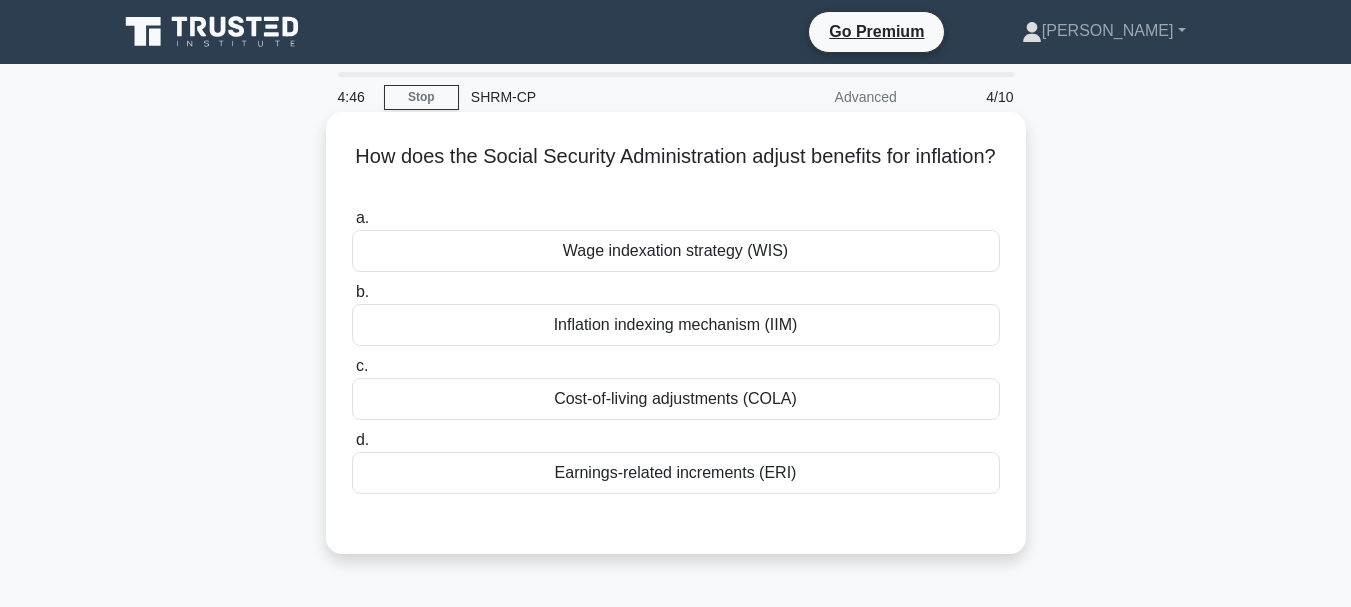 click on "Cost-of-living adjustments (COLA)" at bounding box center (676, 399) 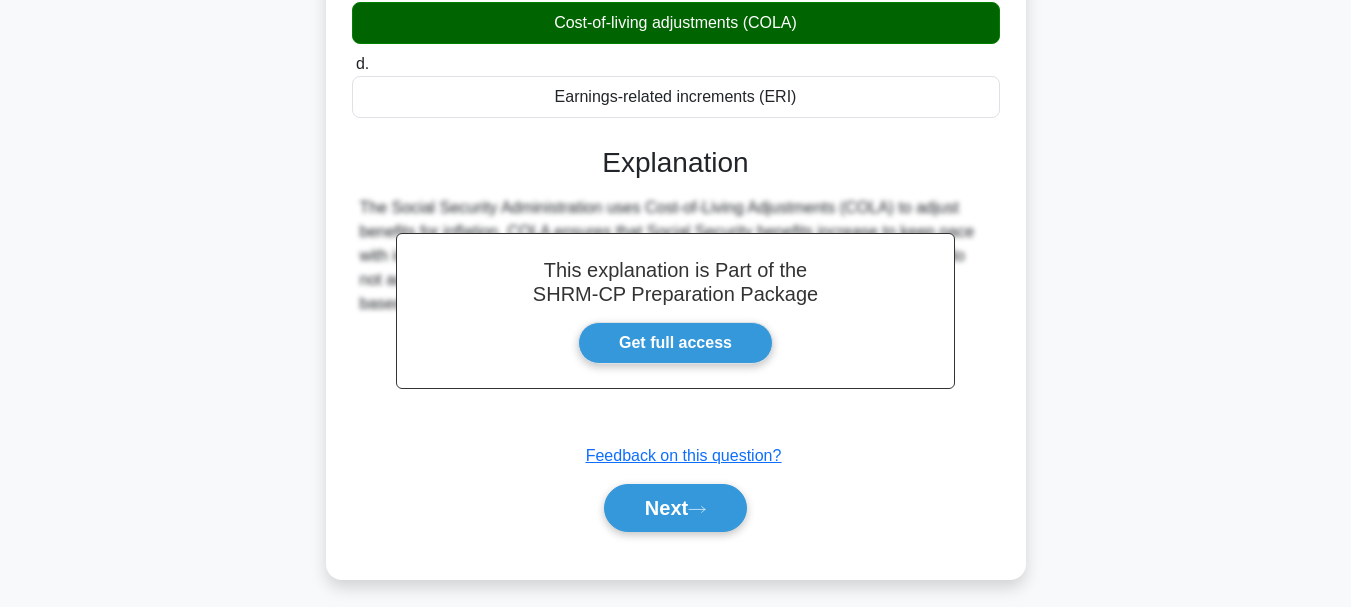 scroll, scrollTop: 400, scrollLeft: 0, axis: vertical 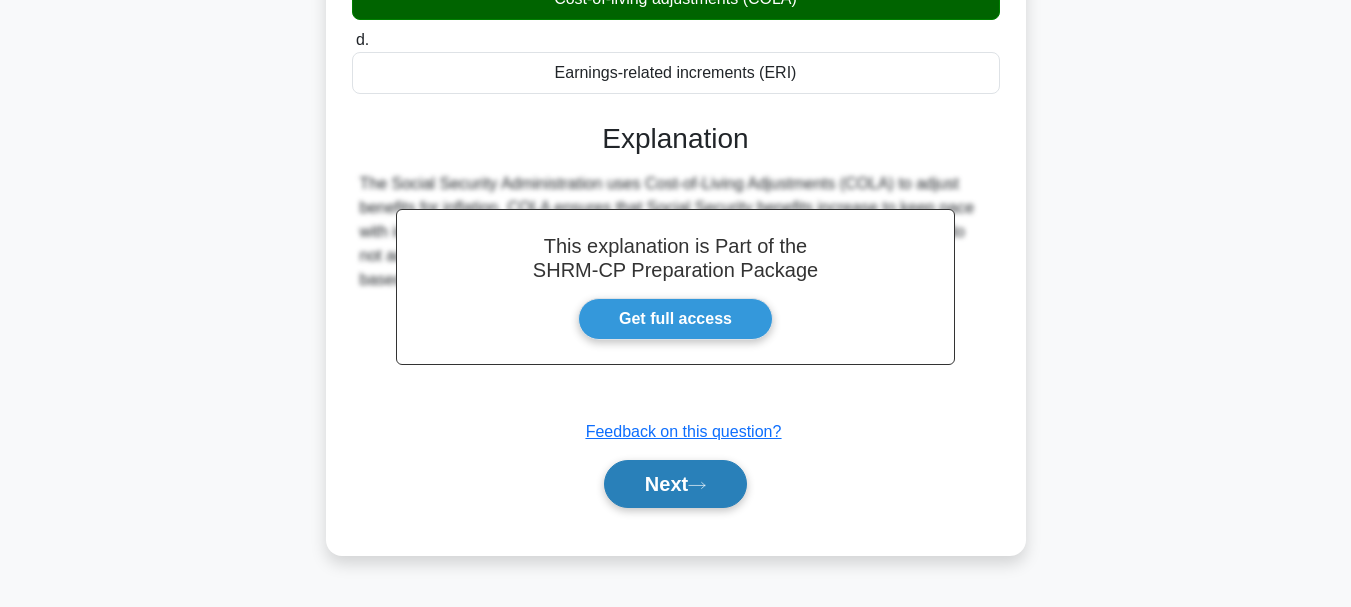 click on "Next" at bounding box center (675, 484) 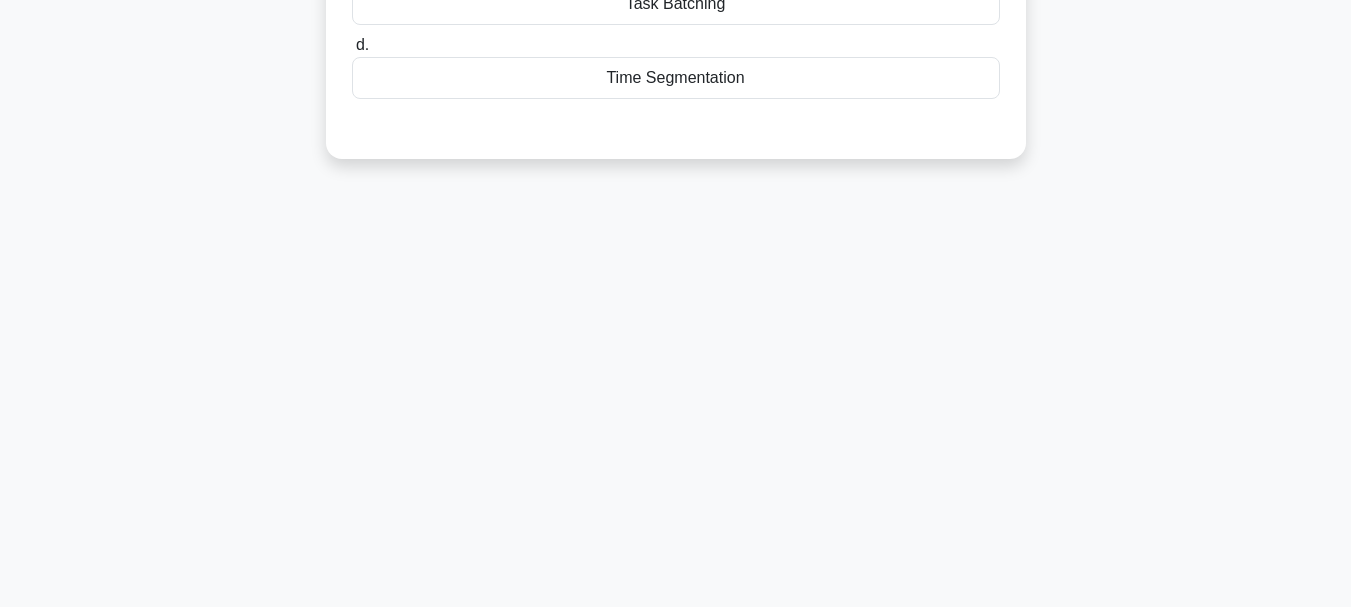 scroll, scrollTop: 0, scrollLeft: 0, axis: both 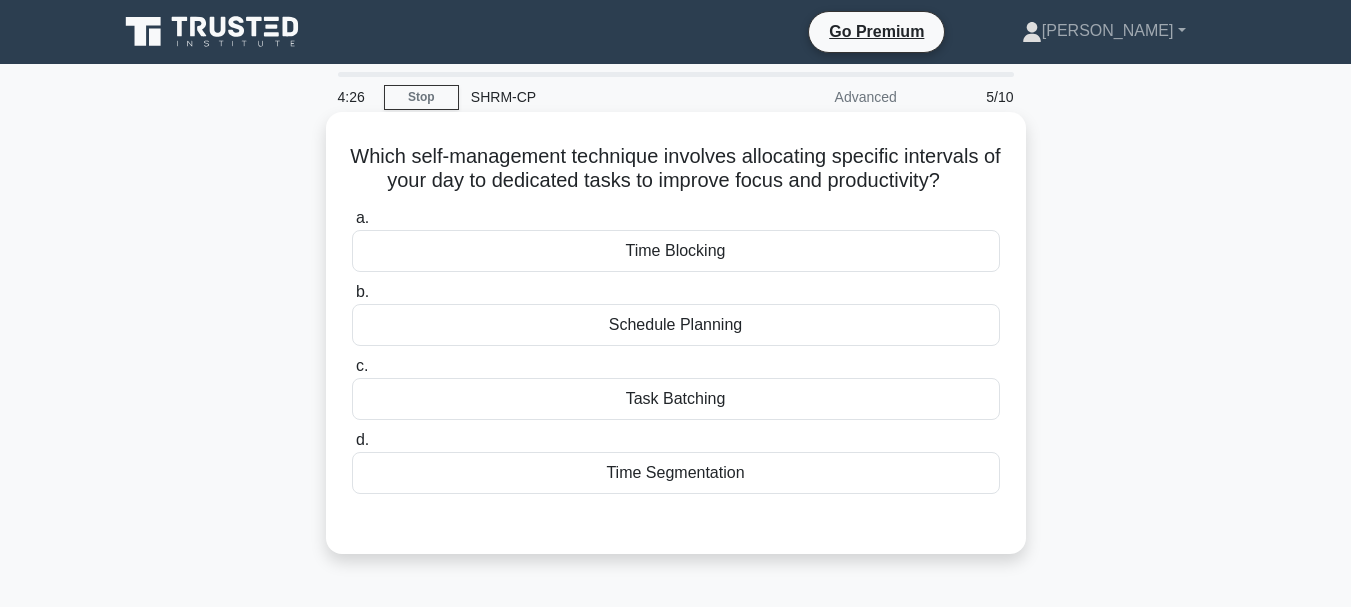click on "Time Segmentation" at bounding box center (676, 473) 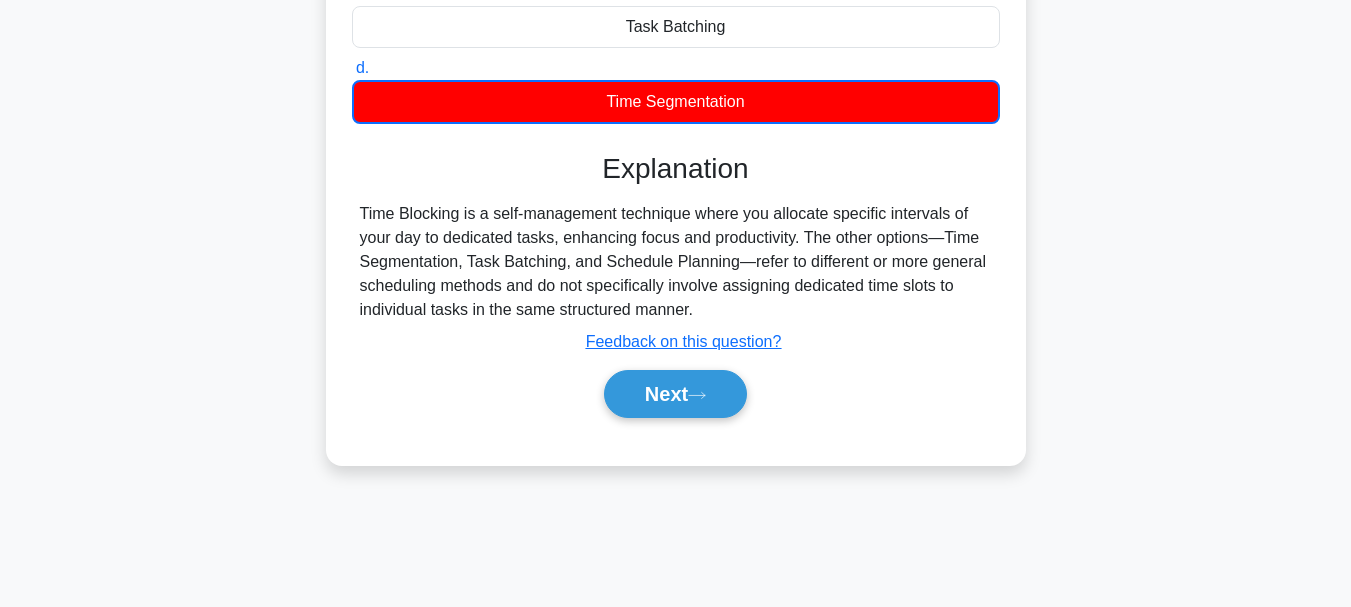 scroll, scrollTop: 473, scrollLeft: 0, axis: vertical 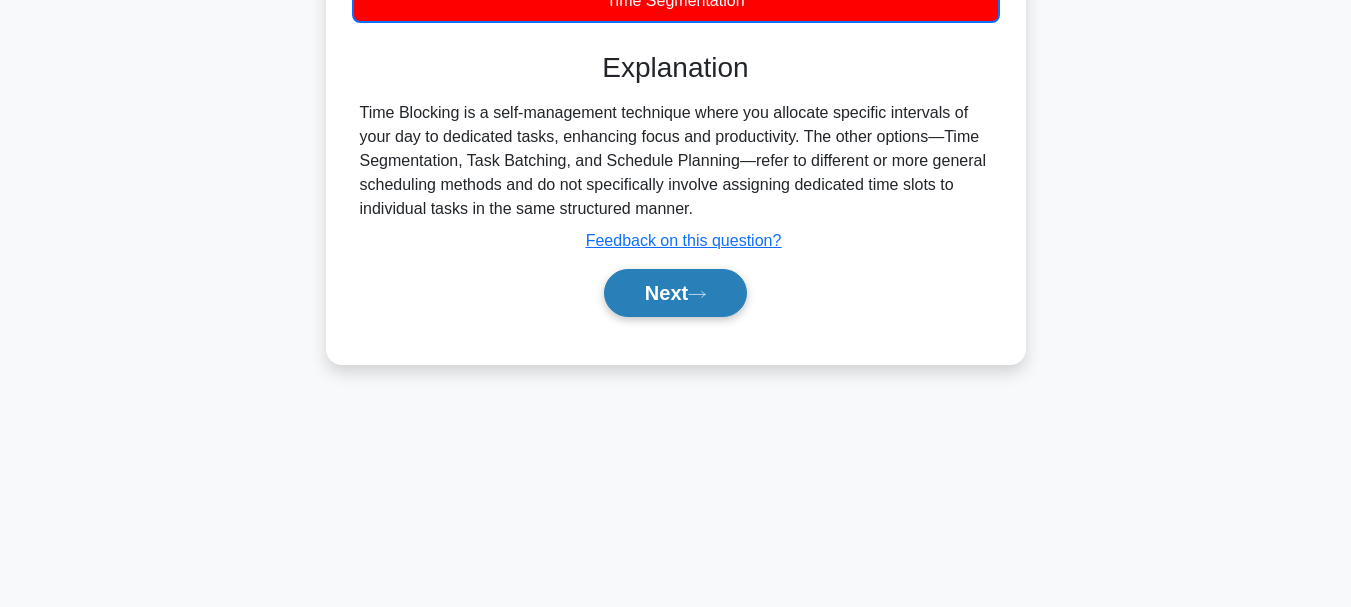 click on "Next" at bounding box center (675, 293) 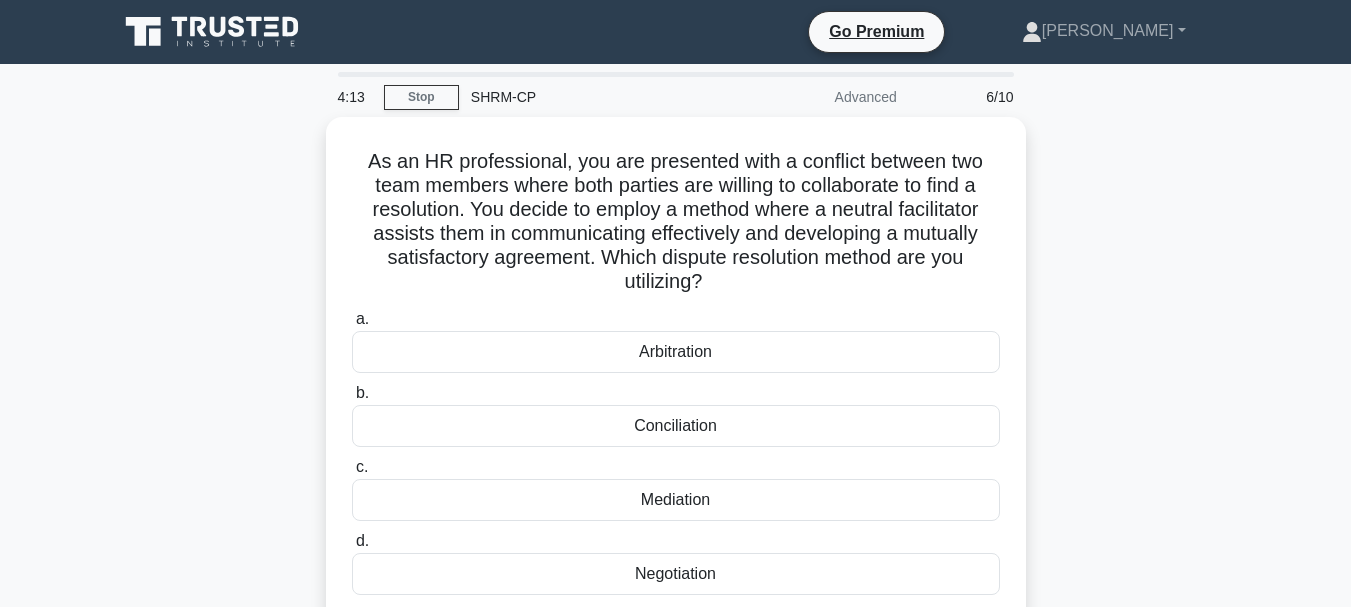 scroll, scrollTop: 100, scrollLeft: 0, axis: vertical 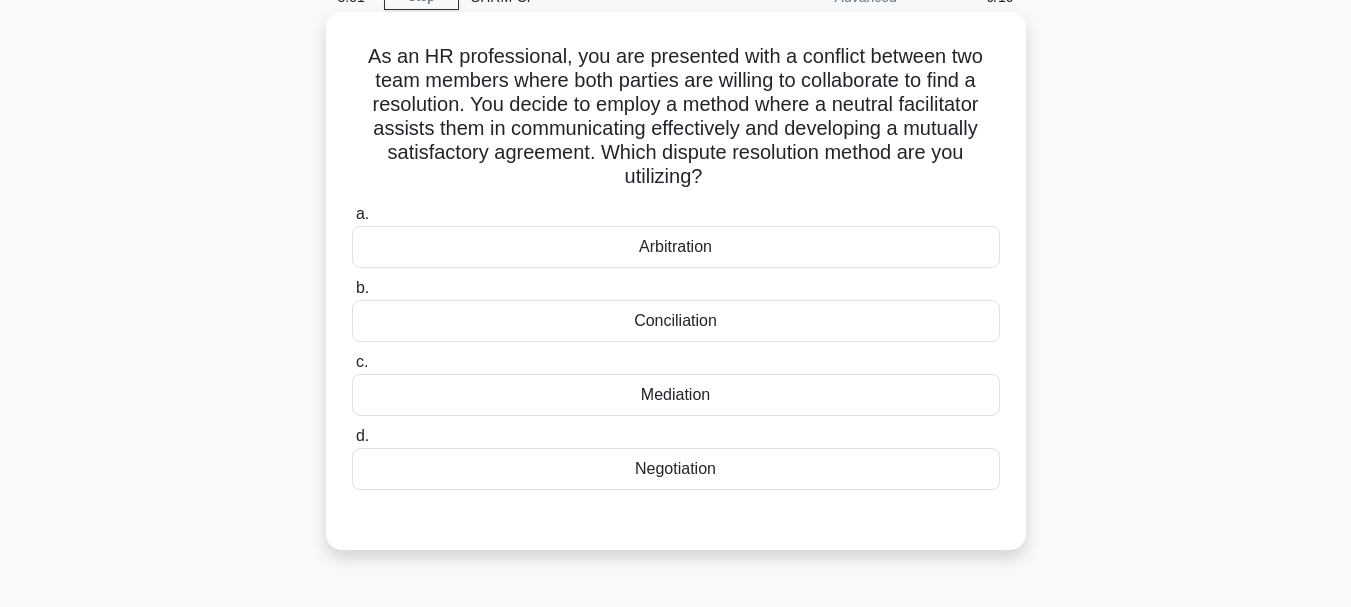 click on "Mediation" at bounding box center [676, 395] 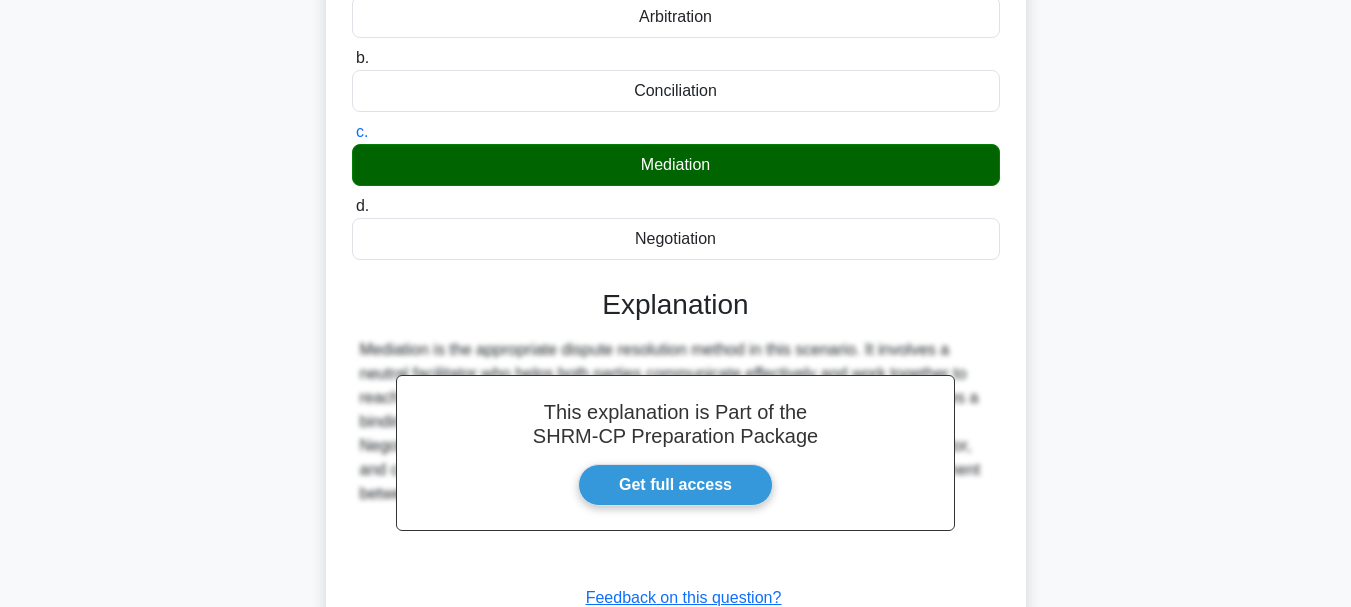 scroll, scrollTop: 400, scrollLeft: 0, axis: vertical 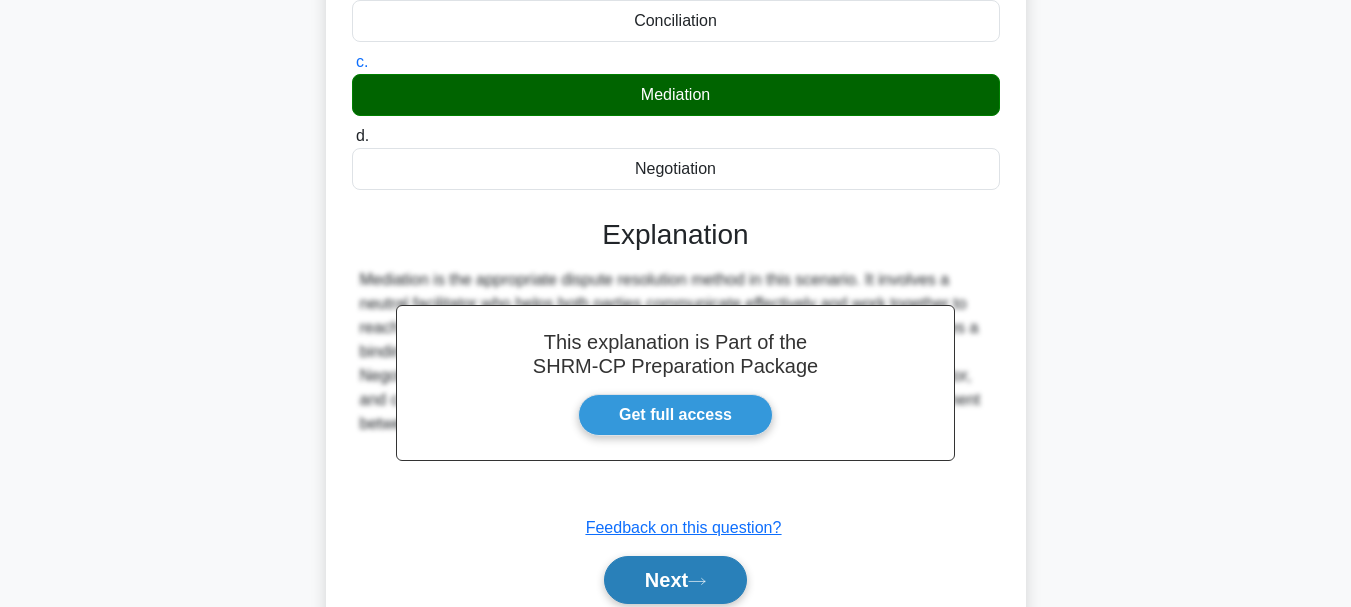 click on "Next" at bounding box center [675, 580] 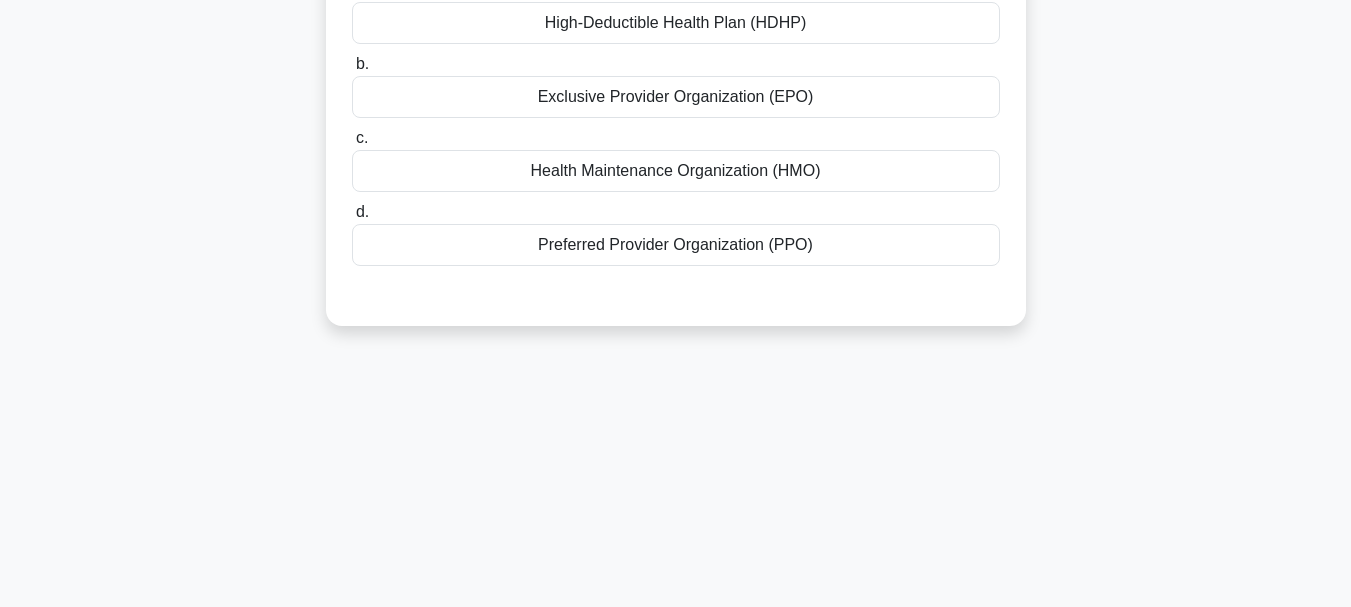 scroll, scrollTop: 0, scrollLeft: 0, axis: both 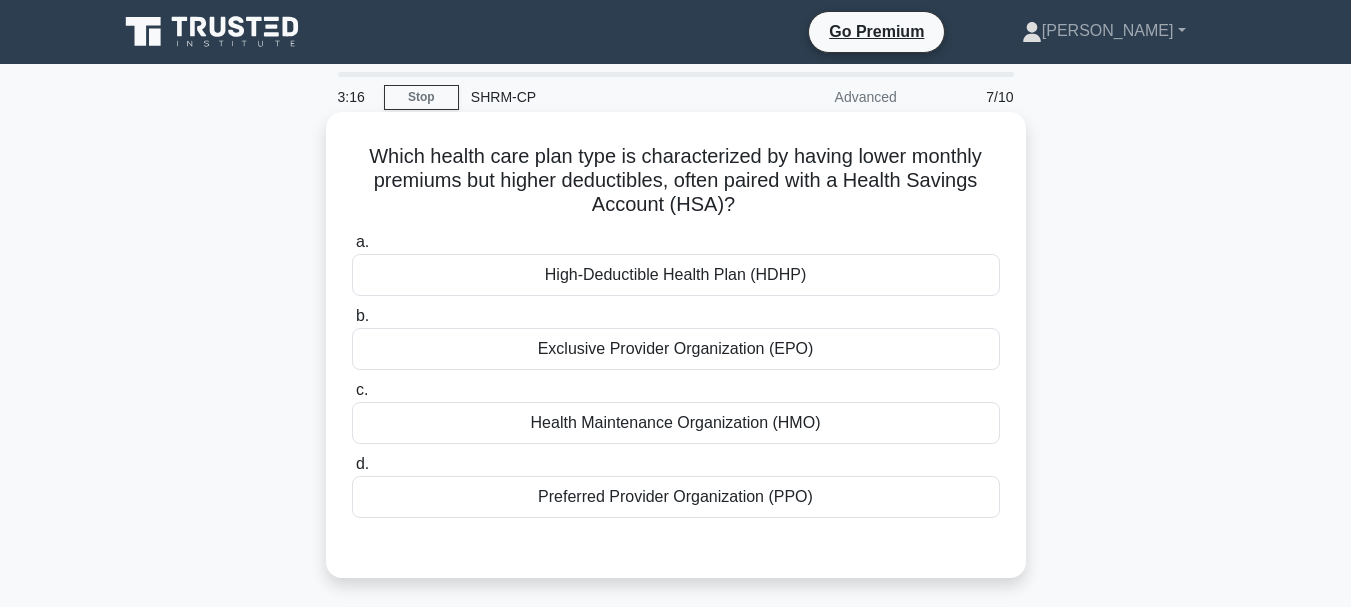 click on "High-Deductible Health Plan (HDHP)" at bounding box center (676, 275) 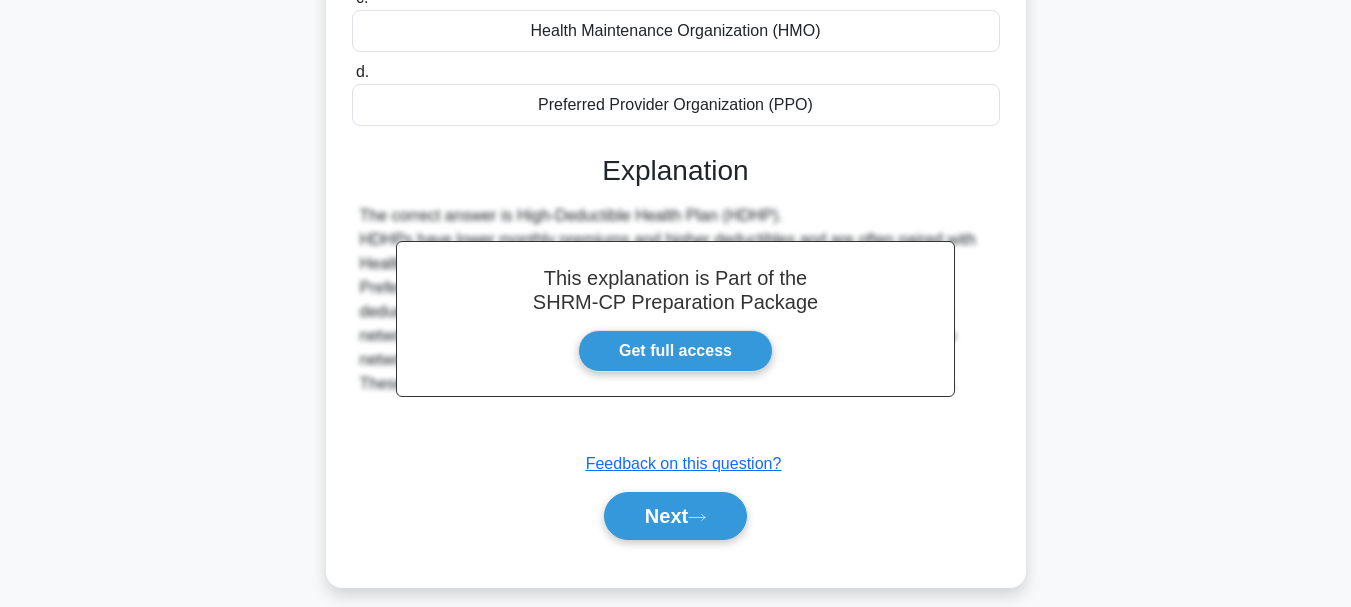 scroll, scrollTop: 400, scrollLeft: 0, axis: vertical 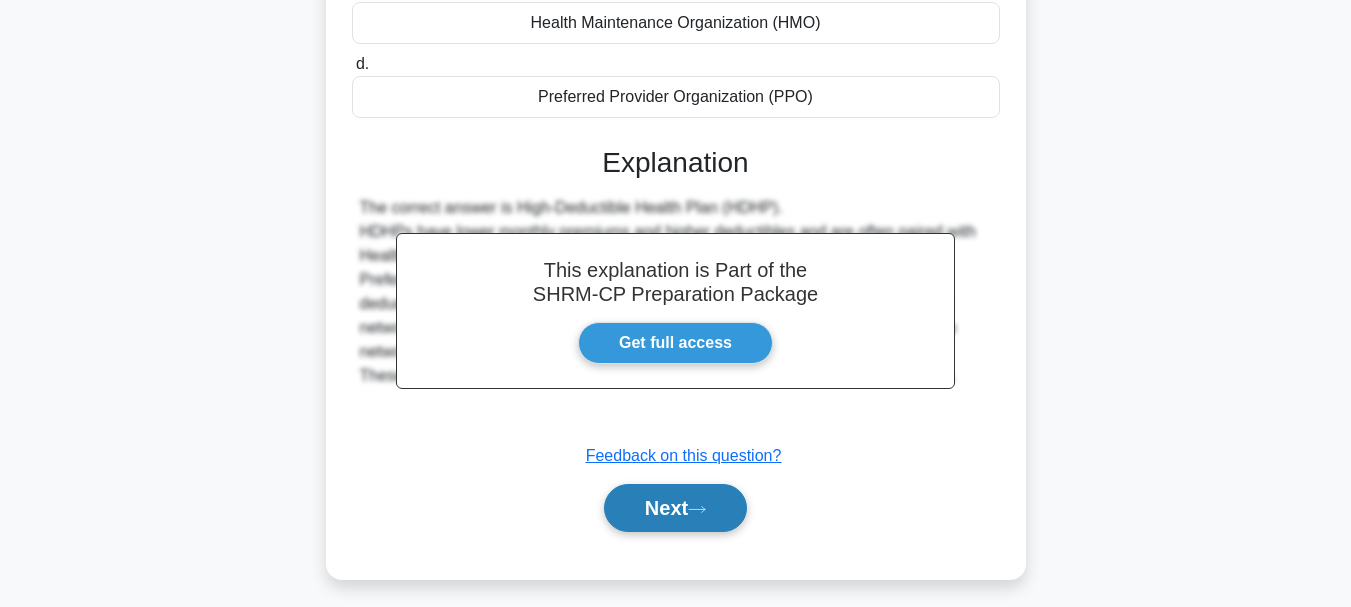 click on "Next" at bounding box center (675, 508) 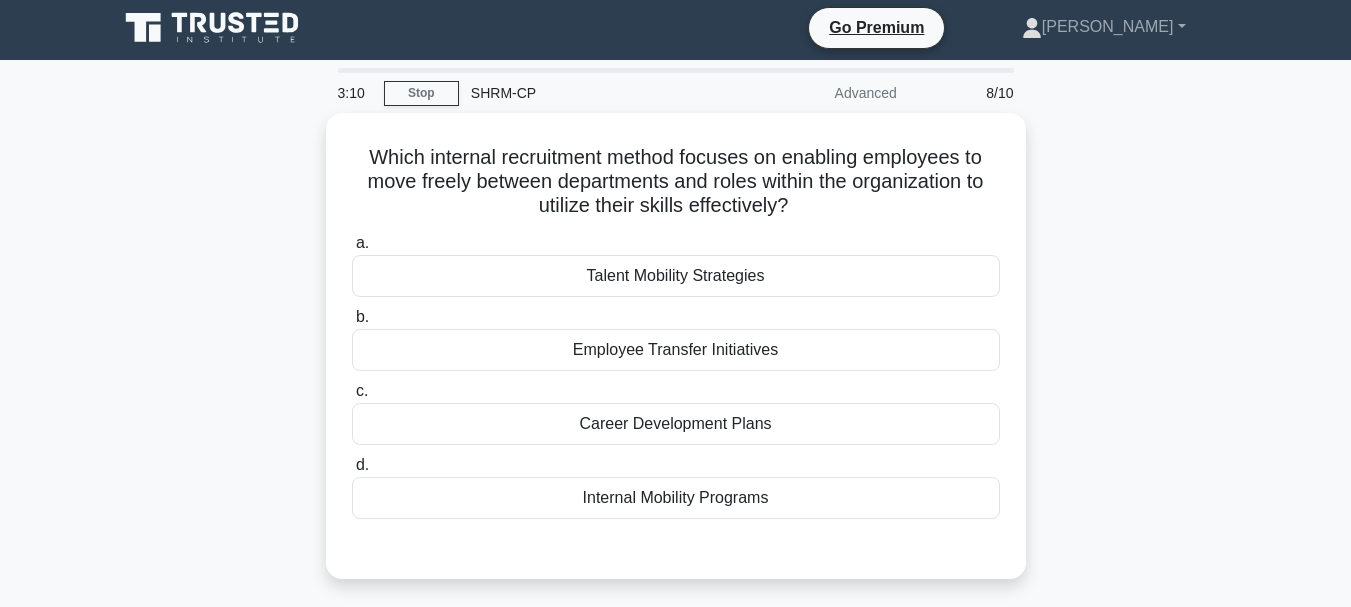 scroll, scrollTop: 0, scrollLeft: 0, axis: both 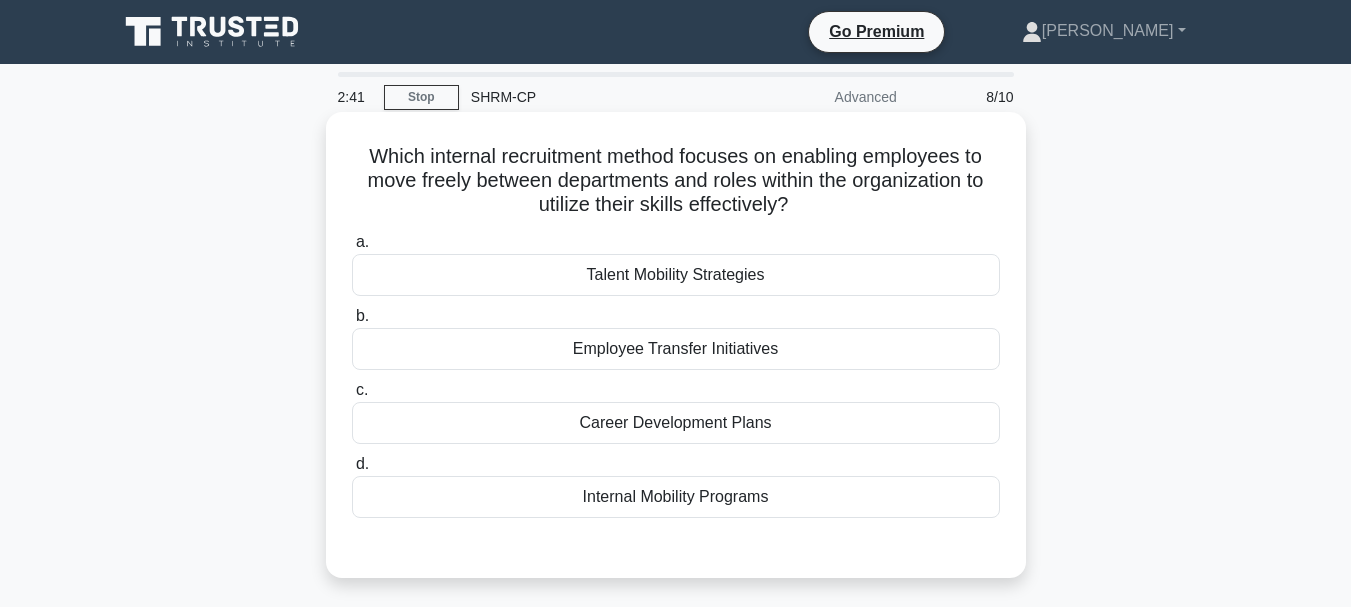 click on "Internal Mobility Programs" at bounding box center (676, 497) 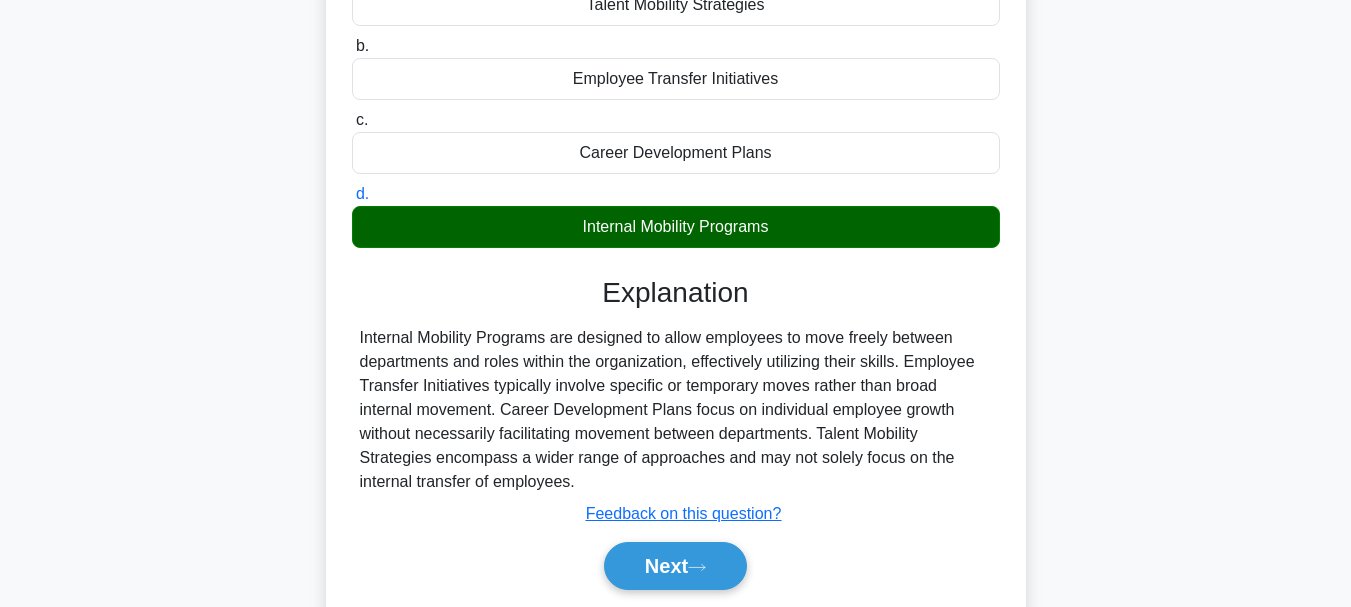 scroll, scrollTop: 300, scrollLeft: 0, axis: vertical 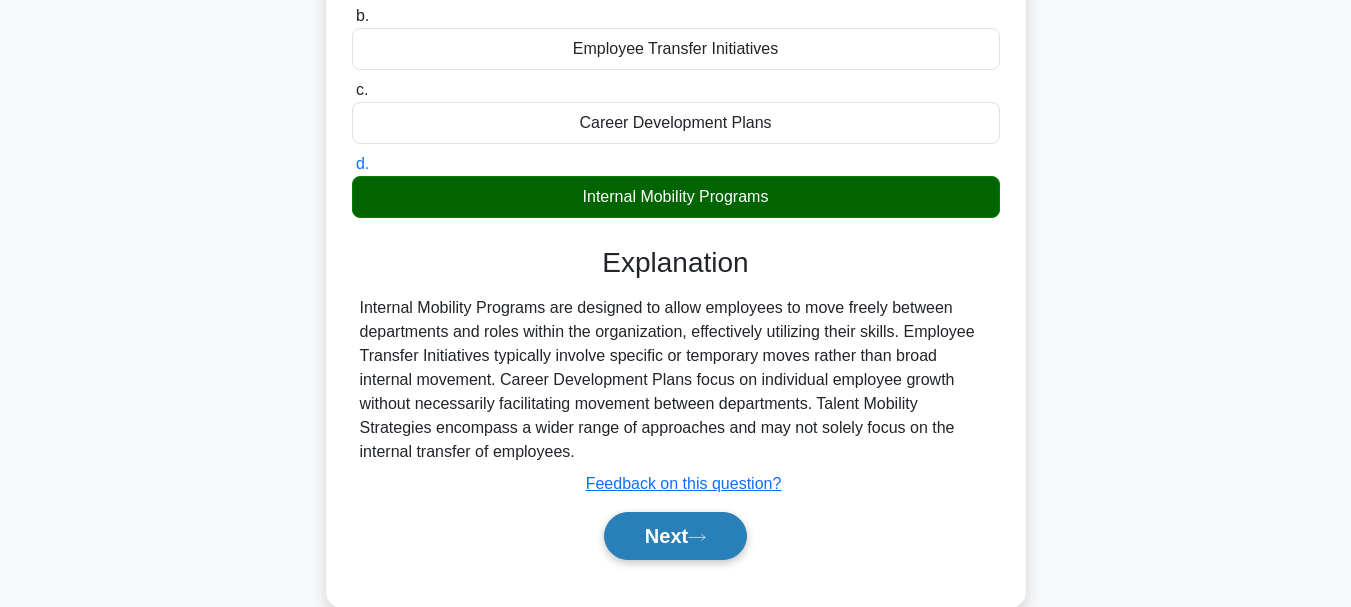 click on "Next" at bounding box center (675, 536) 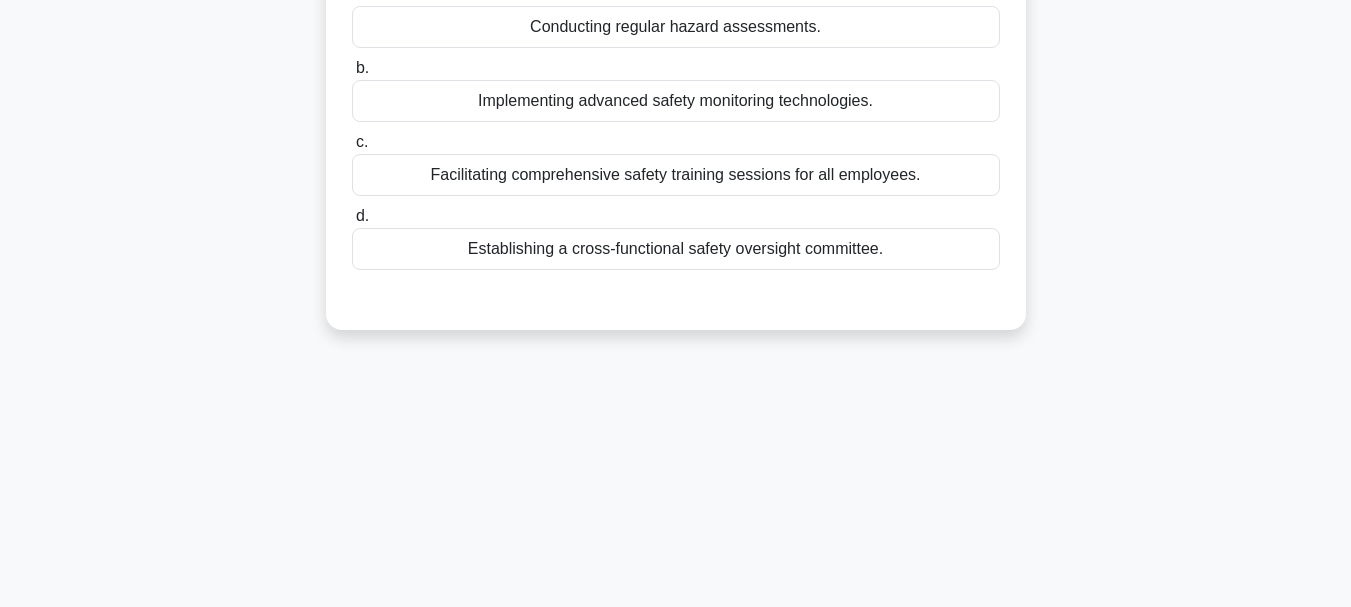 scroll, scrollTop: 0, scrollLeft: 0, axis: both 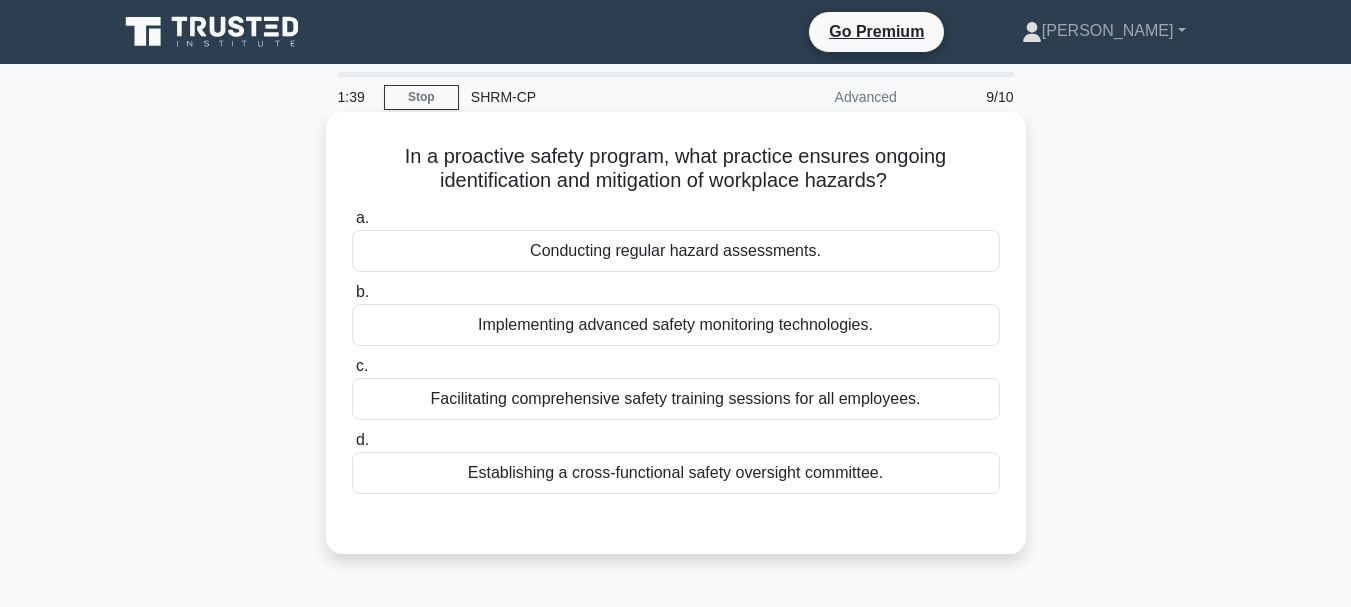 click on "Conducting regular hazard assessments." at bounding box center [676, 251] 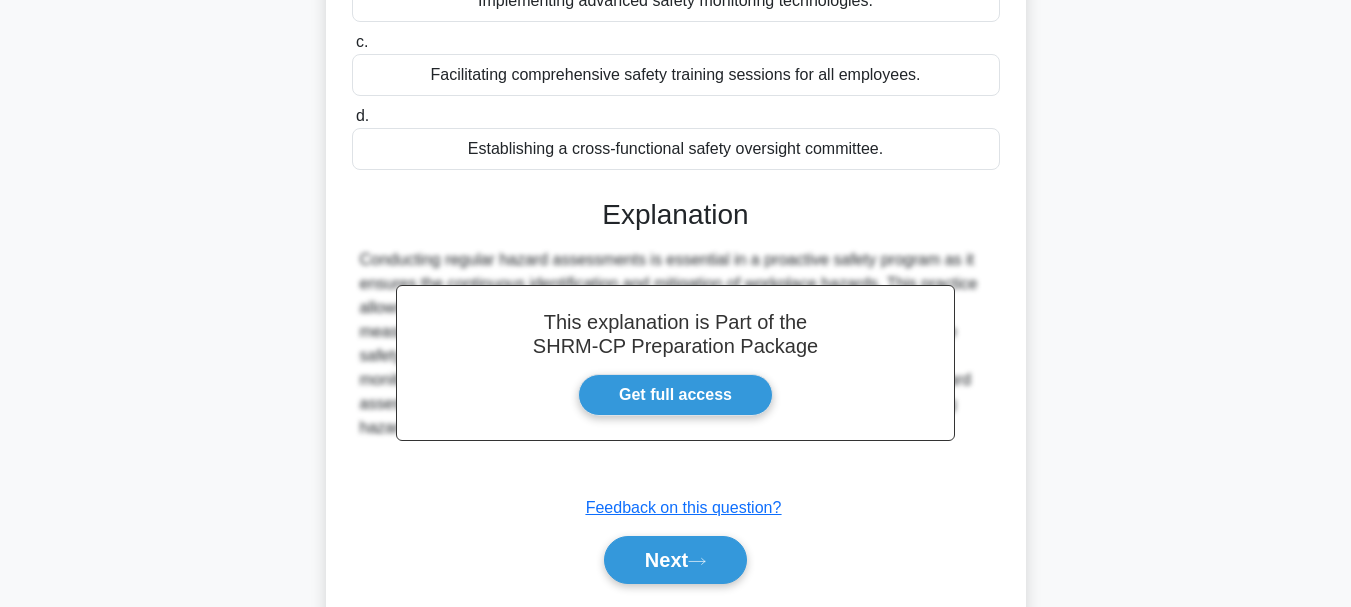 scroll, scrollTop: 400, scrollLeft: 0, axis: vertical 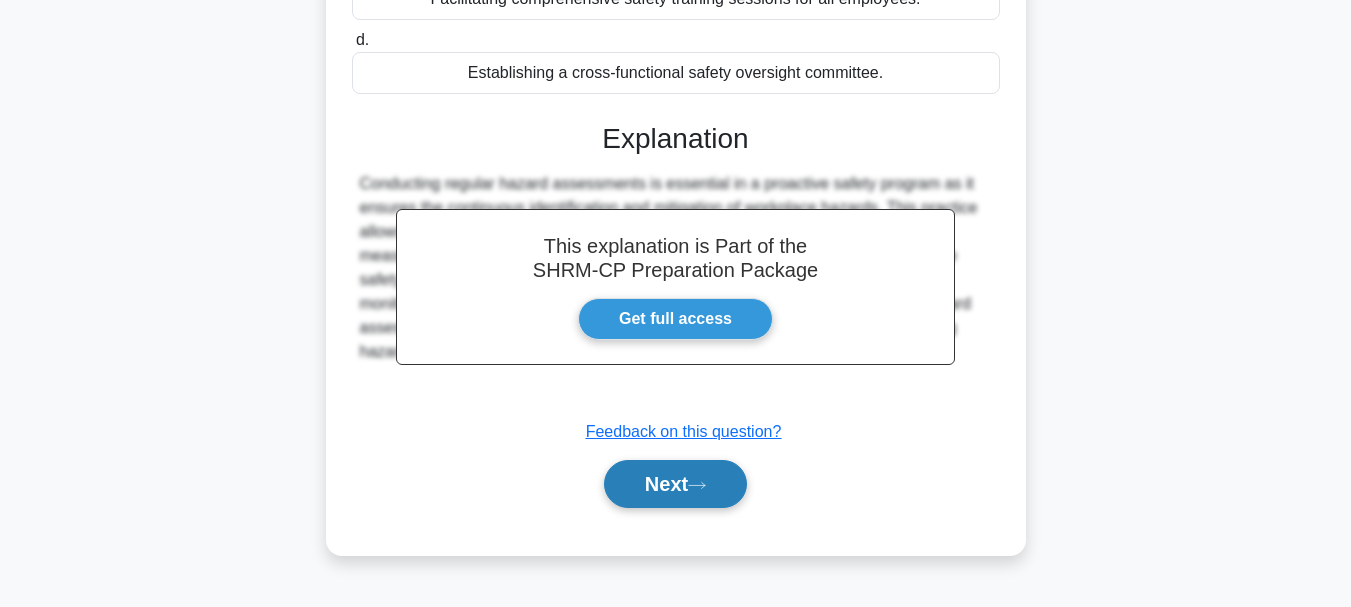 click on "Next" at bounding box center (675, 484) 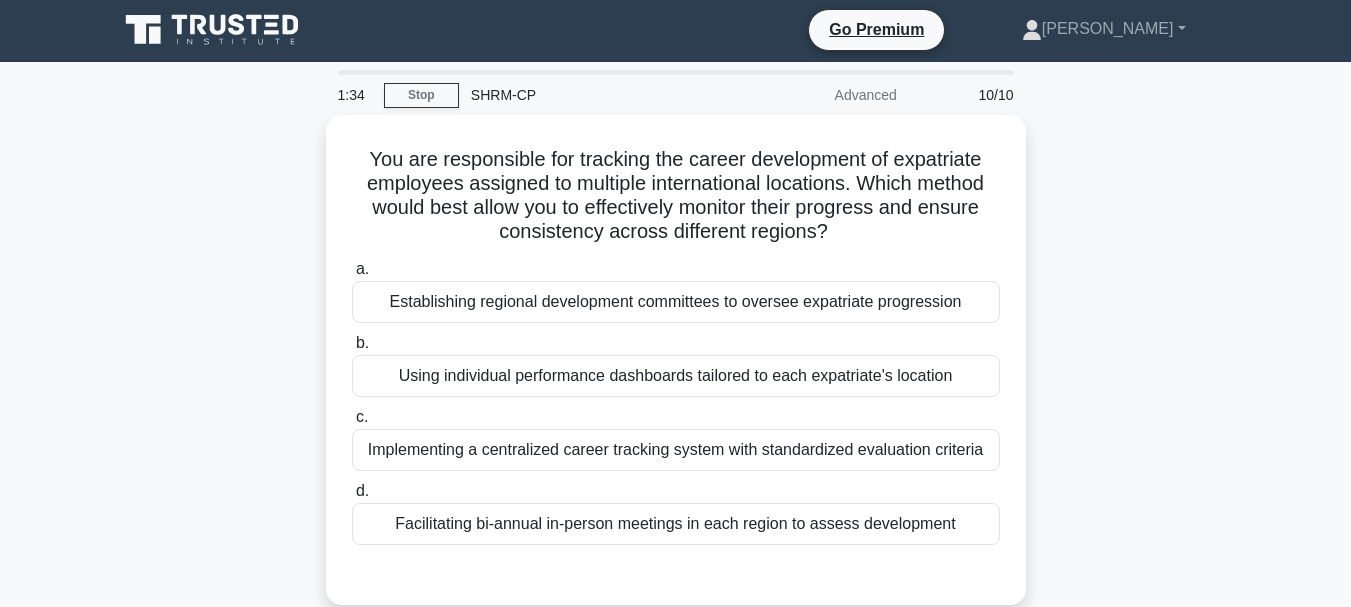 scroll, scrollTop: 0, scrollLeft: 0, axis: both 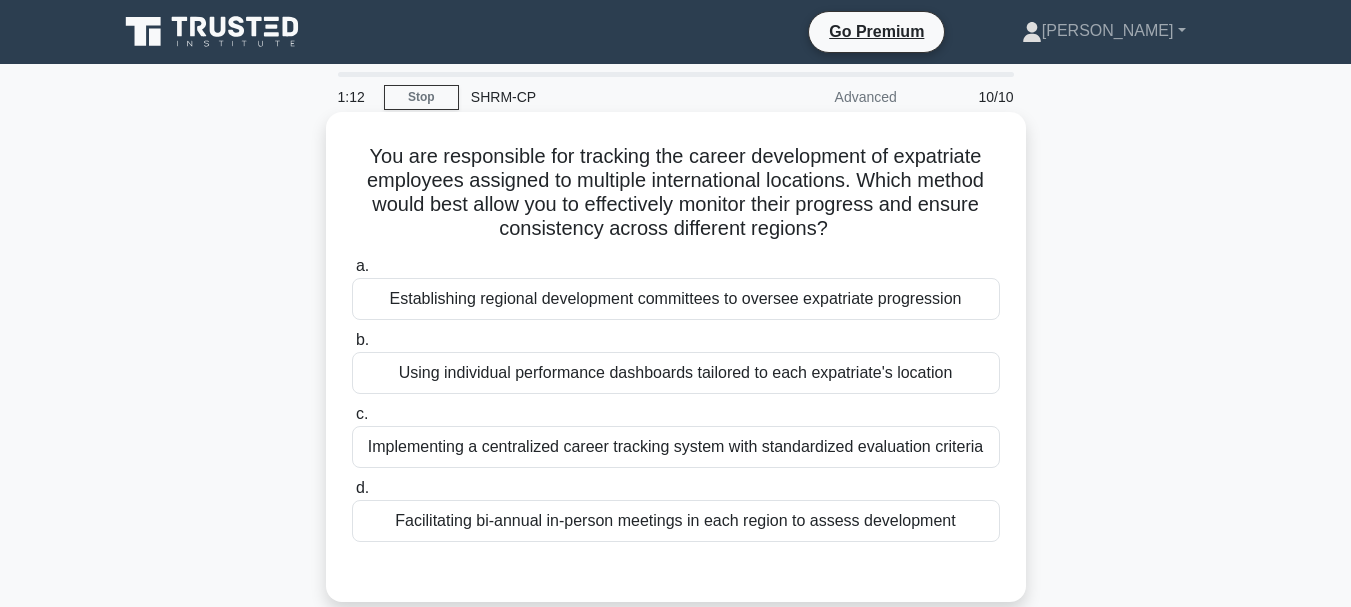 click on "Implementing a centralized career tracking system with standardized evaluation criteria" at bounding box center [676, 447] 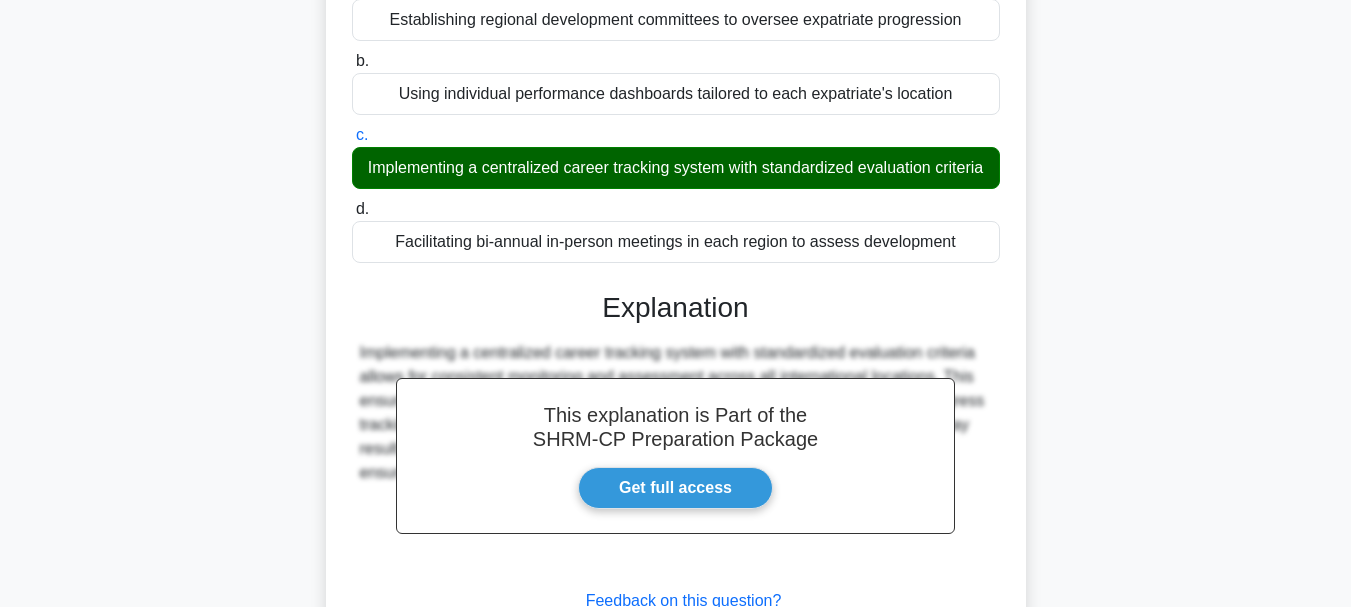 scroll, scrollTop: 473, scrollLeft: 0, axis: vertical 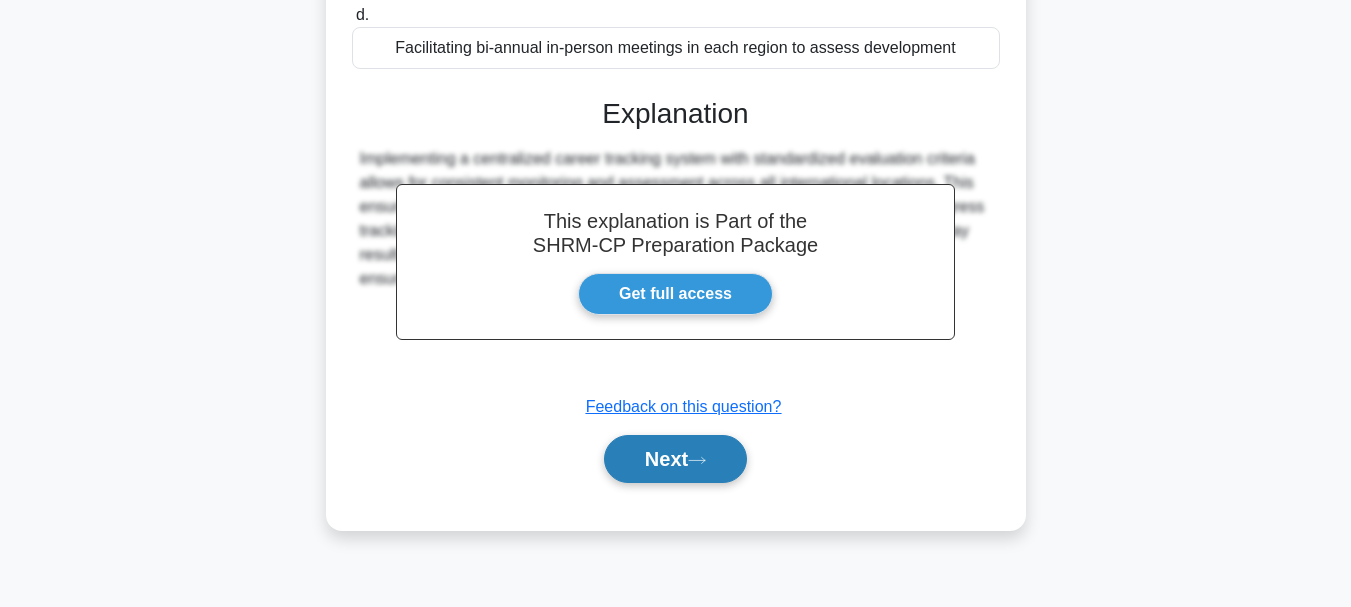 click on "Next" at bounding box center [675, 459] 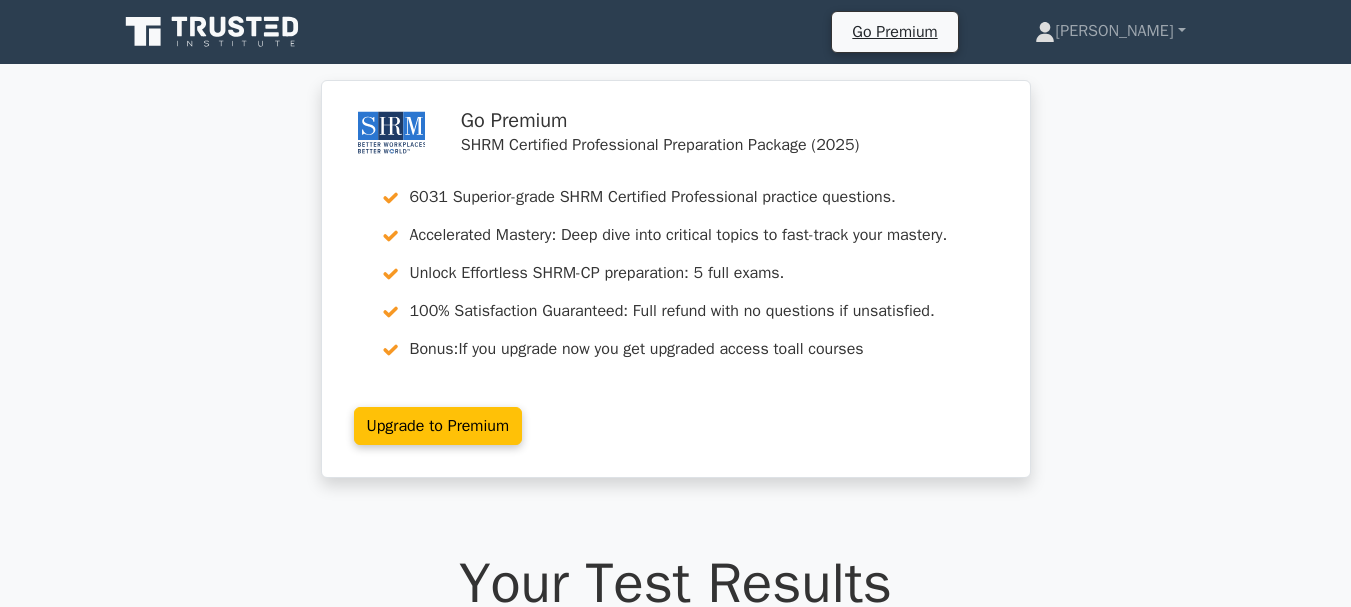scroll, scrollTop: 0, scrollLeft: 0, axis: both 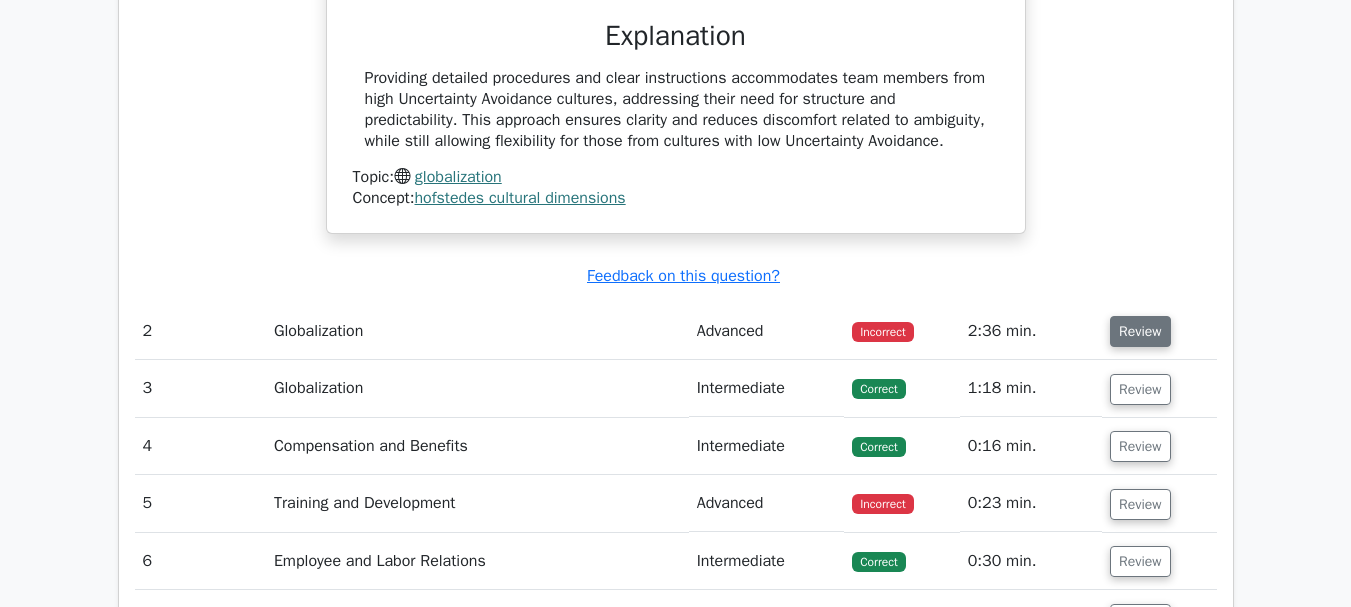 click on "Review" at bounding box center (1140, 331) 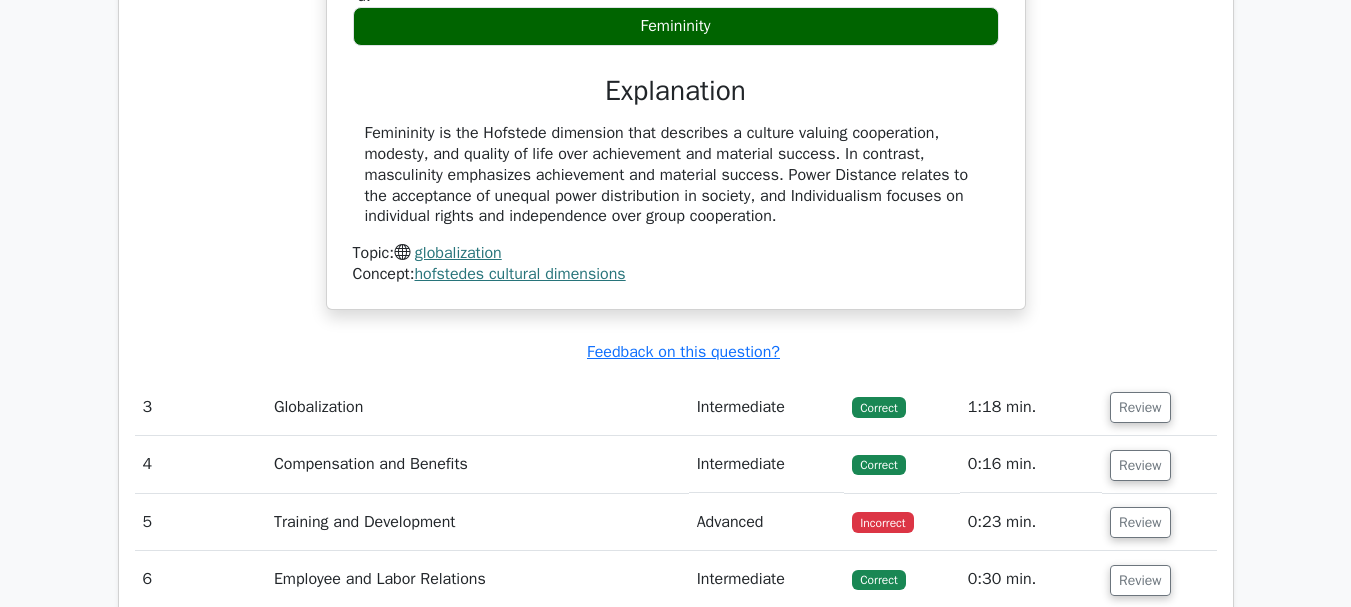 scroll, scrollTop: 2900, scrollLeft: 0, axis: vertical 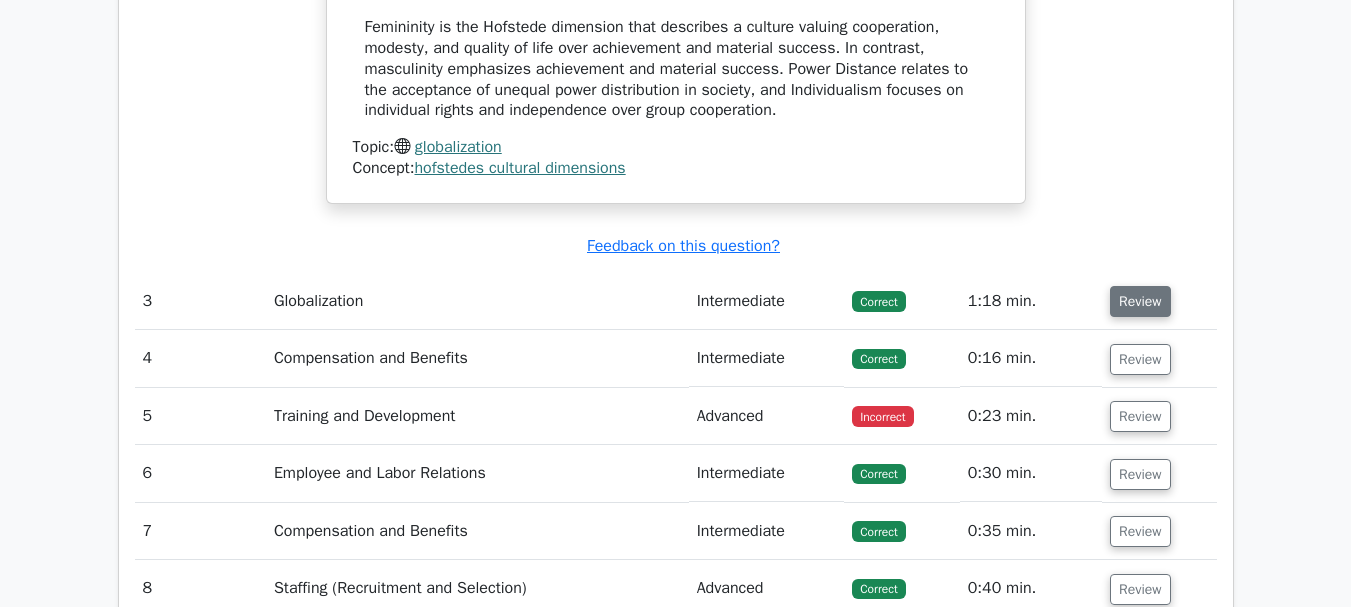 click on "Review" at bounding box center [1140, 301] 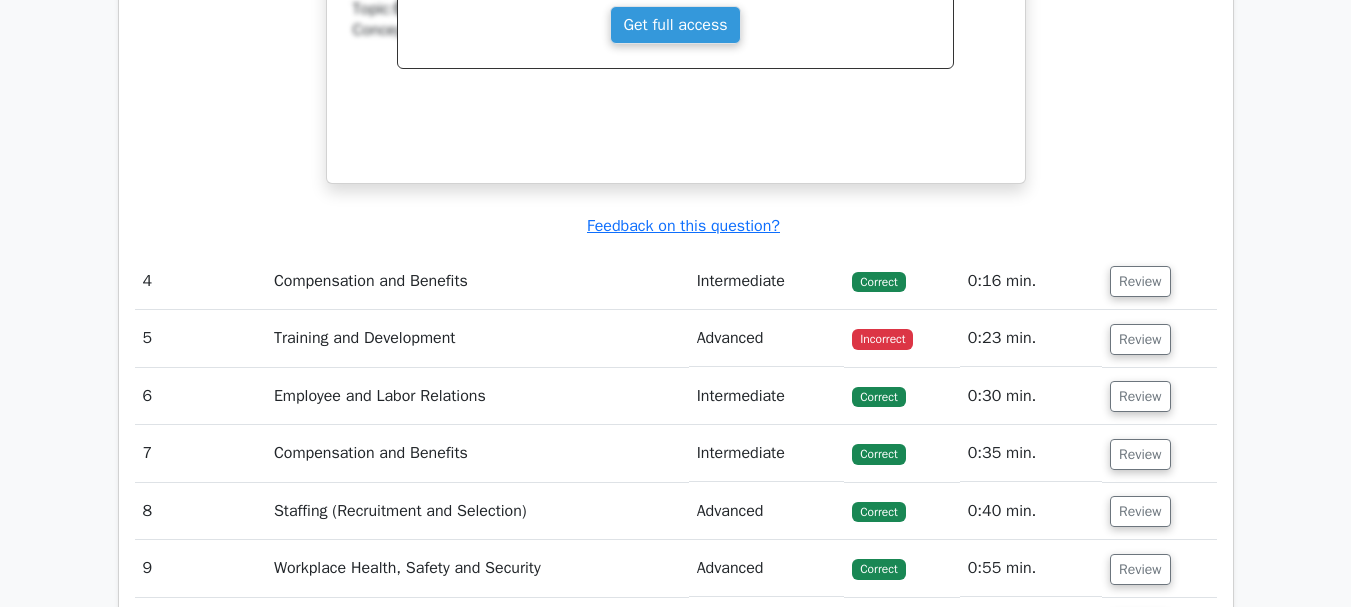 scroll, scrollTop: 3800, scrollLeft: 0, axis: vertical 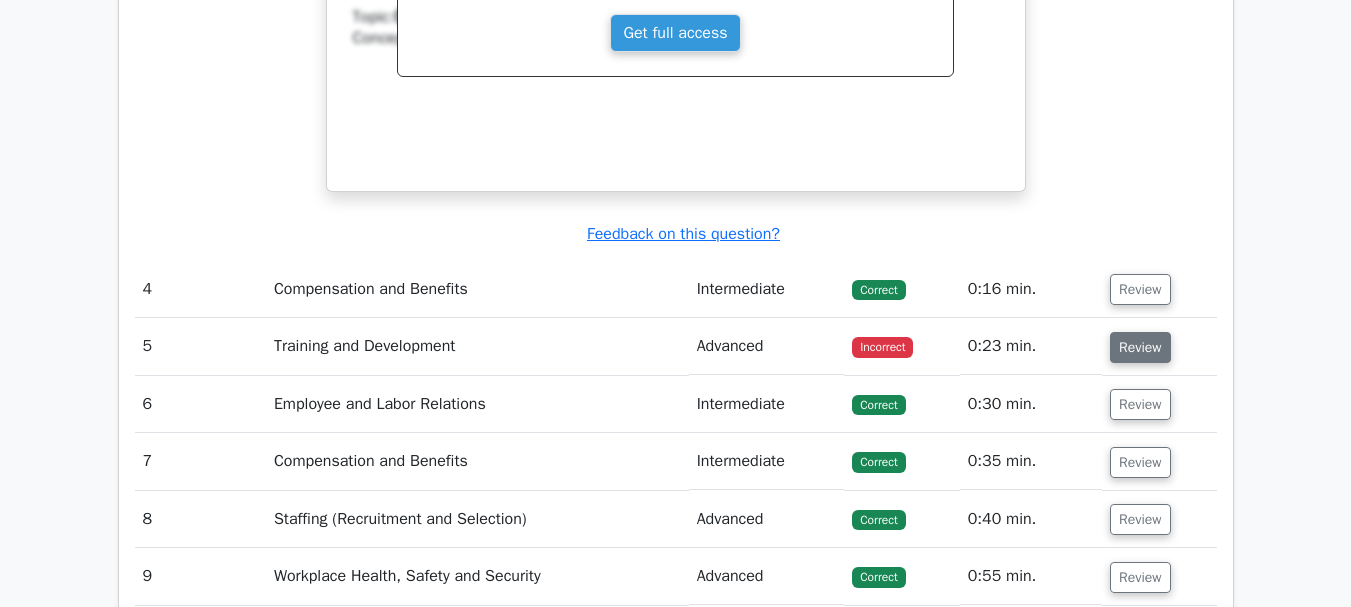 click on "Review" at bounding box center [1140, 347] 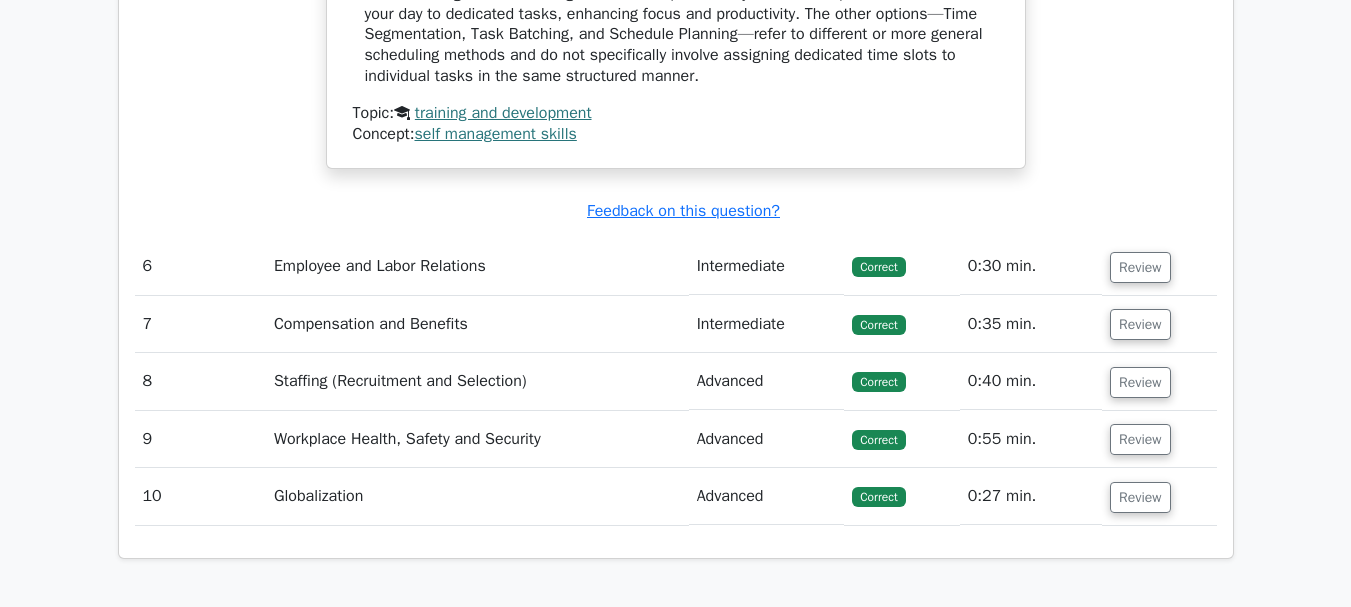 scroll, scrollTop: 4600, scrollLeft: 0, axis: vertical 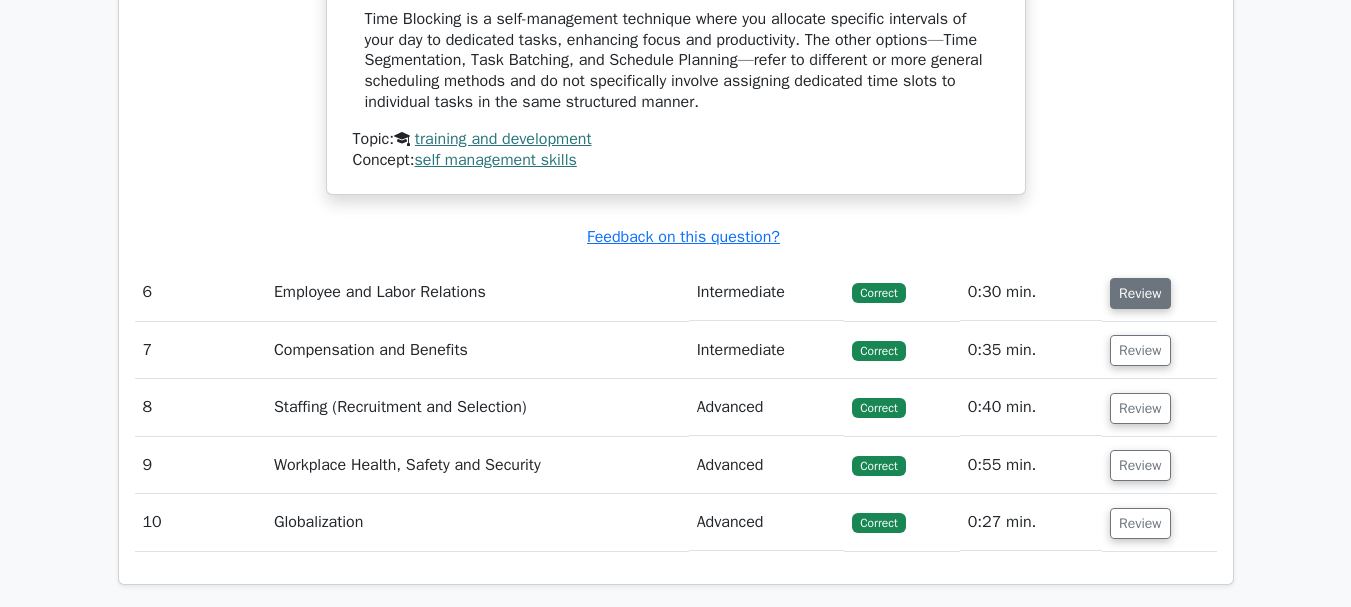click on "Review" at bounding box center (1140, 293) 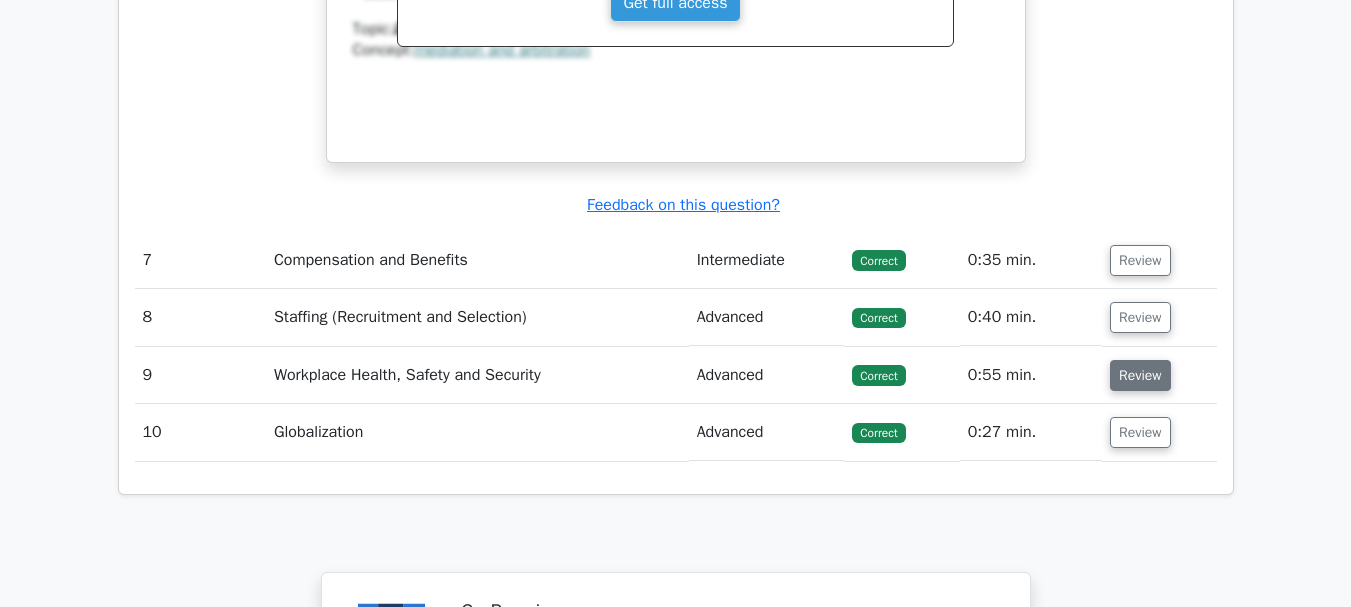 scroll, scrollTop: 5600, scrollLeft: 0, axis: vertical 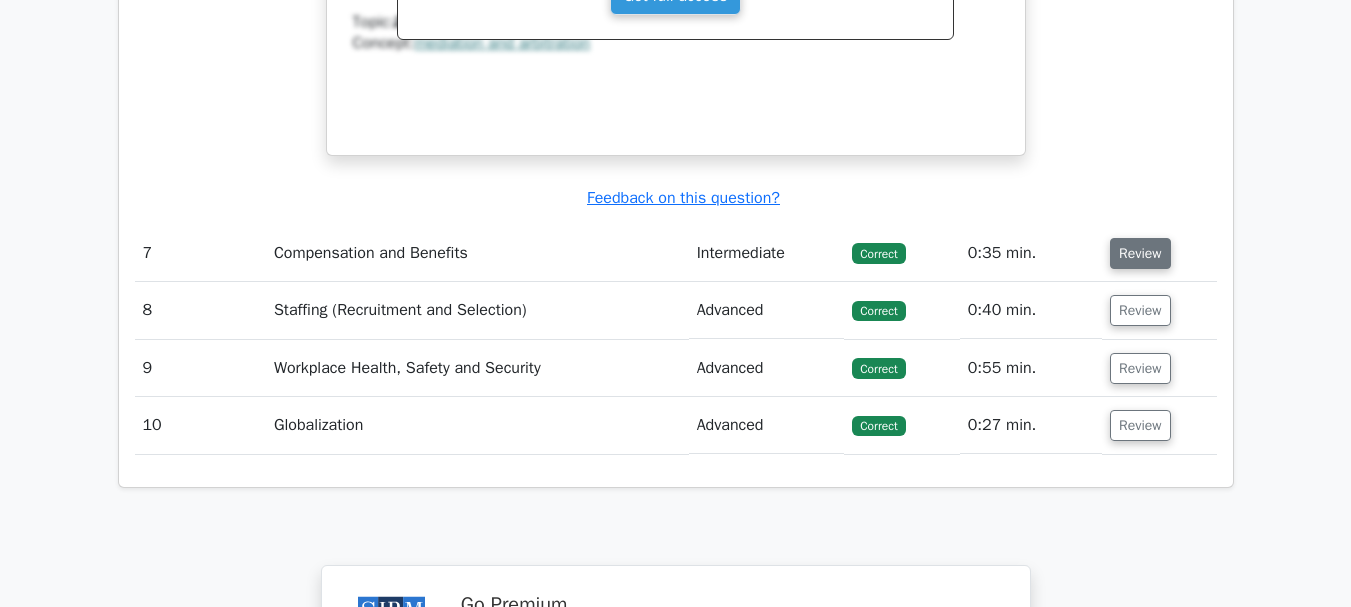 click on "Review" at bounding box center [1140, 253] 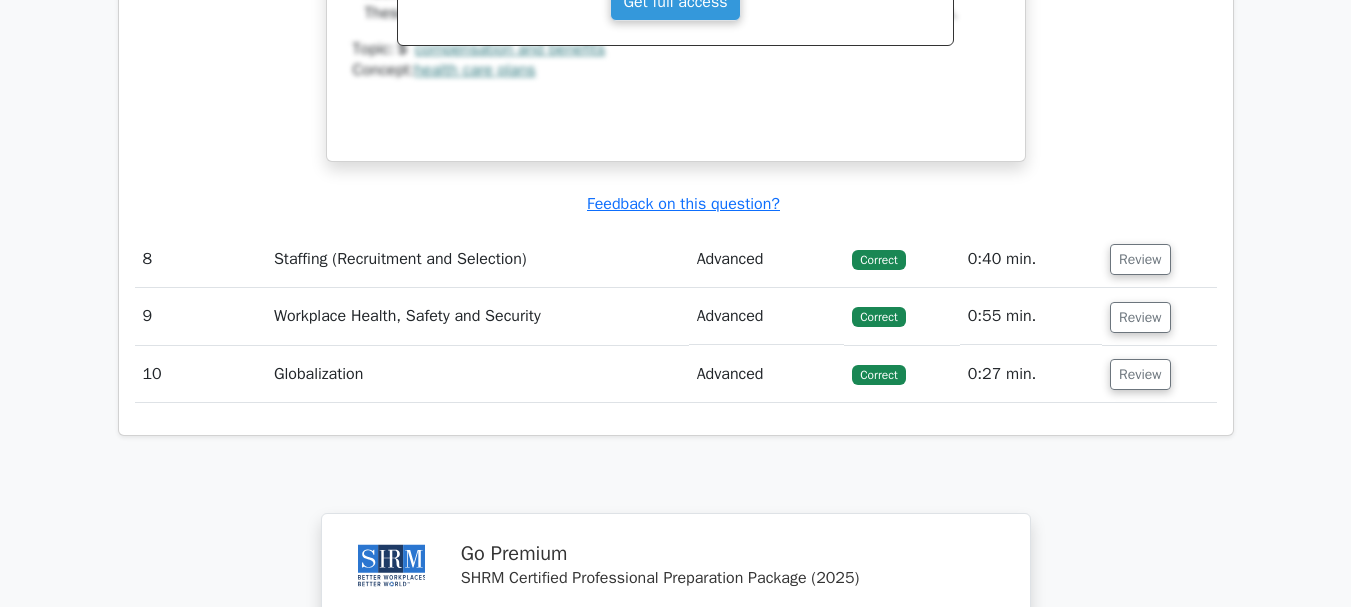 scroll, scrollTop: 6500, scrollLeft: 0, axis: vertical 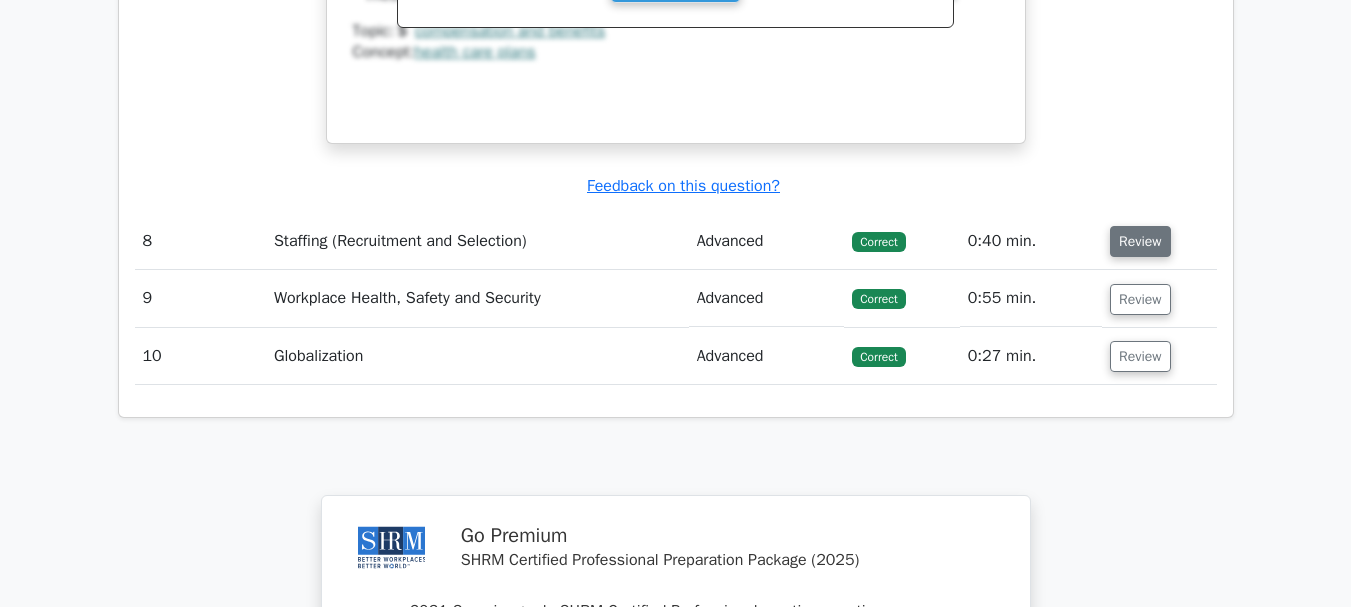 click on "Review" at bounding box center [1140, 241] 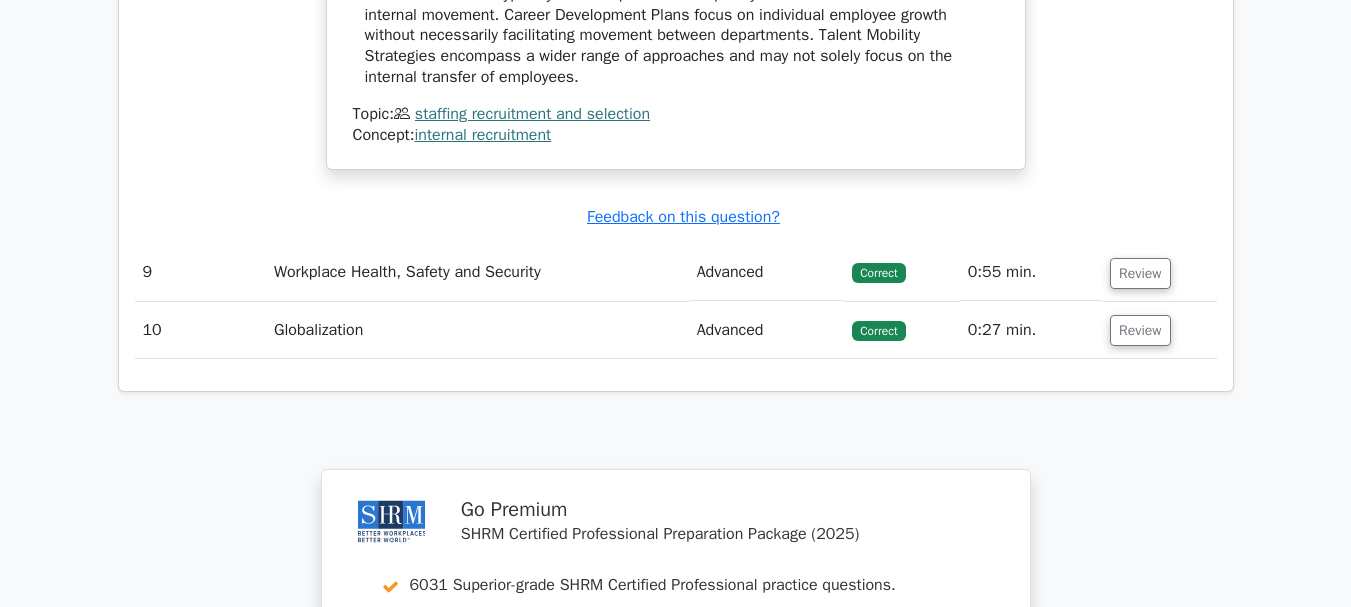scroll, scrollTop: 7400, scrollLeft: 0, axis: vertical 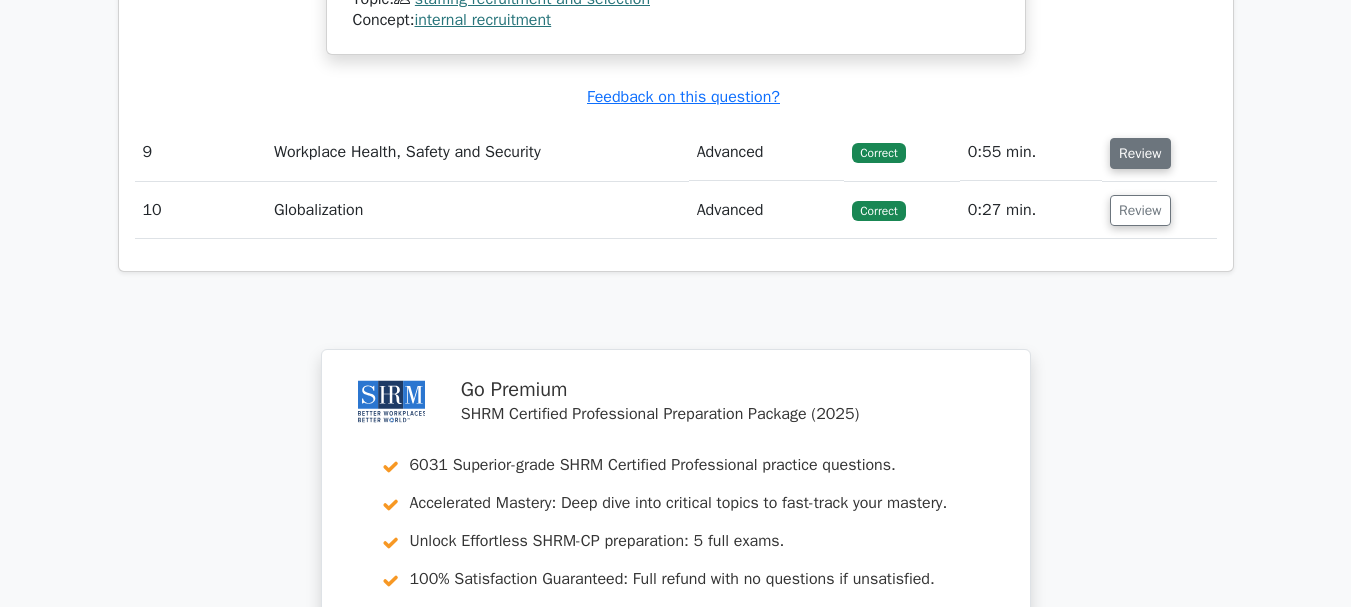 click on "Review" at bounding box center (1140, 153) 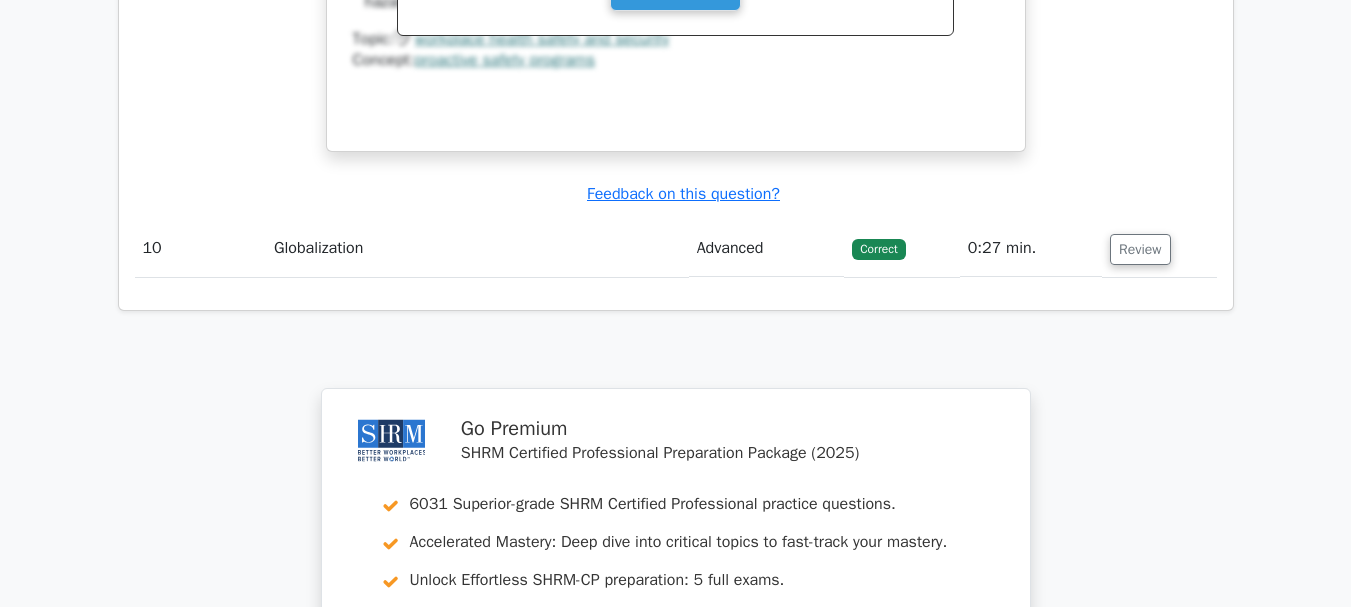 scroll, scrollTop: 8200, scrollLeft: 0, axis: vertical 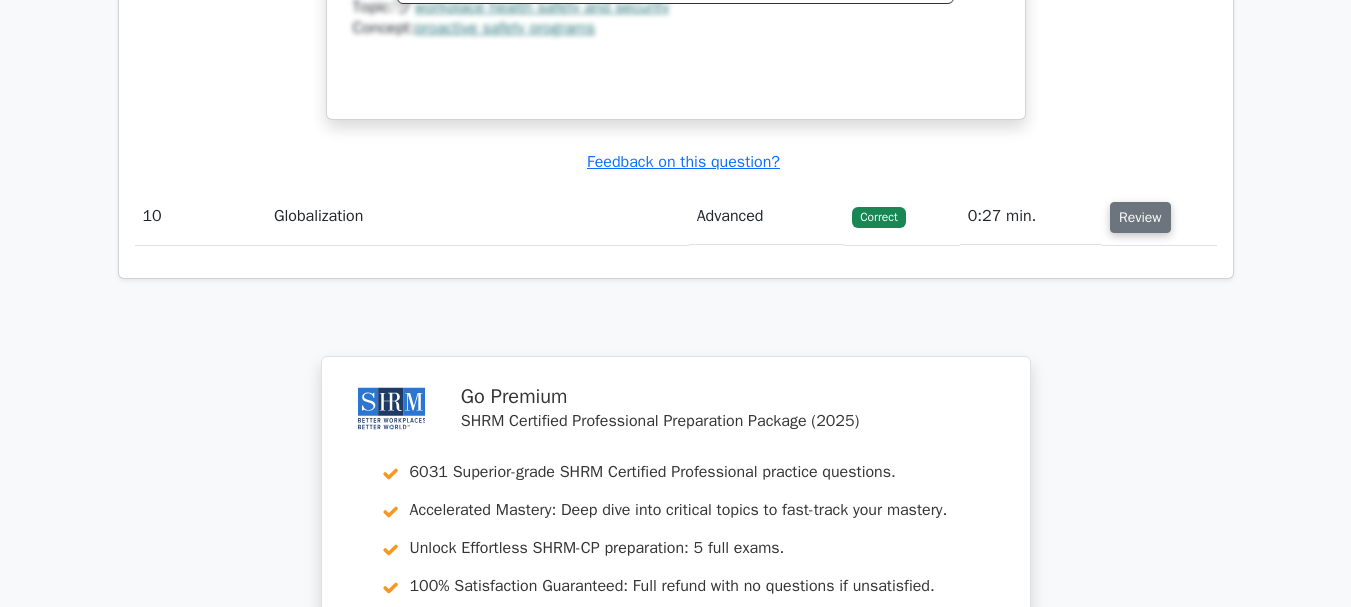 click on "Review" at bounding box center (1140, 217) 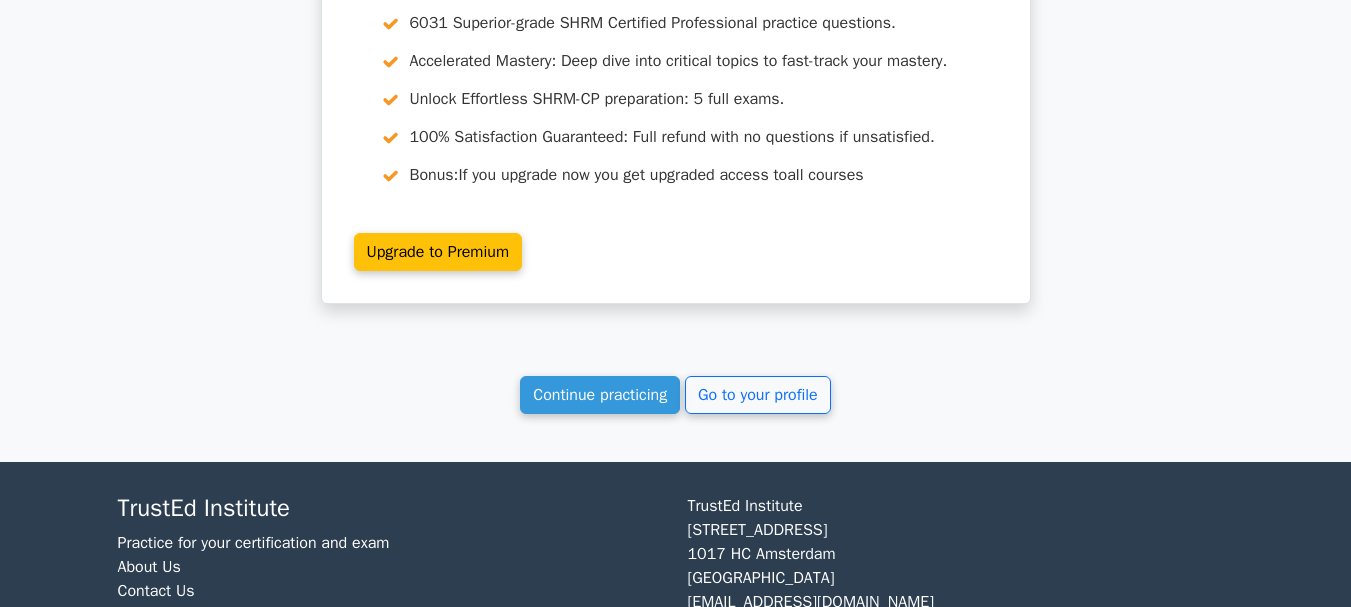 scroll, scrollTop: 9652, scrollLeft: 0, axis: vertical 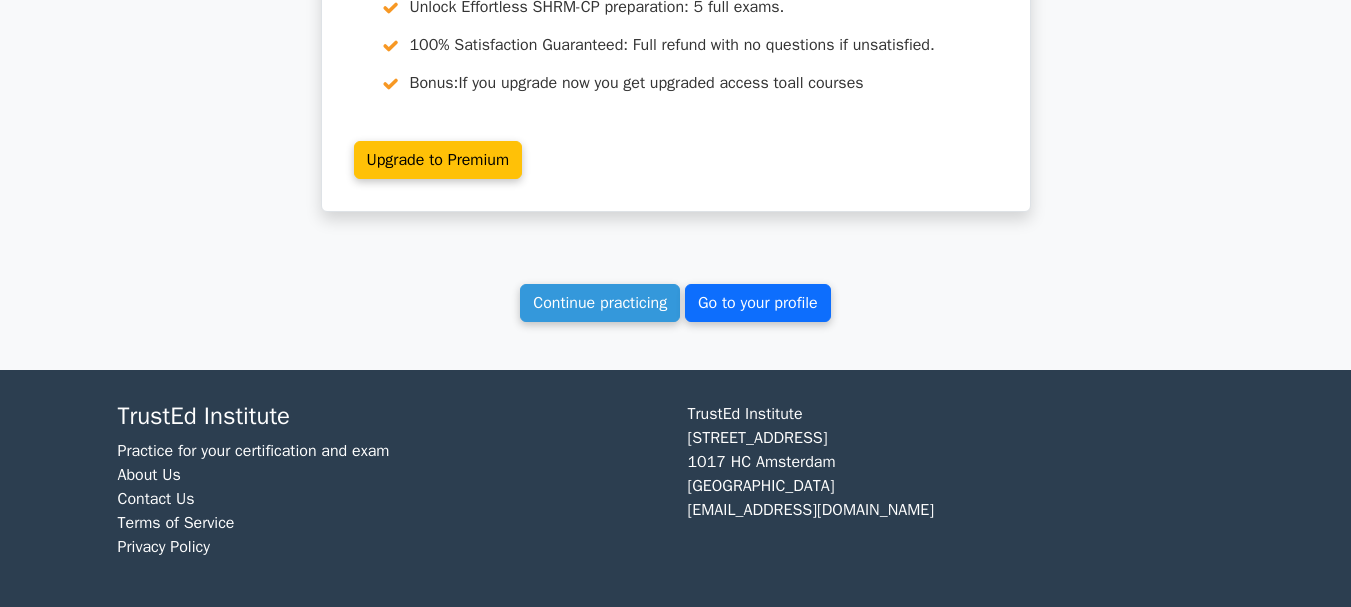 click on "Go to your profile" at bounding box center (758, 303) 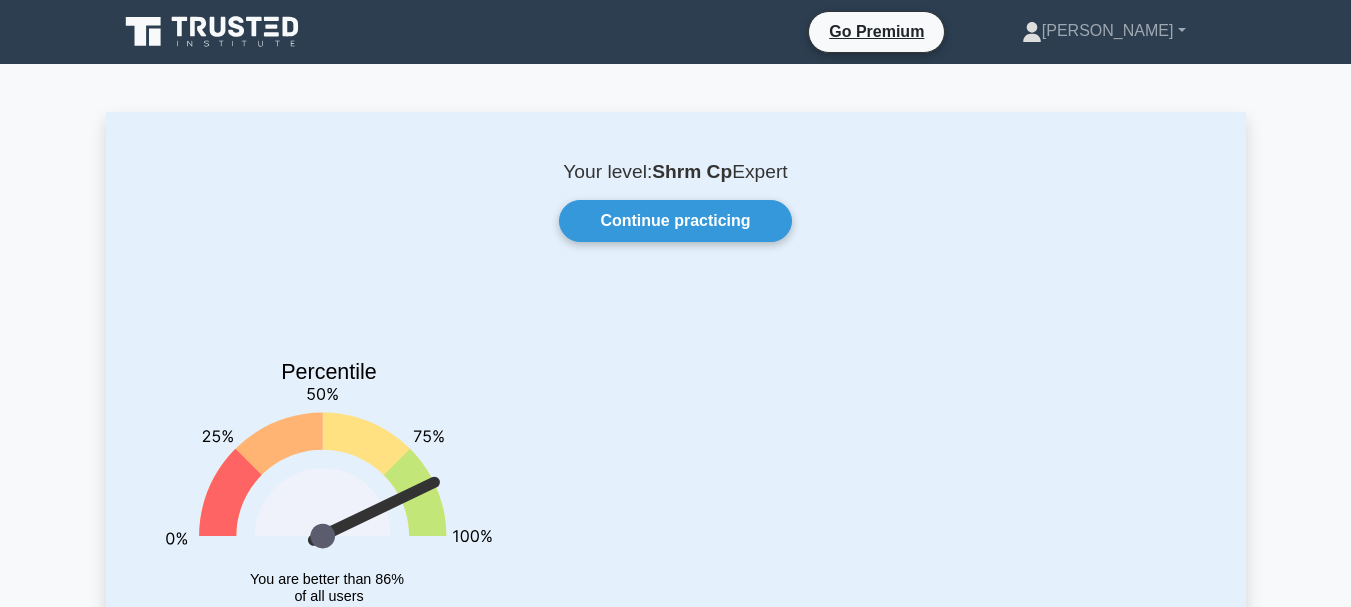 scroll, scrollTop: 0, scrollLeft: 0, axis: both 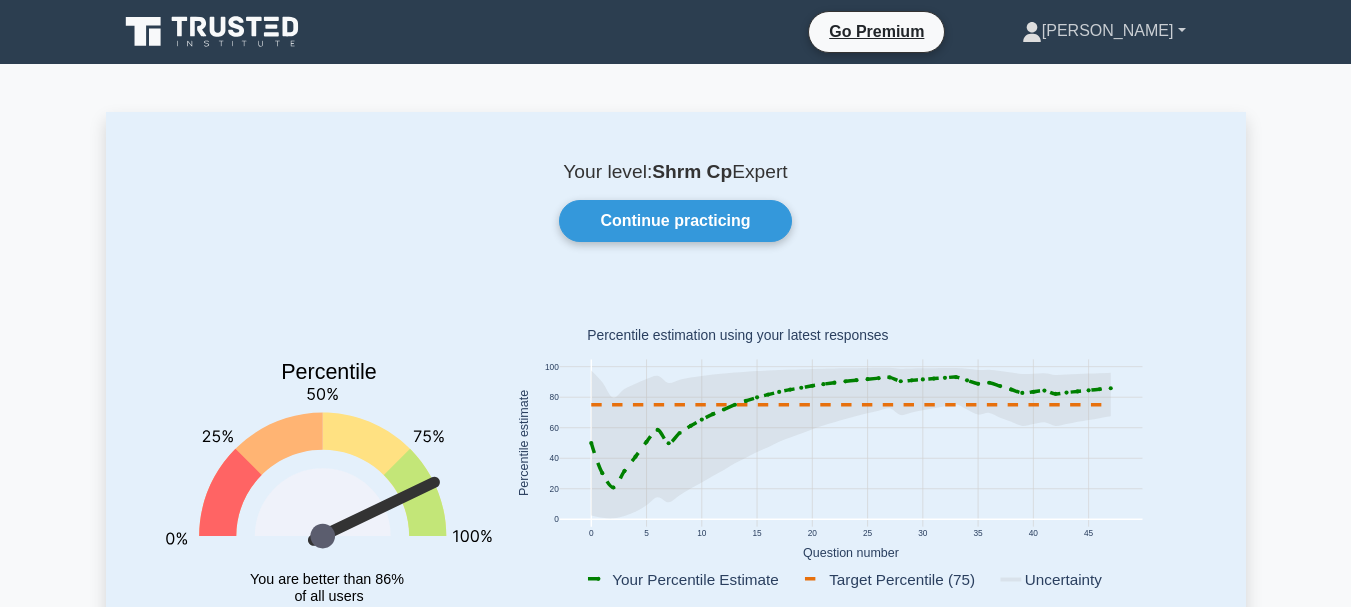 click on "[PERSON_NAME]" at bounding box center [1104, 31] 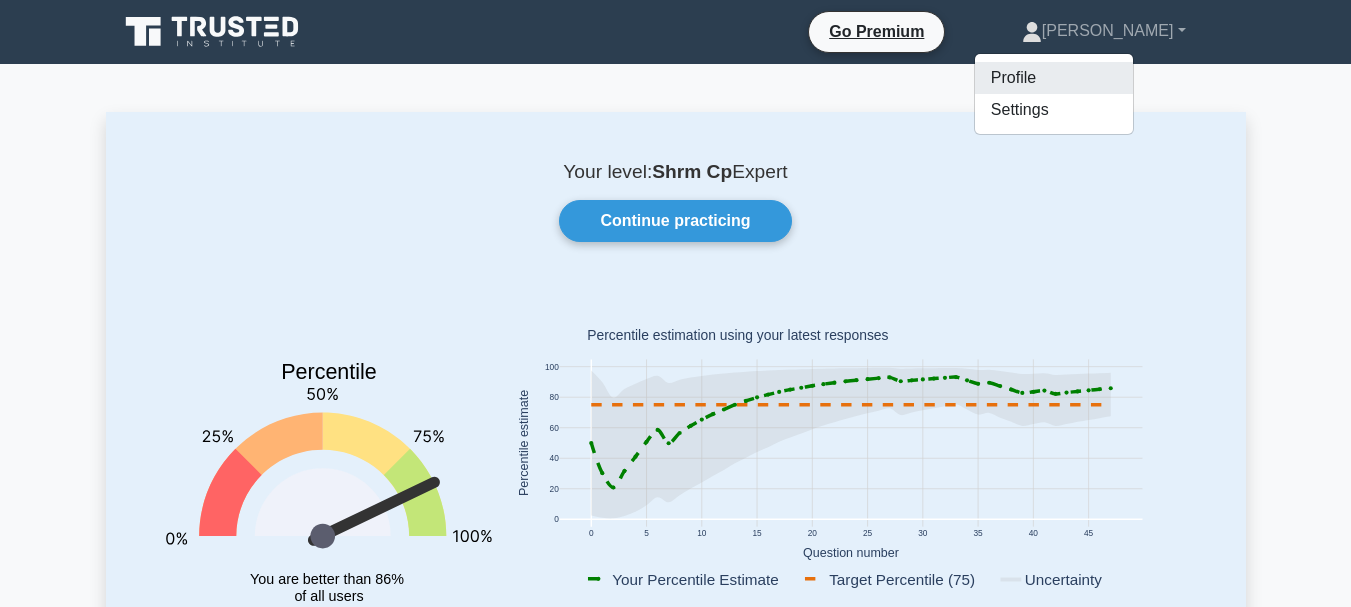 click on "Profile" at bounding box center [1054, 78] 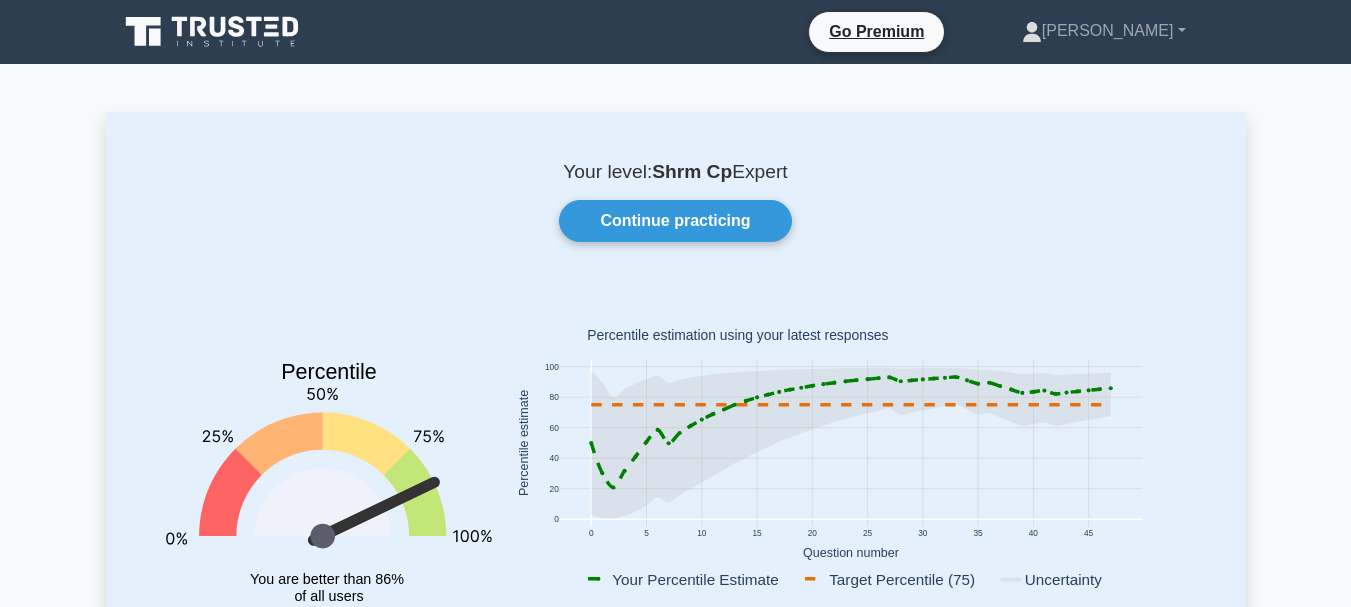 scroll, scrollTop: 0, scrollLeft: 0, axis: both 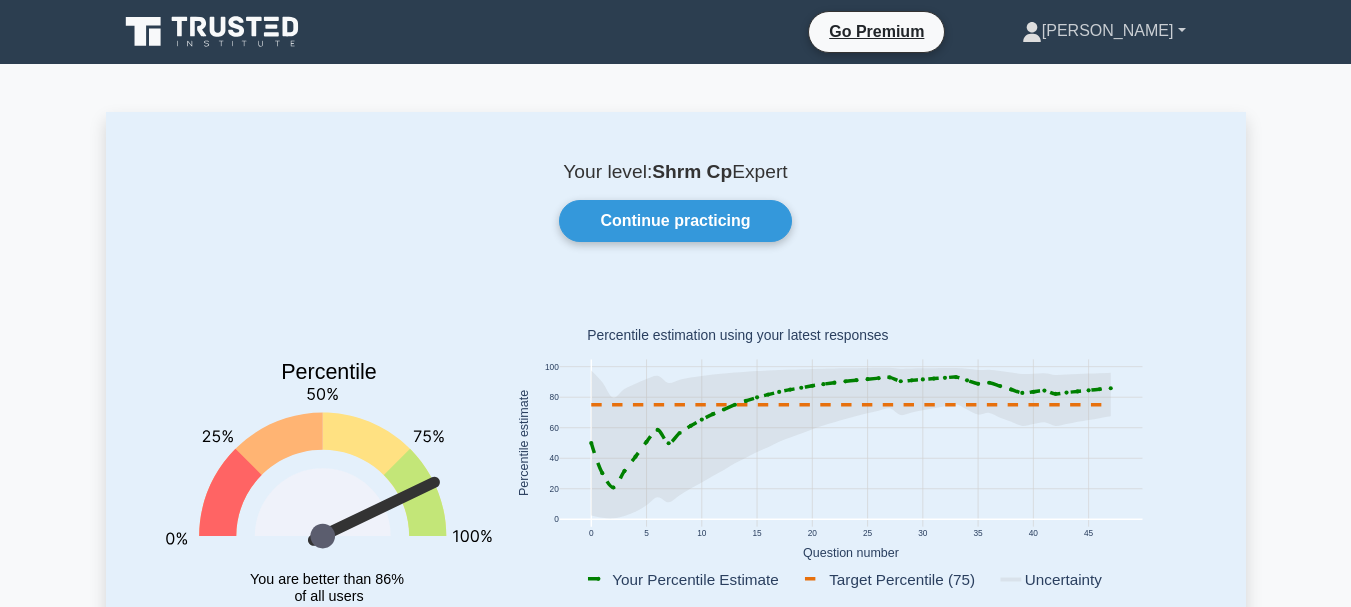 click on "[PERSON_NAME]" at bounding box center (1104, 31) 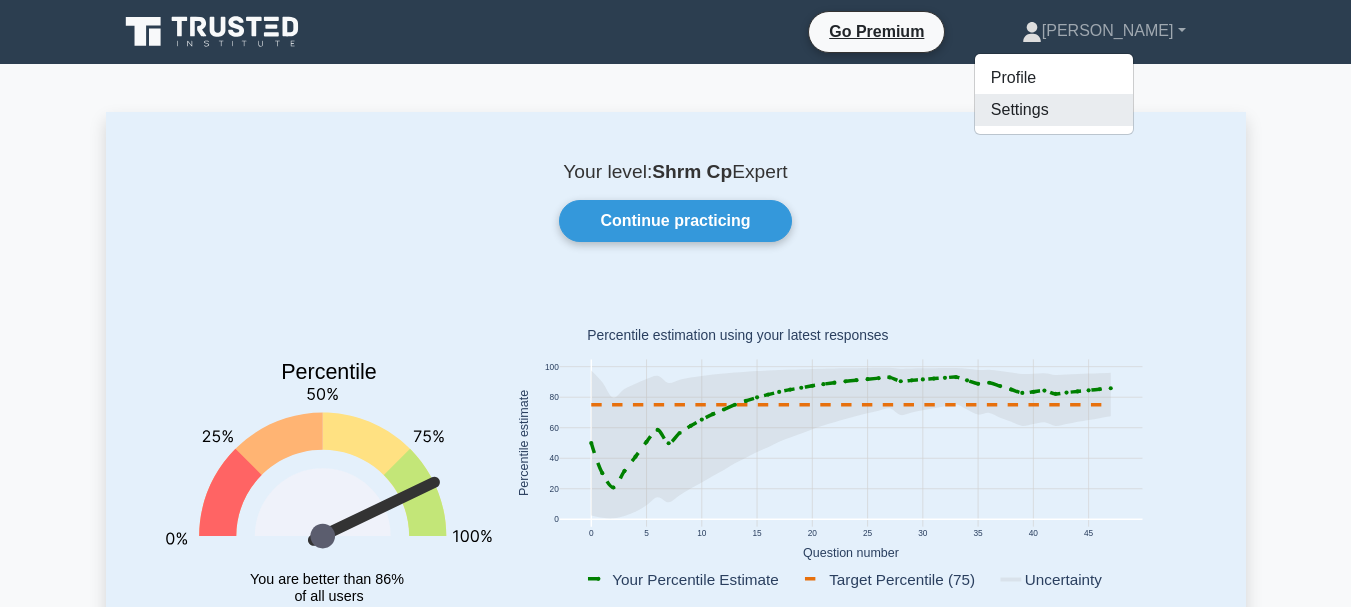click on "Settings" at bounding box center (1054, 110) 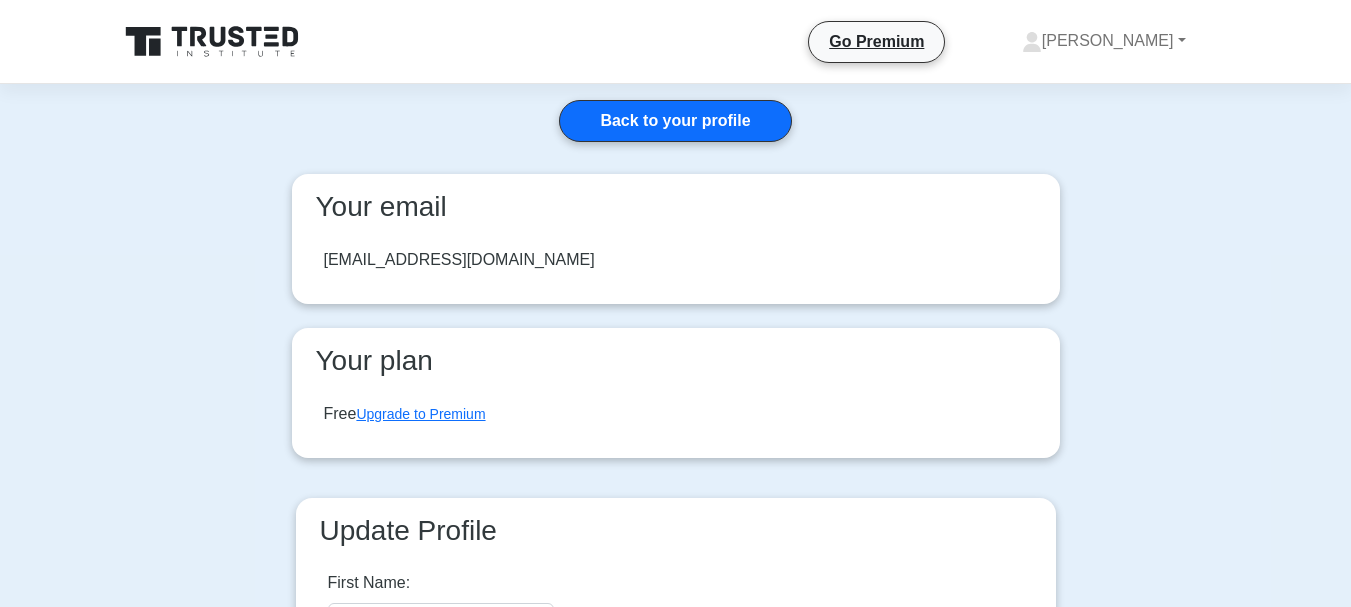scroll, scrollTop: 0, scrollLeft: 0, axis: both 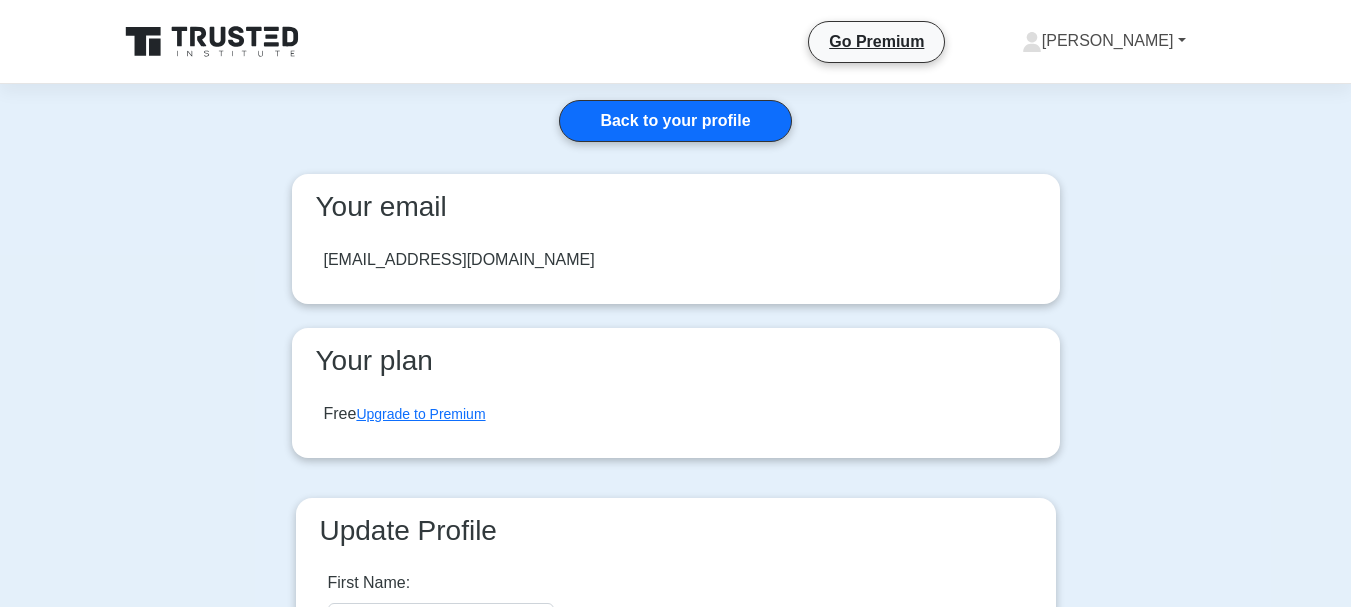 click on "[PERSON_NAME]" at bounding box center [1104, 41] 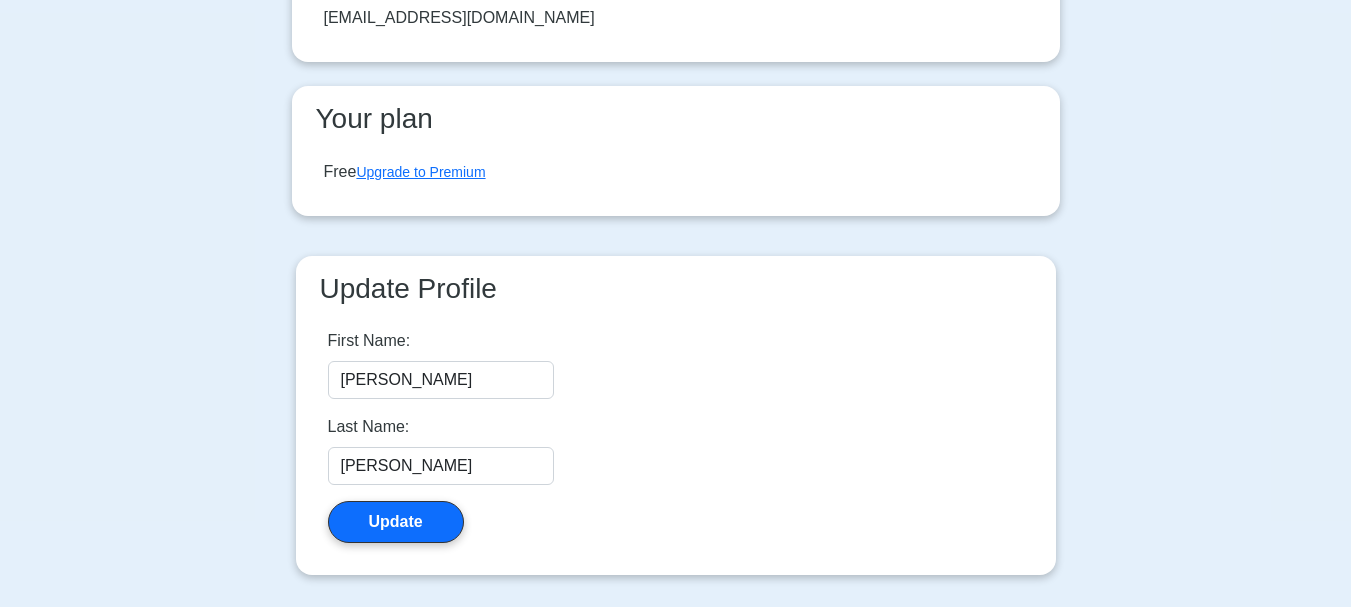 scroll, scrollTop: 0, scrollLeft: 0, axis: both 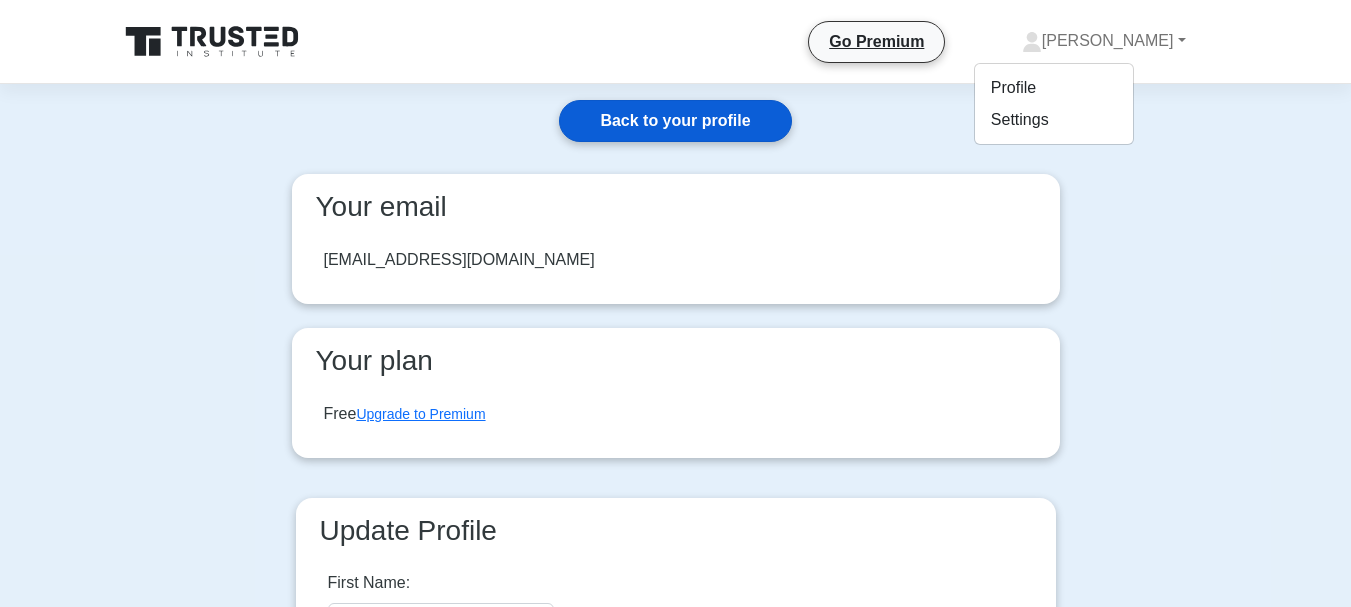 click on "Back to your profile" at bounding box center (675, 121) 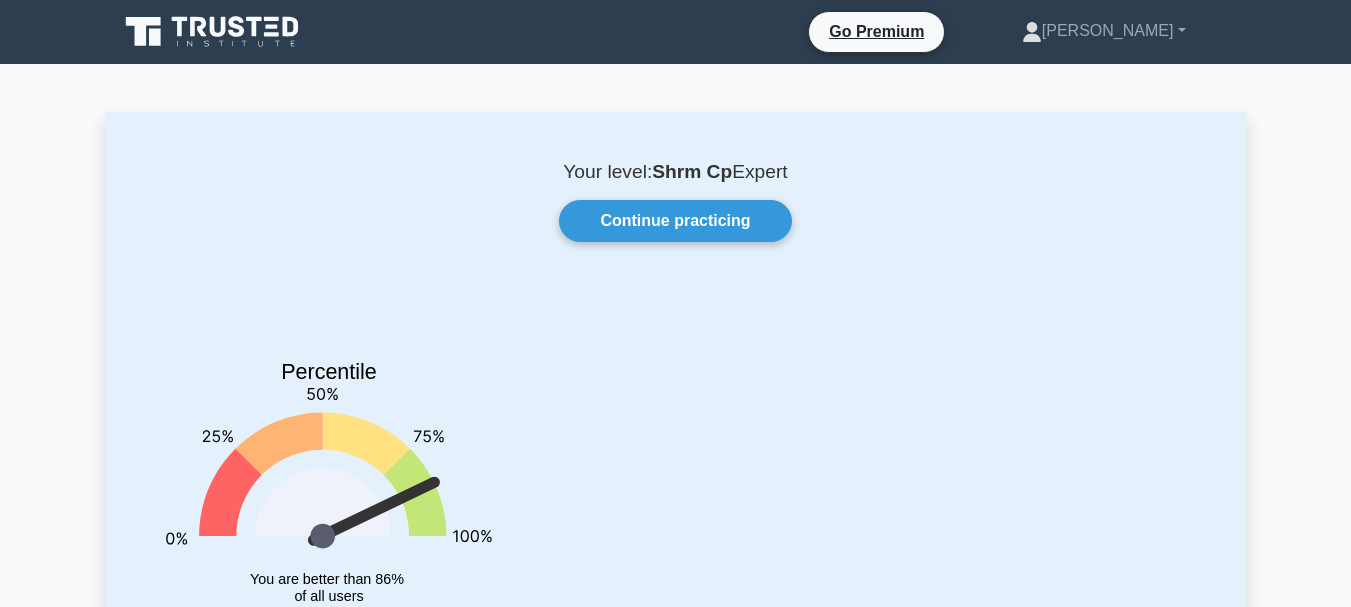 scroll, scrollTop: 0, scrollLeft: 0, axis: both 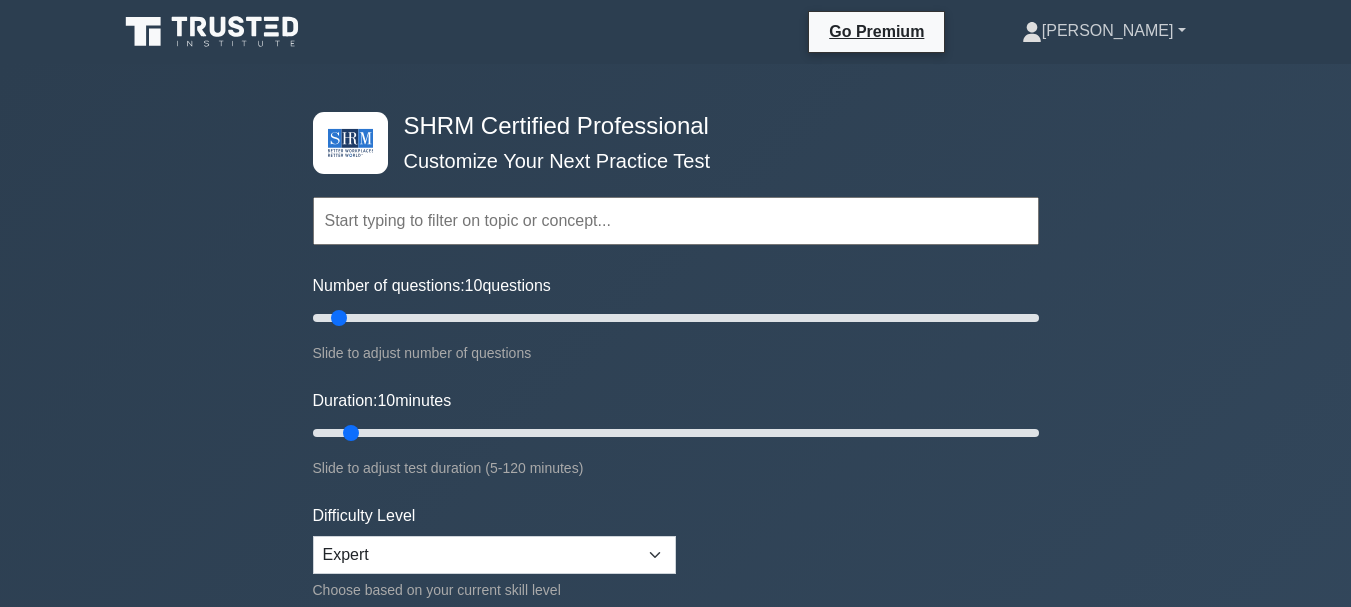drag, startPoint x: 1167, startPoint y: 27, endPoint x: 1225, endPoint y: 51, distance: 62.76942 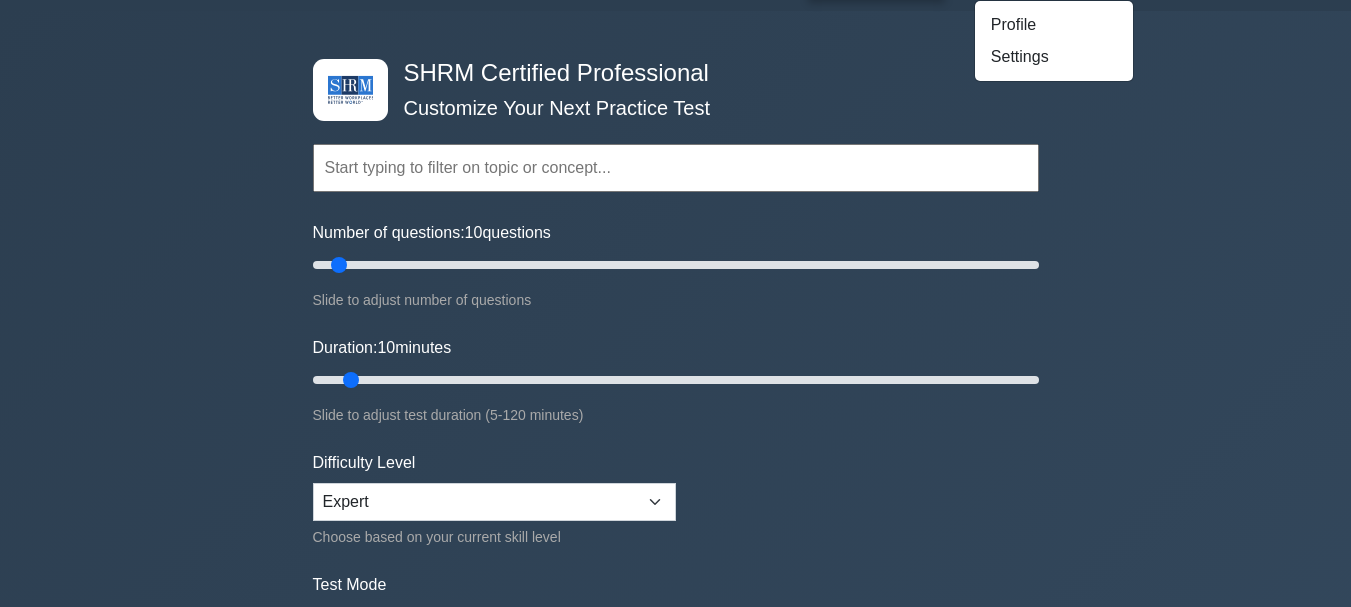 scroll, scrollTop: 0, scrollLeft: 0, axis: both 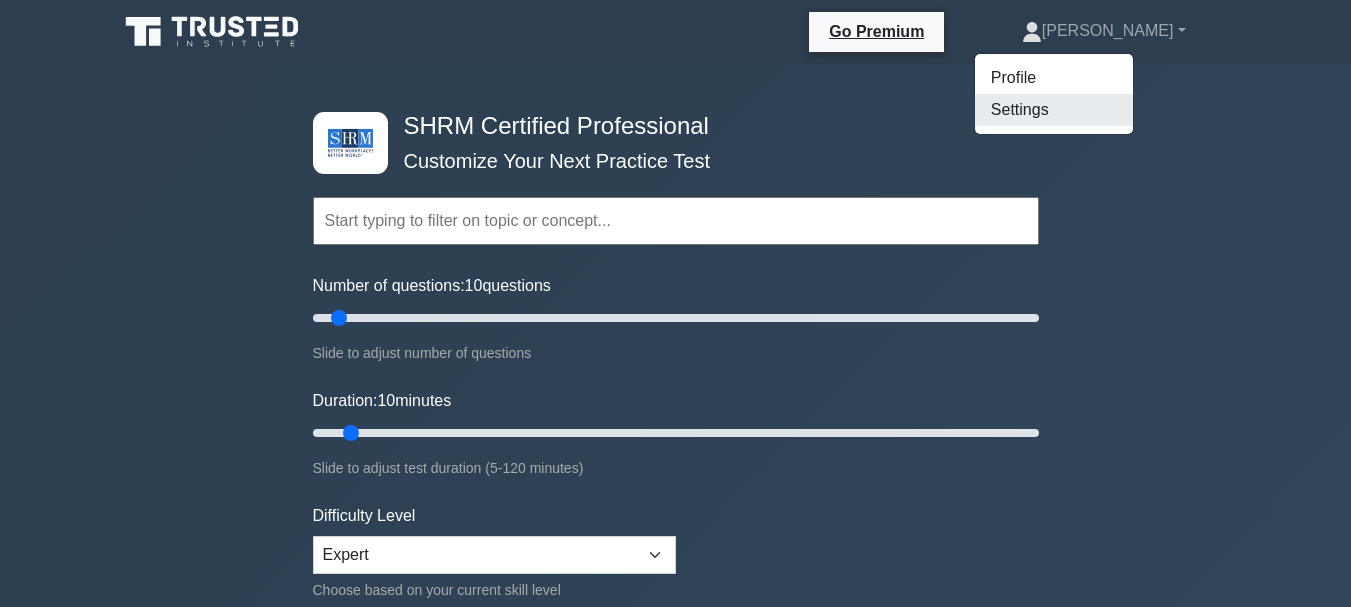 click on "Settings" at bounding box center (1054, 110) 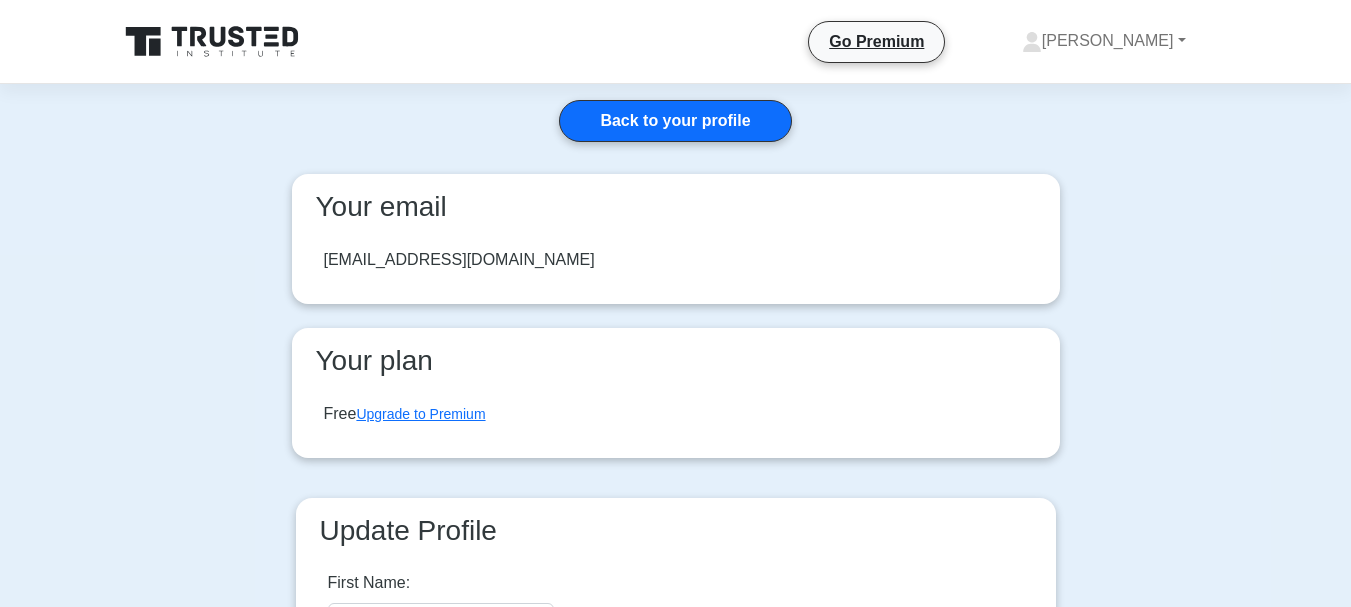 scroll, scrollTop: 0, scrollLeft: 0, axis: both 